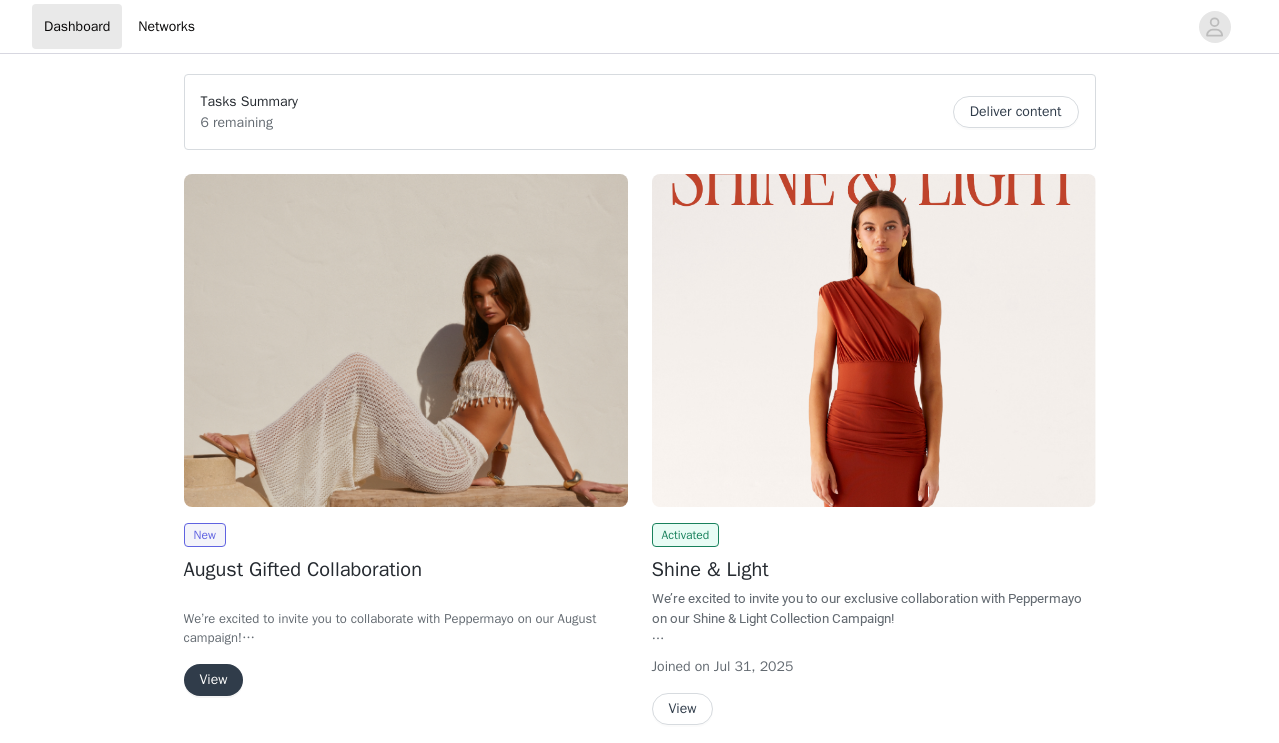 scroll, scrollTop: 0, scrollLeft: 0, axis: both 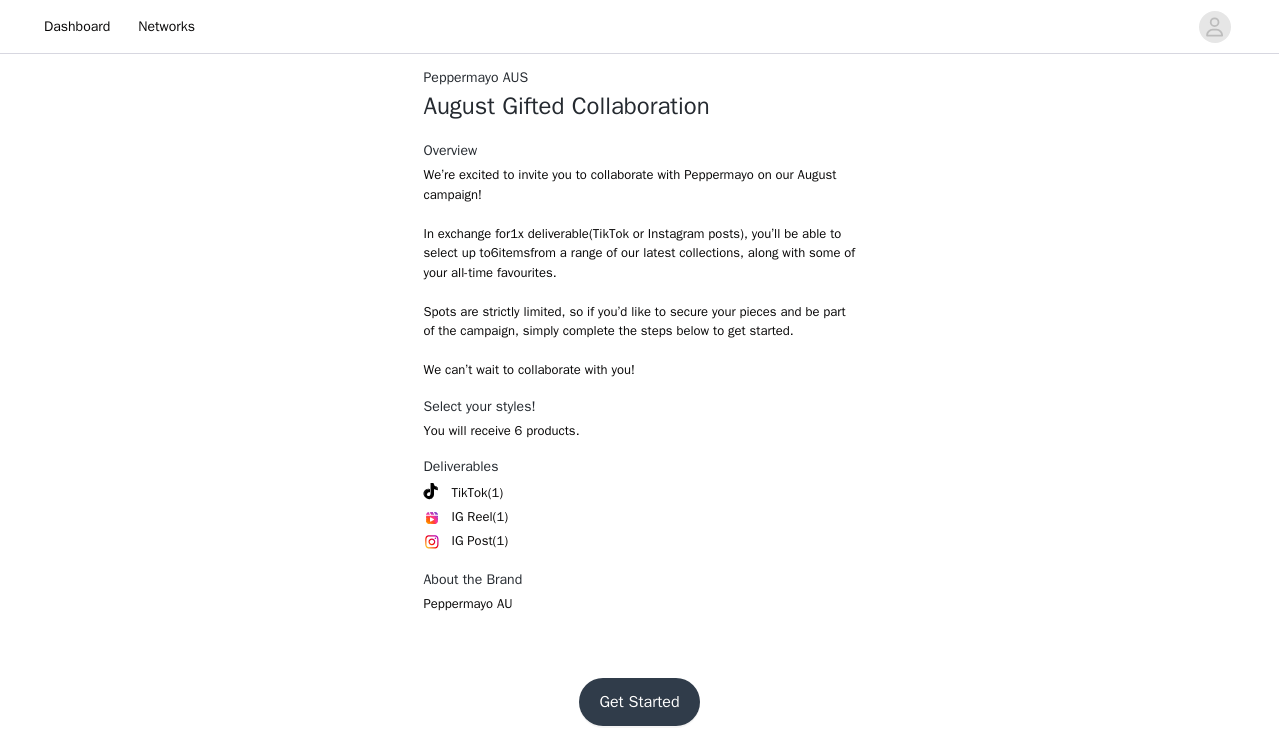 click on "Get Started" at bounding box center [639, 702] 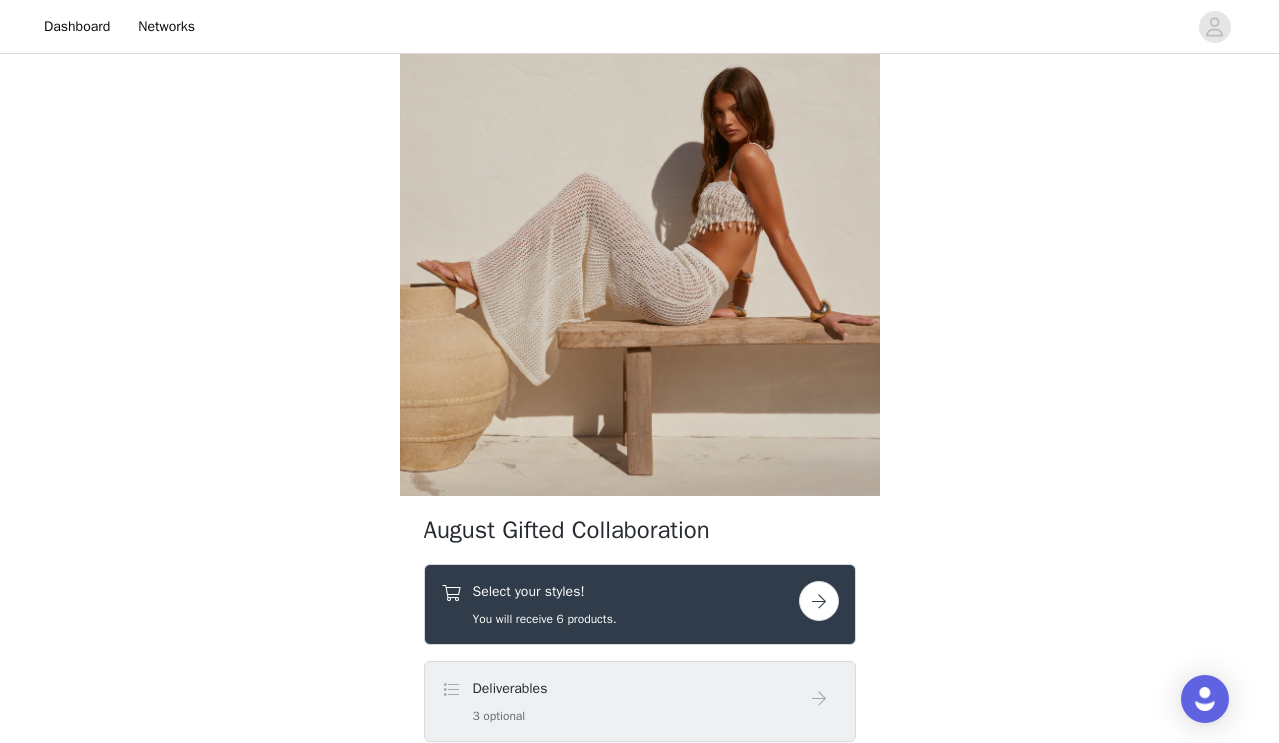 scroll, scrollTop: 593, scrollLeft: 0, axis: vertical 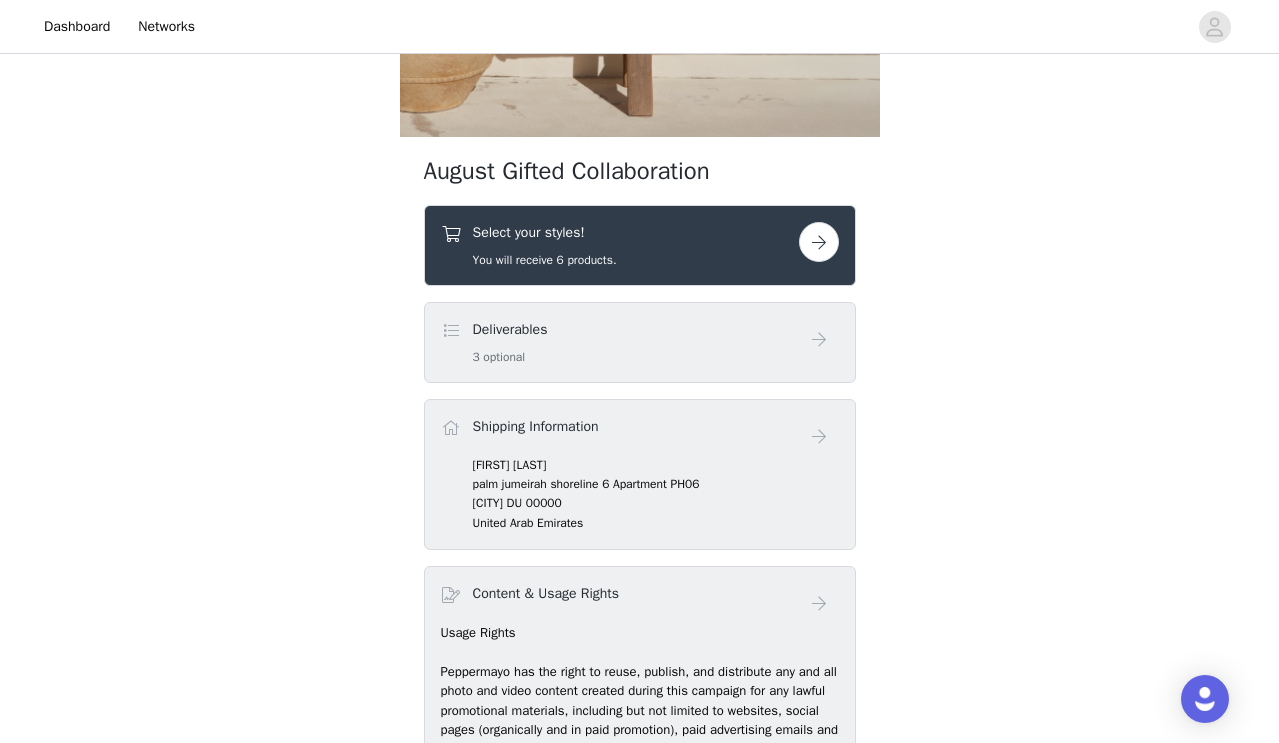 click at bounding box center [819, 242] 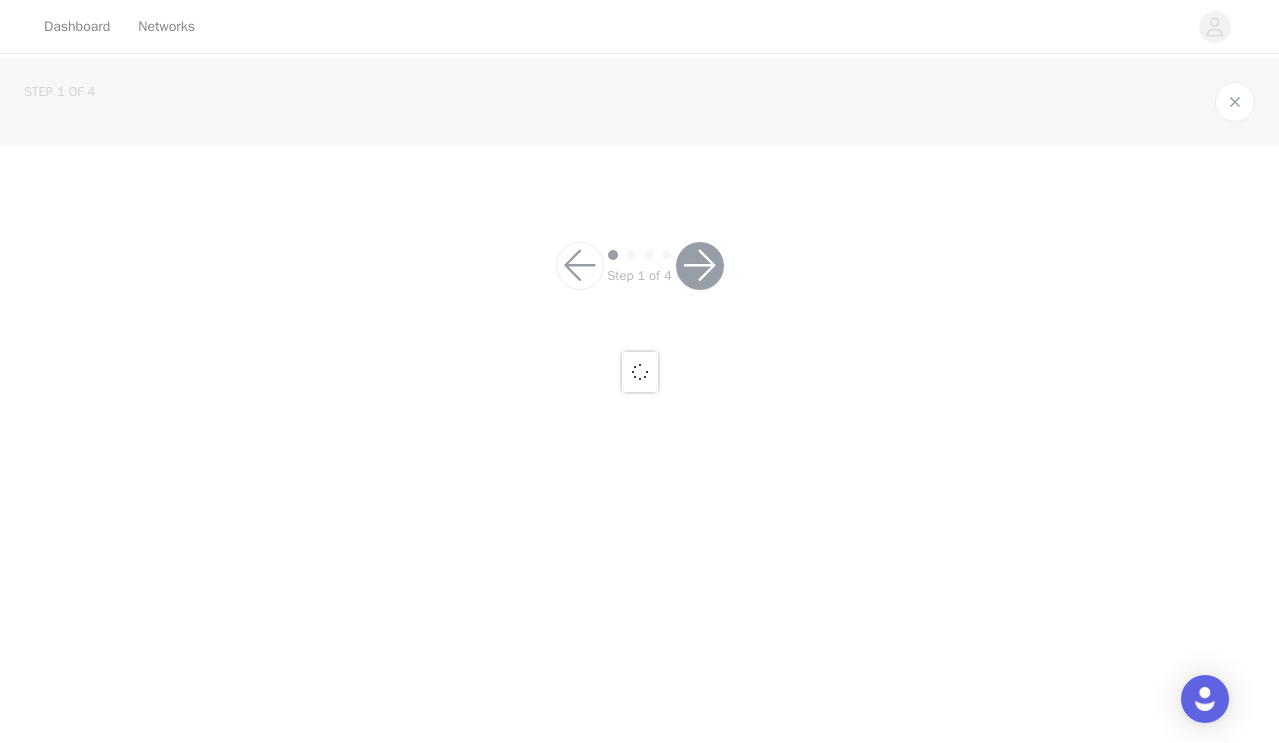 scroll, scrollTop: 0, scrollLeft: 0, axis: both 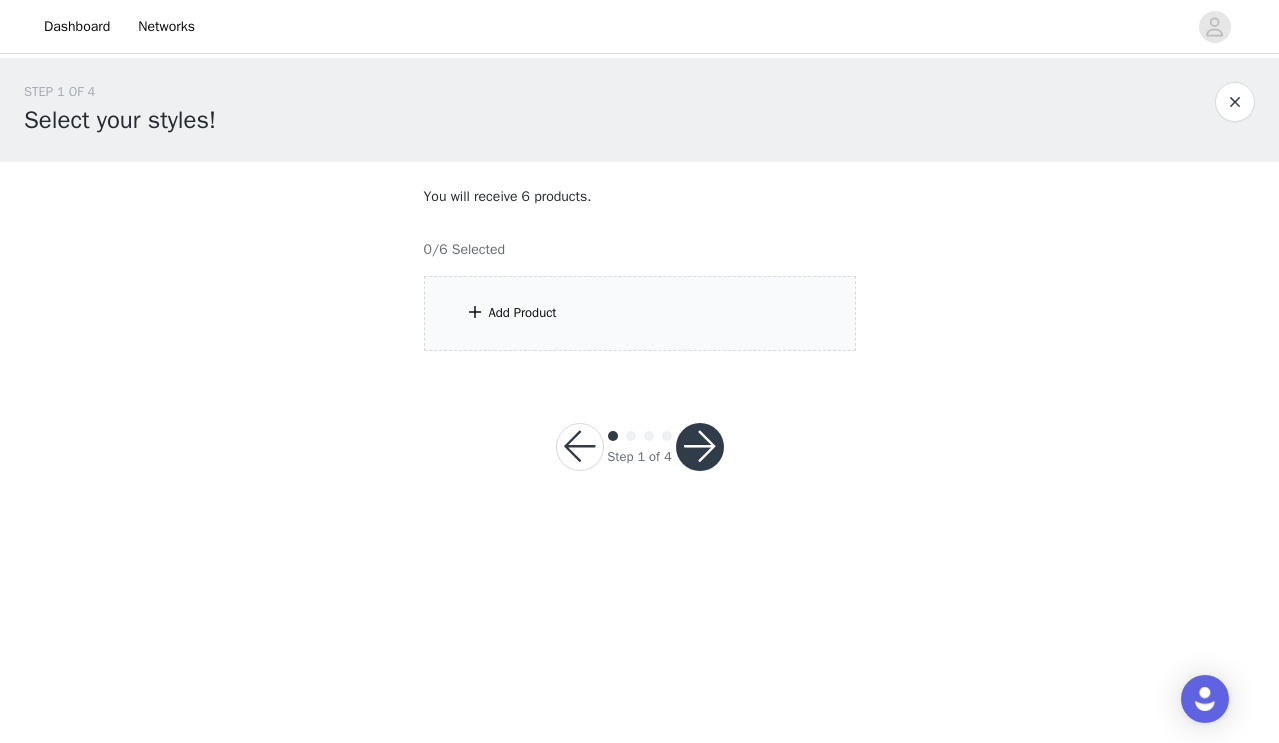 click on "Add Product" at bounding box center (640, 313) 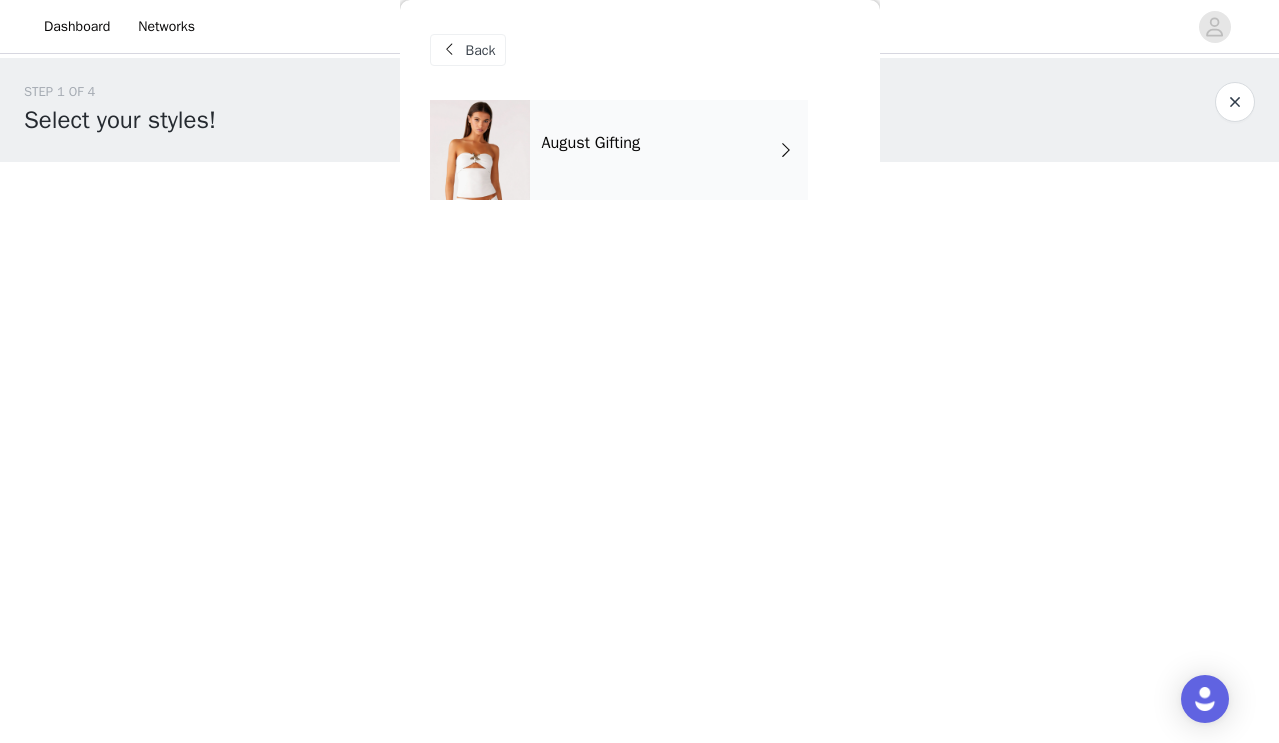 click on "August Gifting" at bounding box center [669, 150] 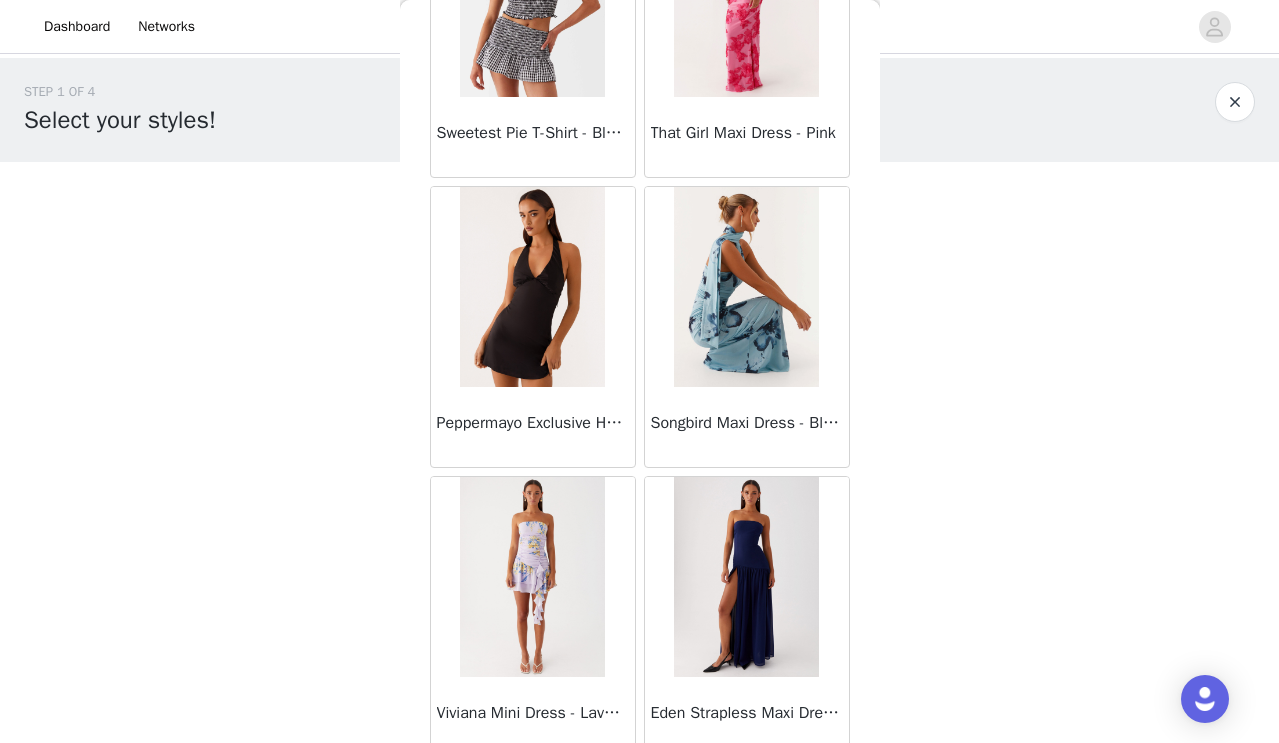 scroll, scrollTop: 1362, scrollLeft: 0, axis: vertical 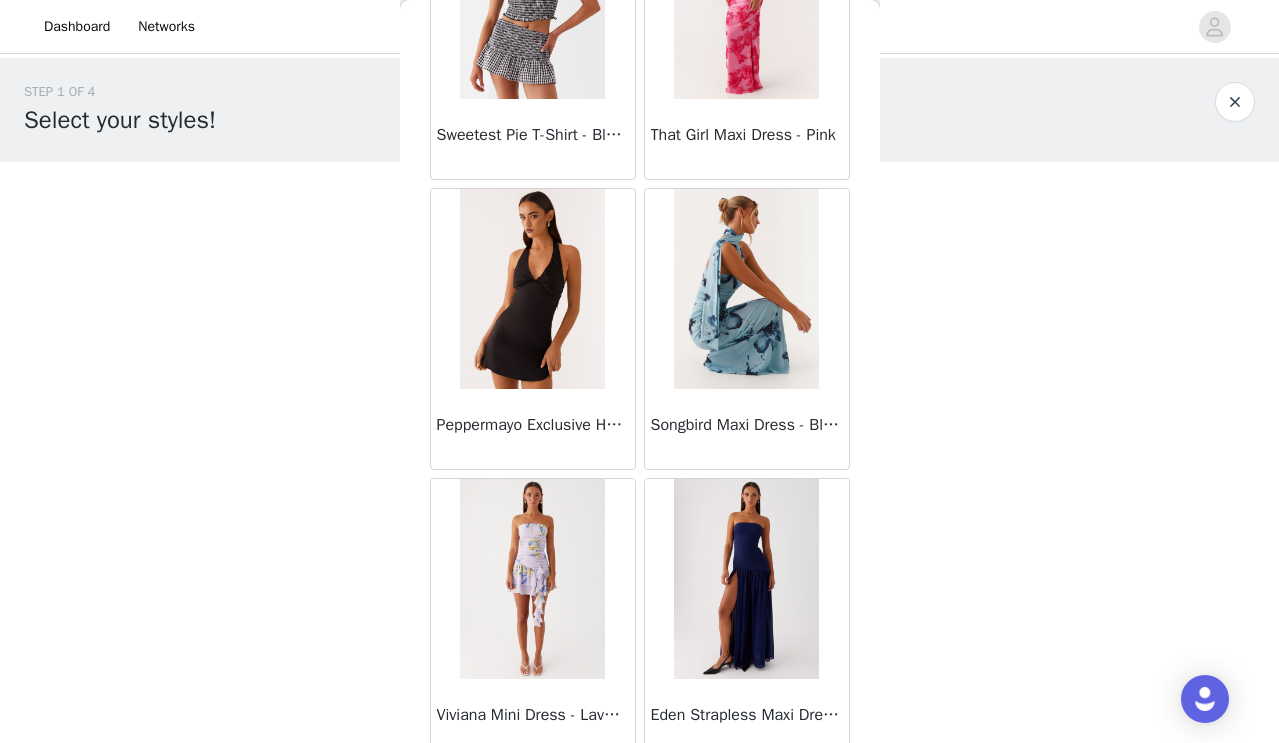 click on "STEP 1 OF 4
Select your styles!
You will receive 6 products.       0/6 Selected           Add Product       Back       Sweetpea Mini Dress - Yellow       Manifest Mini Dress - Amber       Raquel Off Shoulder Long Sleeve Top - Pink       Julianna Linen Mini Dress - Black       Radiate Halterneck Top - Pink       Arden Mesh Mini Dress - White       Cheryl Bustier Halter Top - Cherry Red       Under The Pagoda Maxi Dress - Deep Red Floral       Sweetest Pie T-Shirt - Black Gingham       That Girl Maxi Dress - Pink       Peppermayo Exclusive Heavy Hearted Mini - Black       Songbird Maxi Dress - Blue Black Floral       Viviana Mini Dress - Lavender       Eden Strapless Maxi Dress - Navy       Claudie Mesh Top - White Pink Lilly       Nia Micro Short - Black       Luciana Crochet Halterneck Mini Dress - Pink       Happy Hour Mini Dress - Yellow       Aullie Maxi Dress - Ivory       Bella Lou Tube Top - Blue" at bounding box center (639, 288) 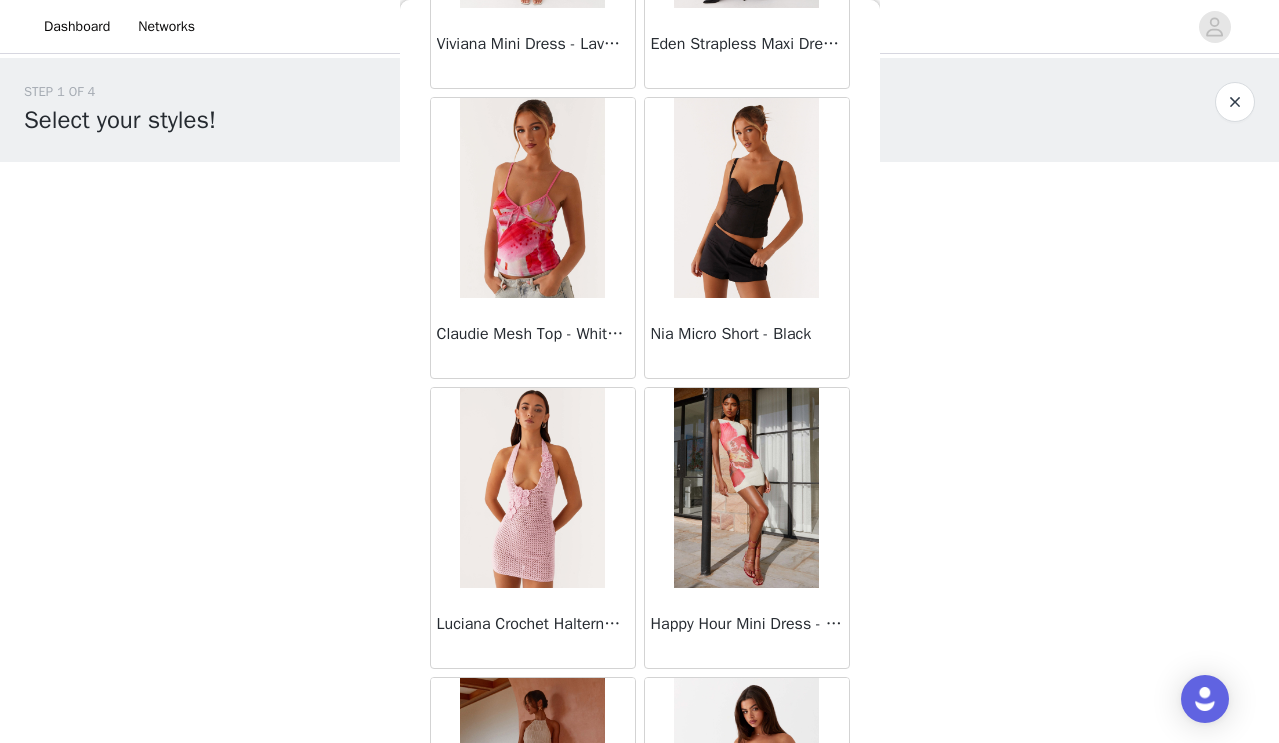 scroll, scrollTop: 2250, scrollLeft: 0, axis: vertical 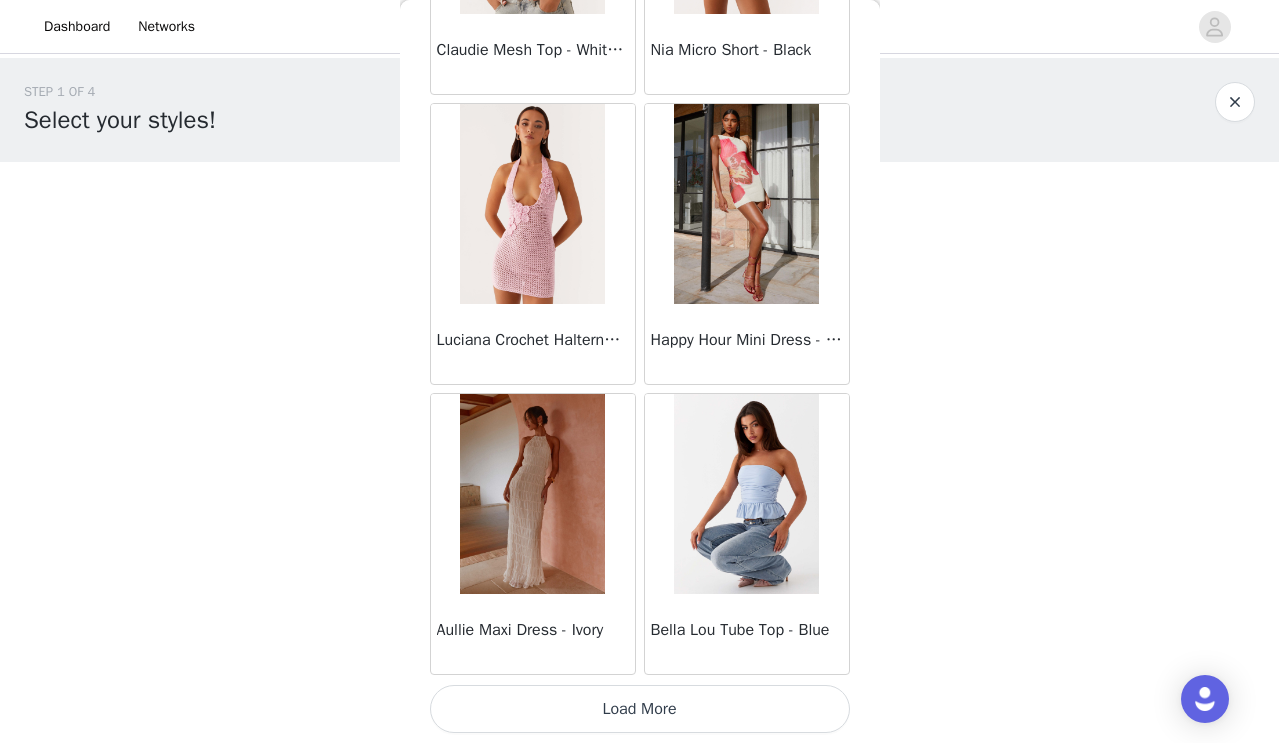 click on "Load More" at bounding box center (640, 709) 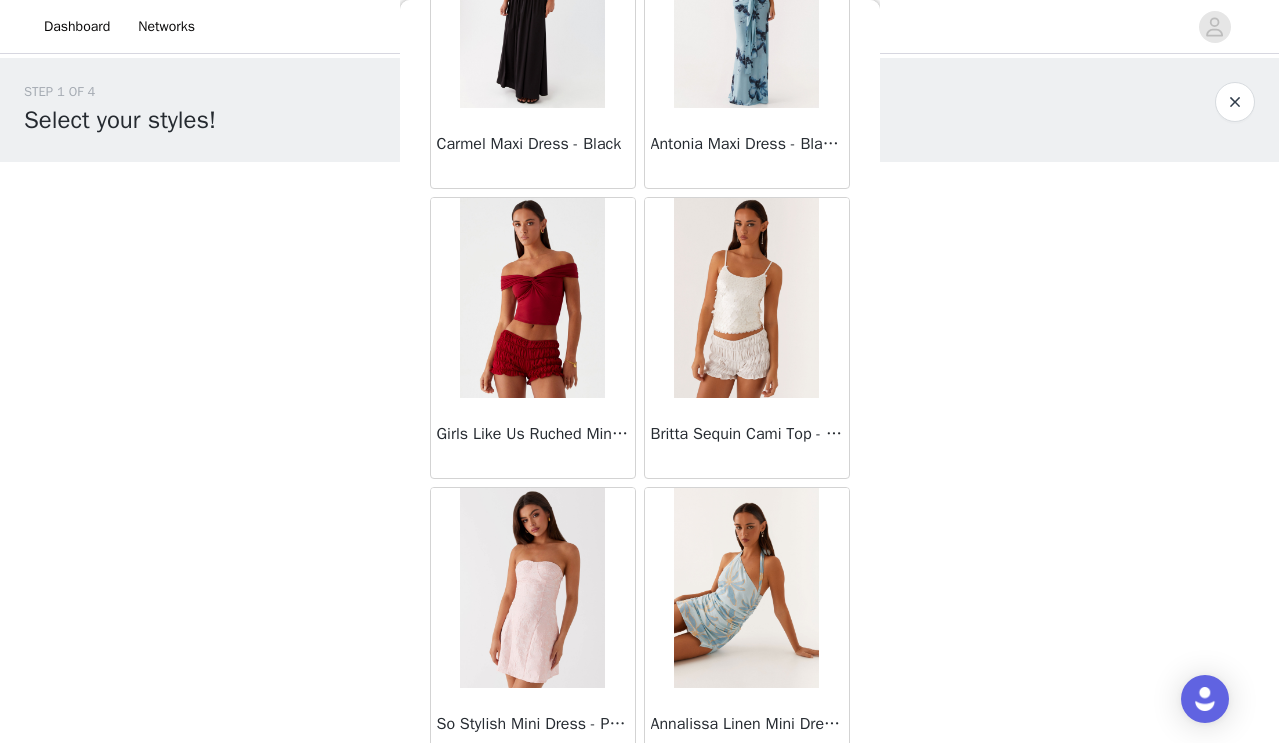 scroll, scrollTop: 4655, scrollLeft: 0, axis: vertical 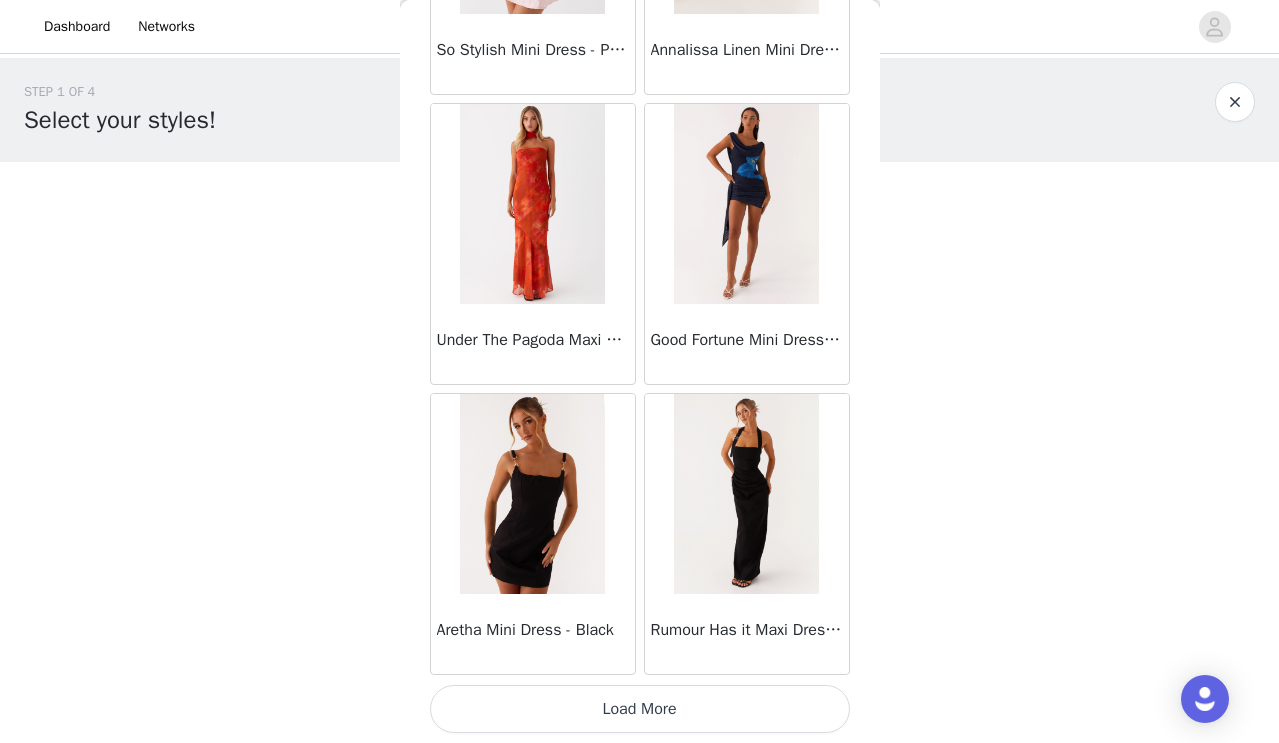 click on "Load More" at bounding box center (640, 709) 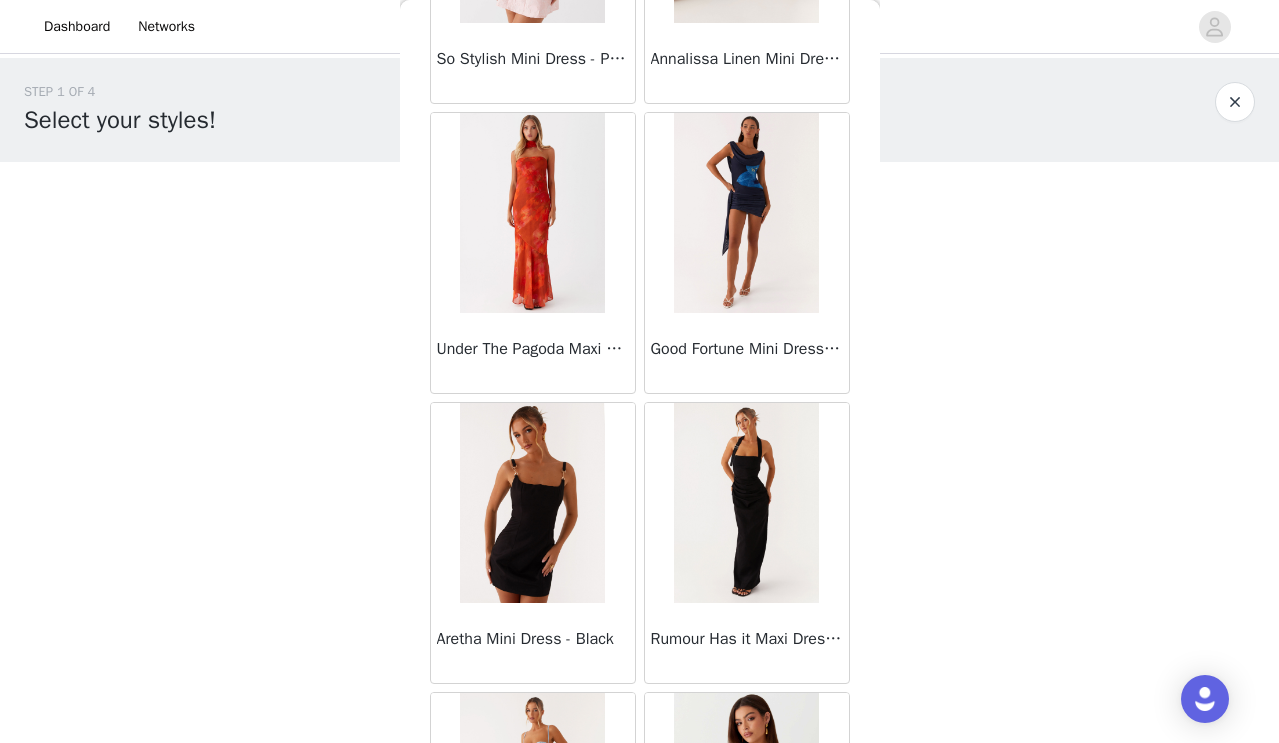 scroll, scrollTop: 0, scrollLeft: 0, axis: both 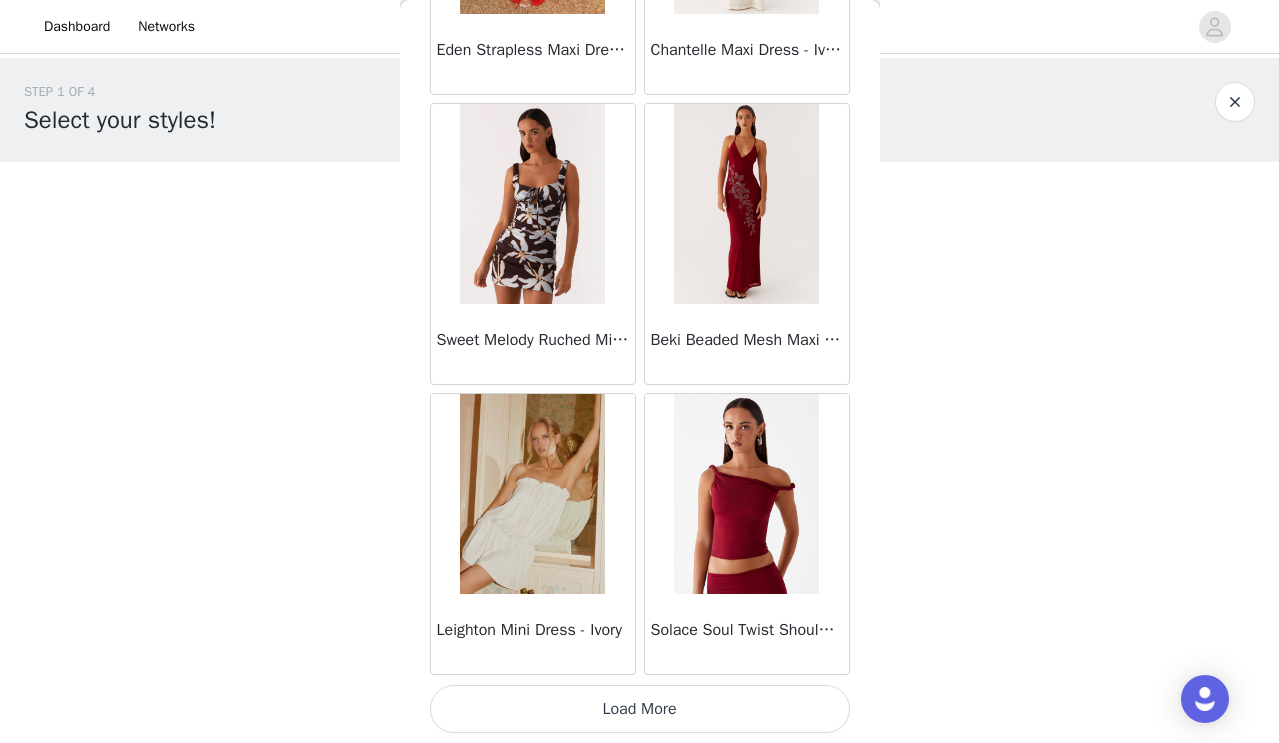 click on "Load More" at bounding box center [640, 709] 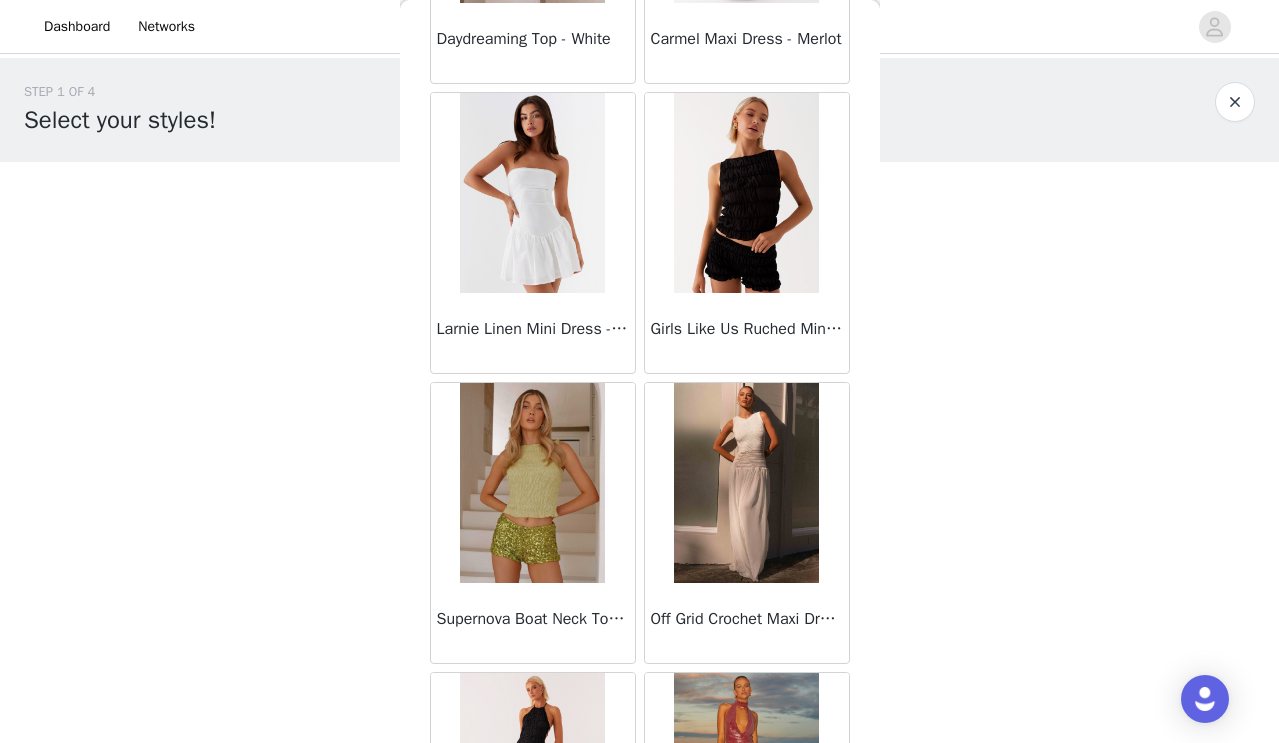 scroll, scrollTop: 9870, scrollLeft: 0, axis: vertical 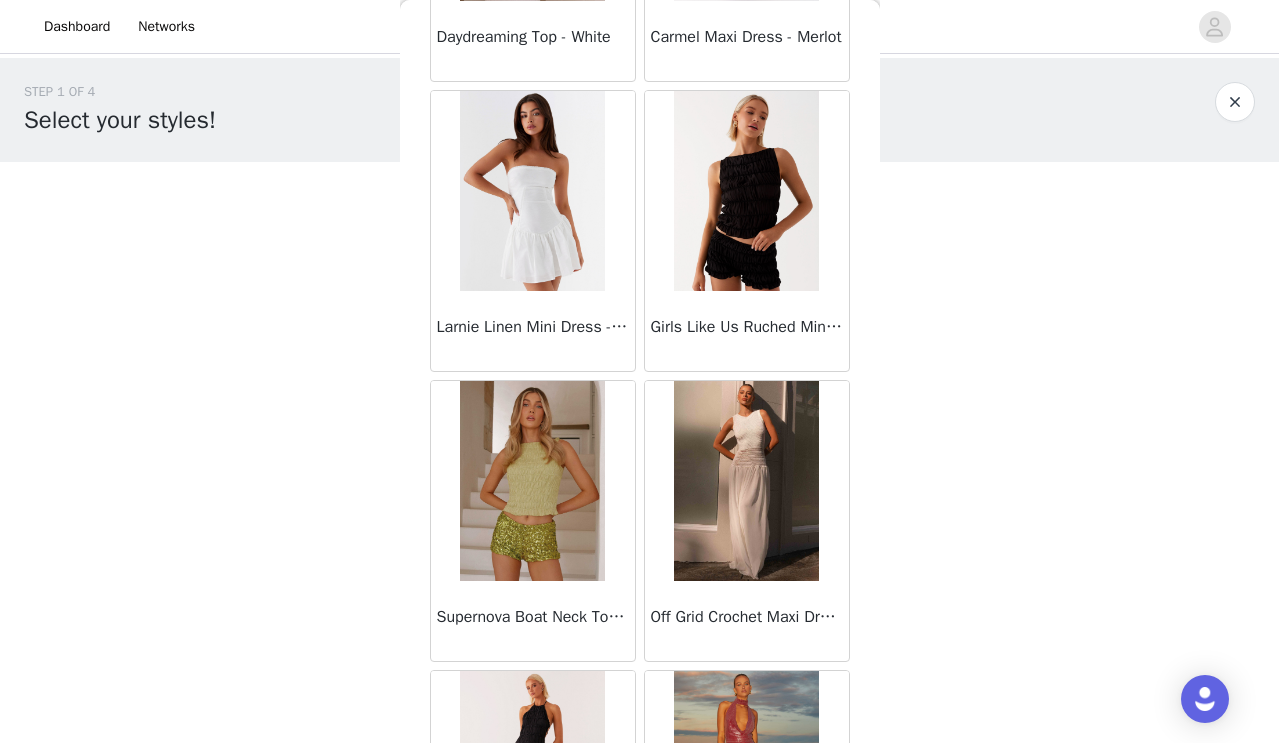 click at bounding box center (532, 191) 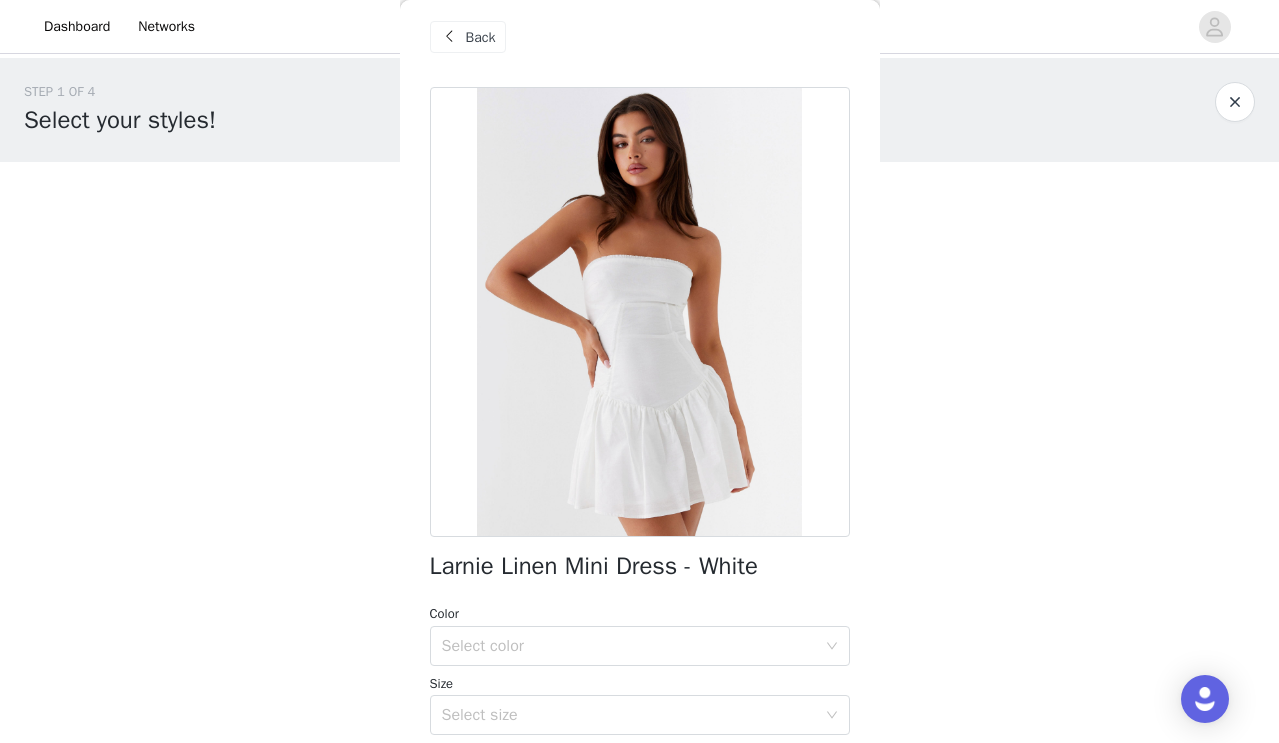 scroll, scrollTop: 11, scrollLeft: 0, axis: vertical 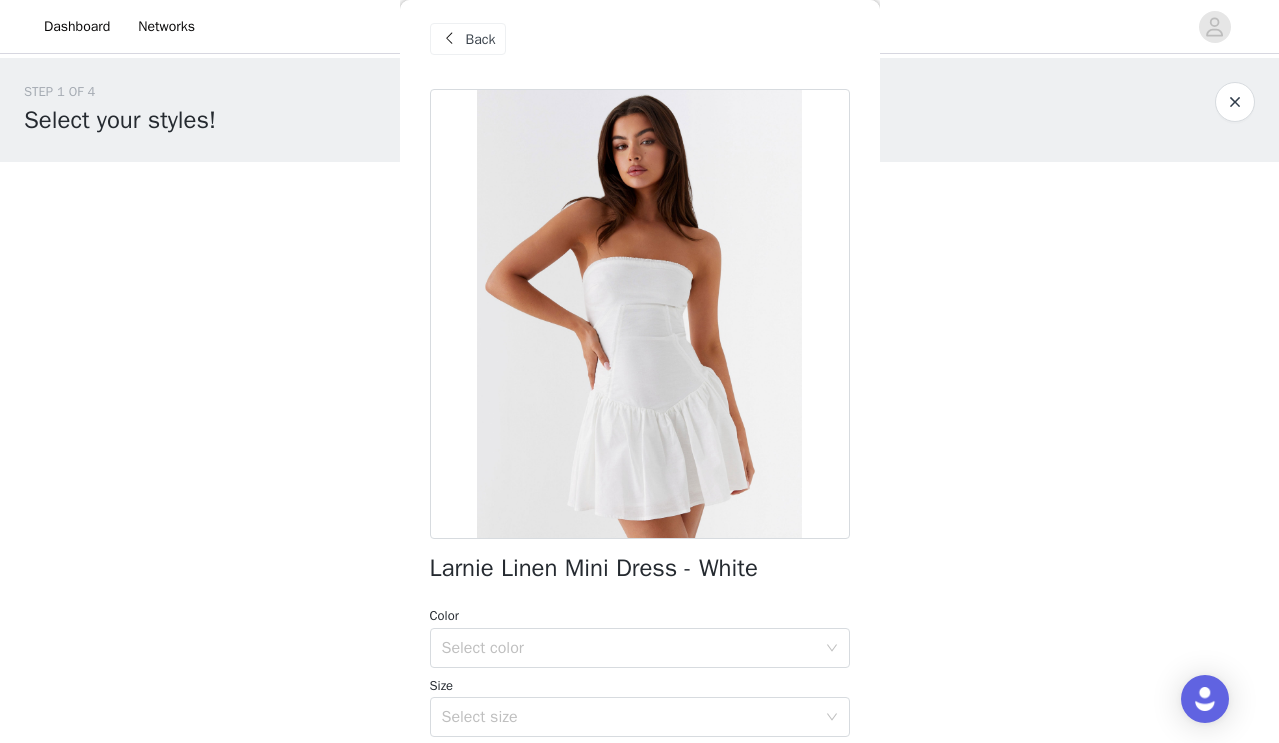 click at bounding box center (450, 39) 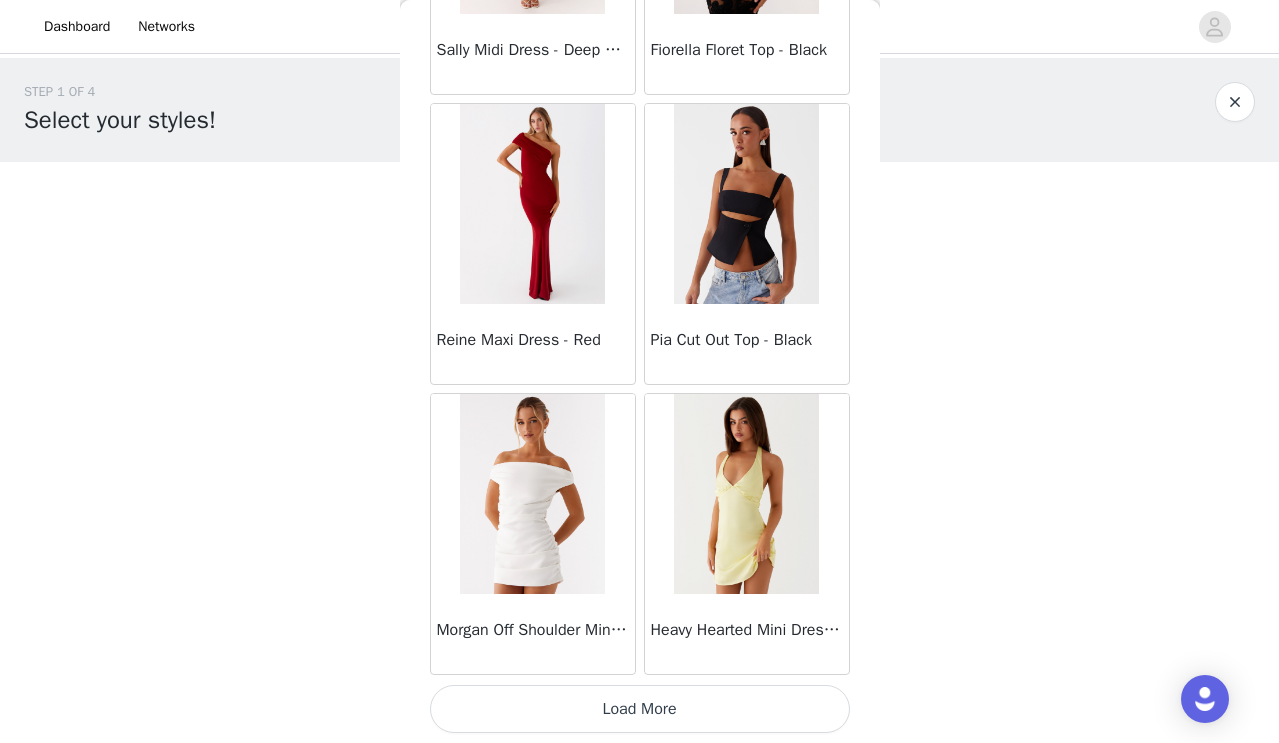 scroll, scrollTop: 11017, scrollLeft: 0, axis: vertical 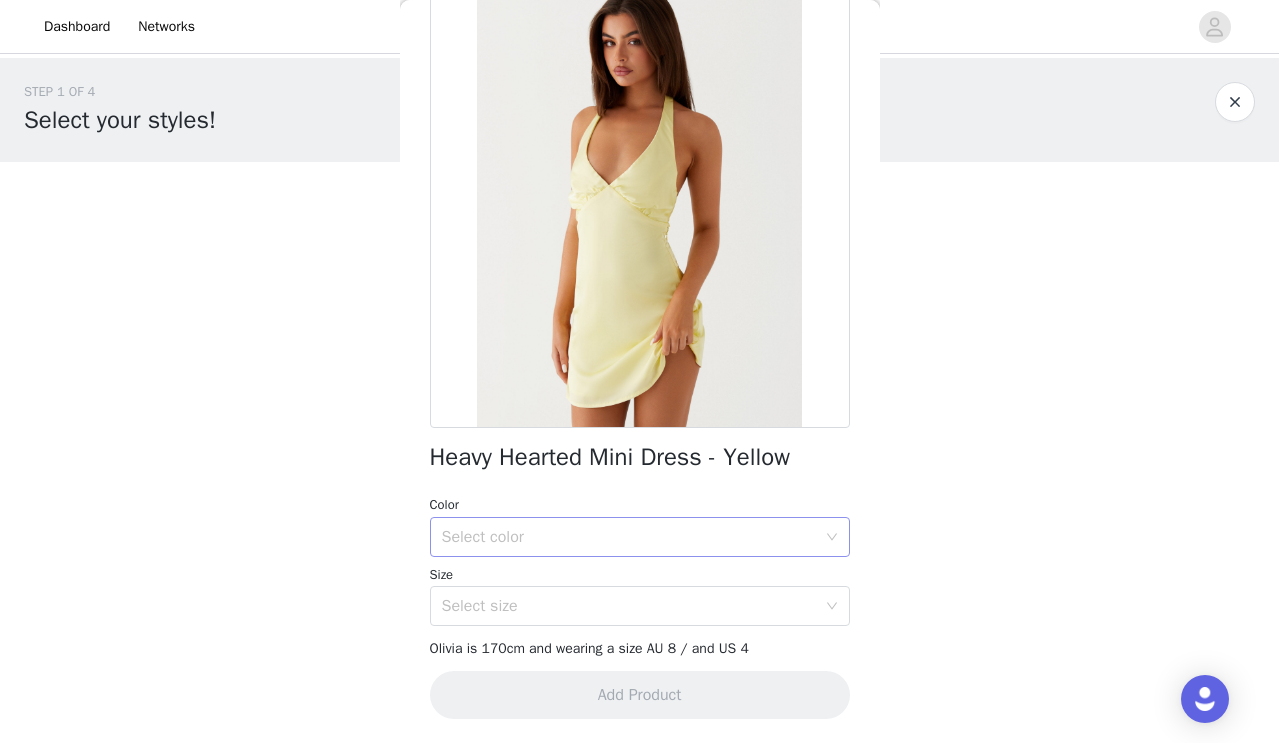 click on "Select color" at bounding box center (629, 537) 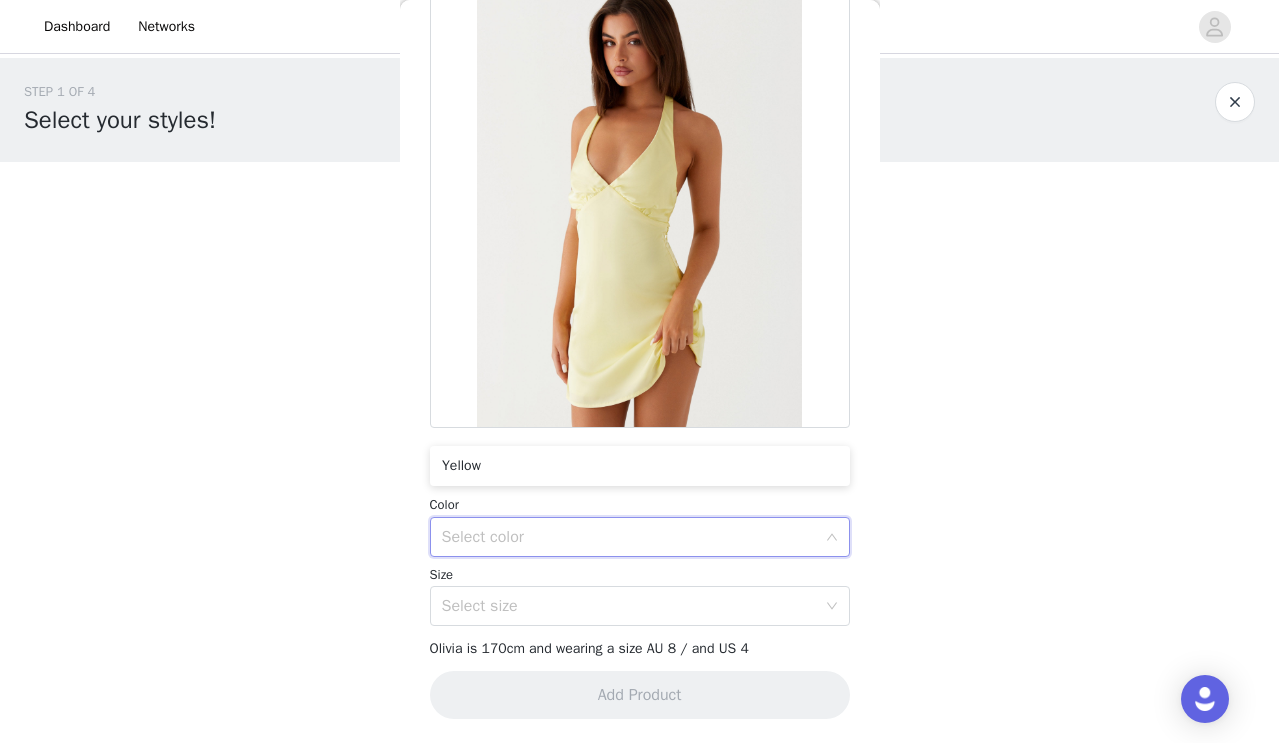 click on "Yellow" at bounding box center (640, 466) 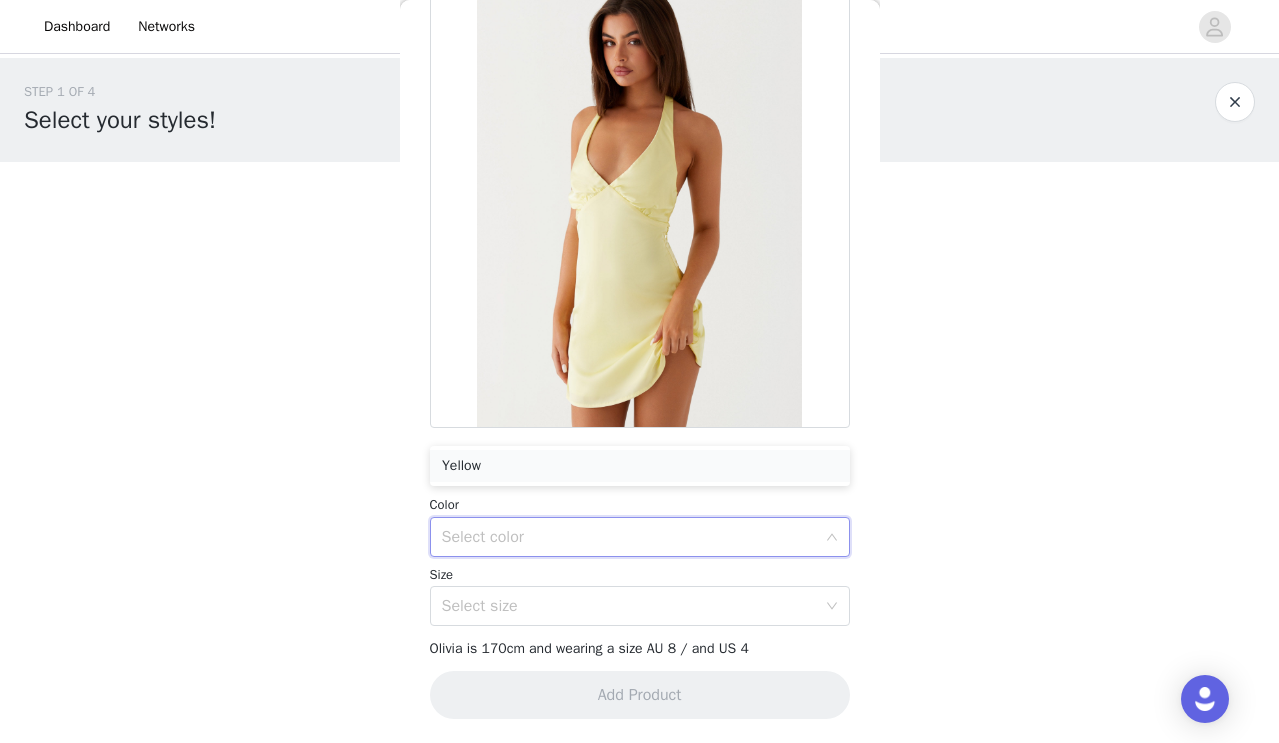 click on "Yellow" at bounding box center (640, 466) 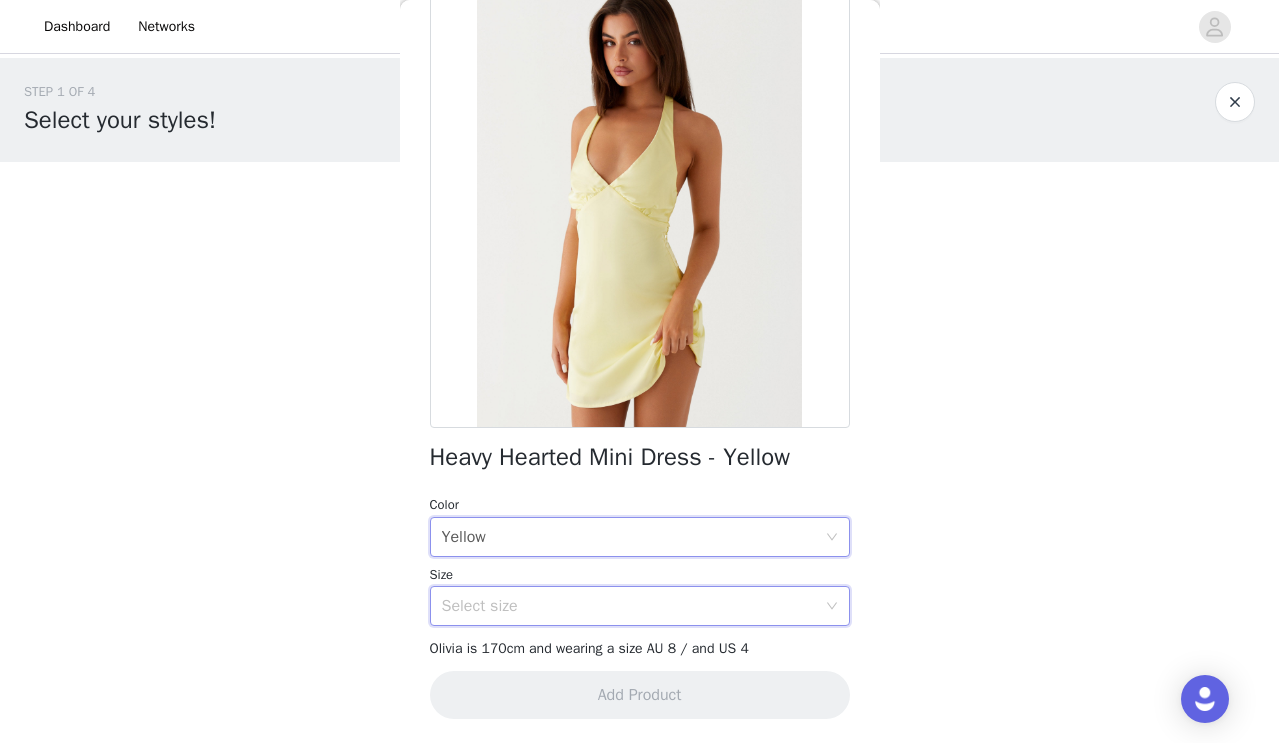 click on "Select size" at bounding box center (633, 606) 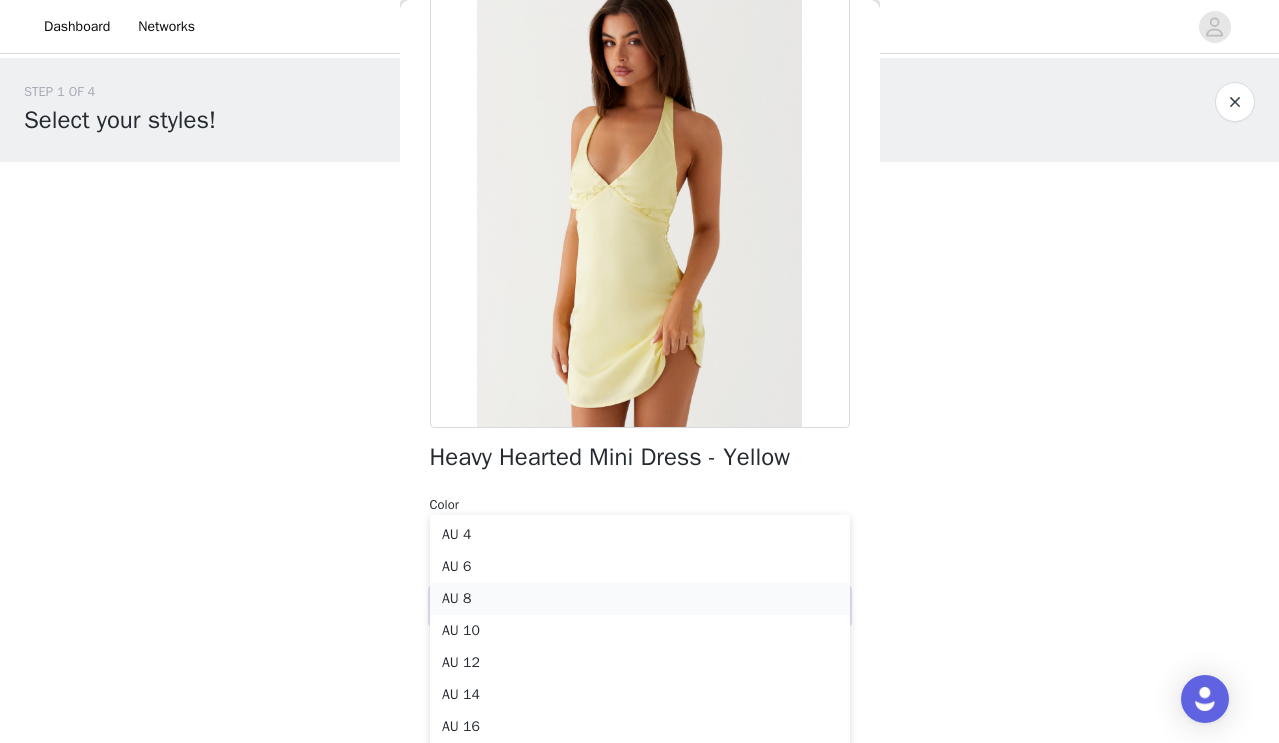 click on "AU 8" at bounding box center [640, 599] 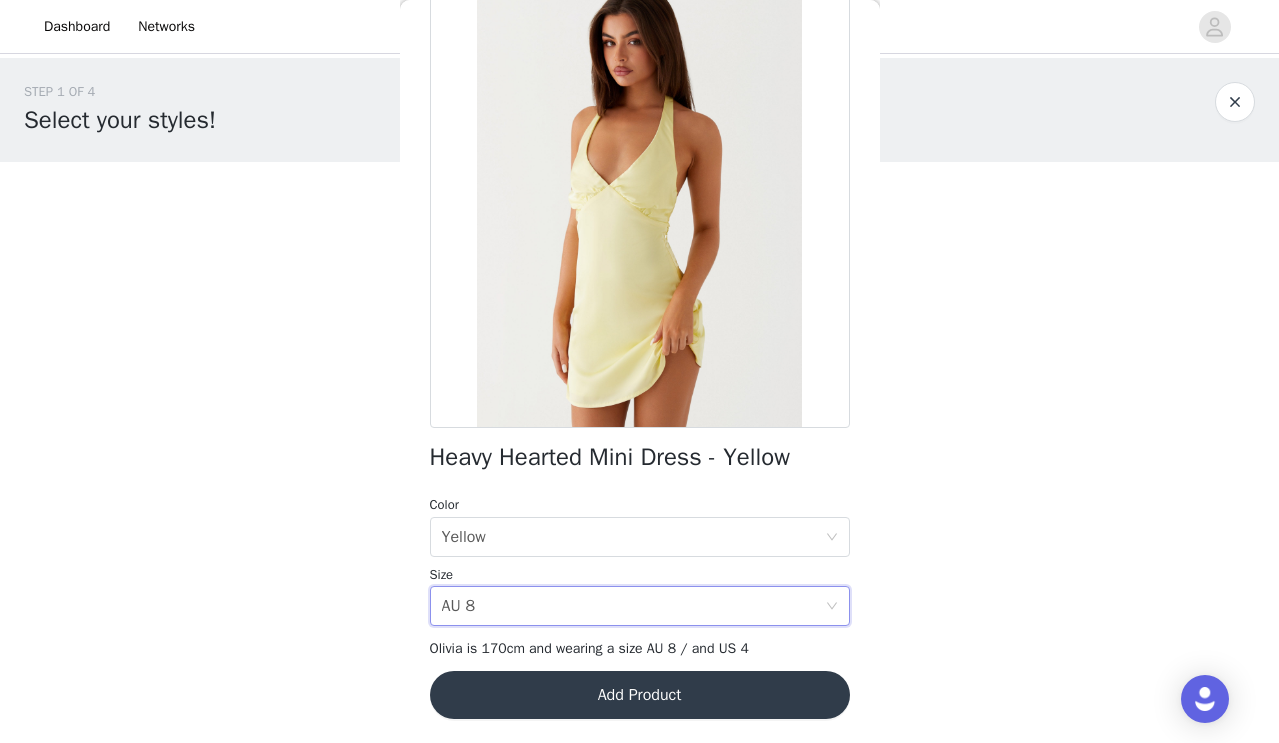 scroll, scrollTop: 310, scrollLeft: 0, axis: vertical 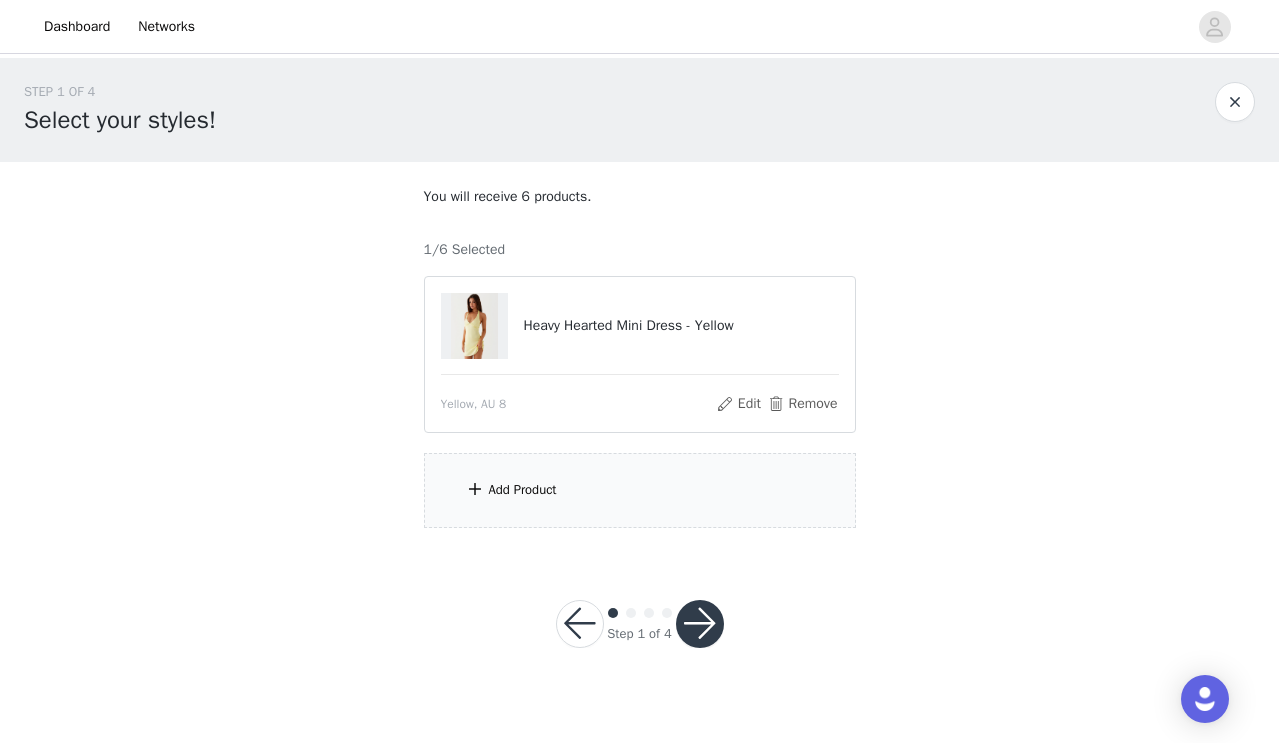 click on "Add Product" at bounding box center [640, 490] 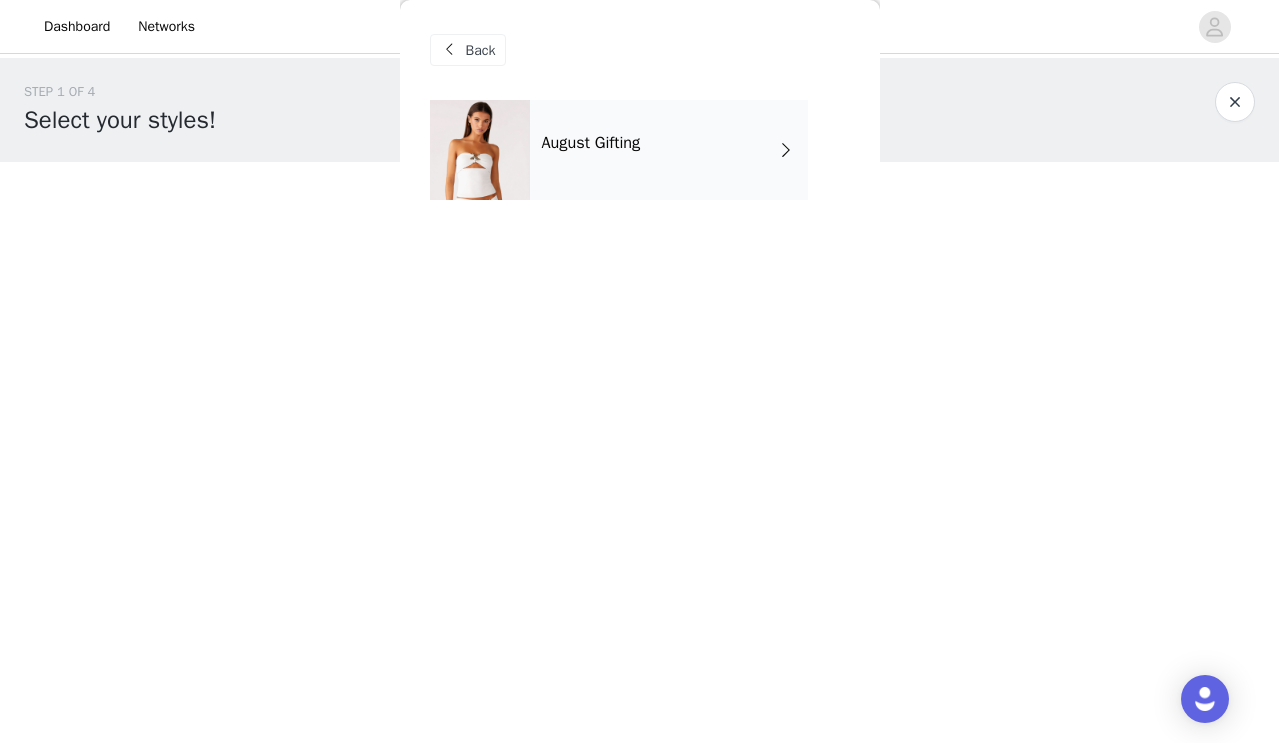 click on "August Gifting" at bounding box center (669, 150) 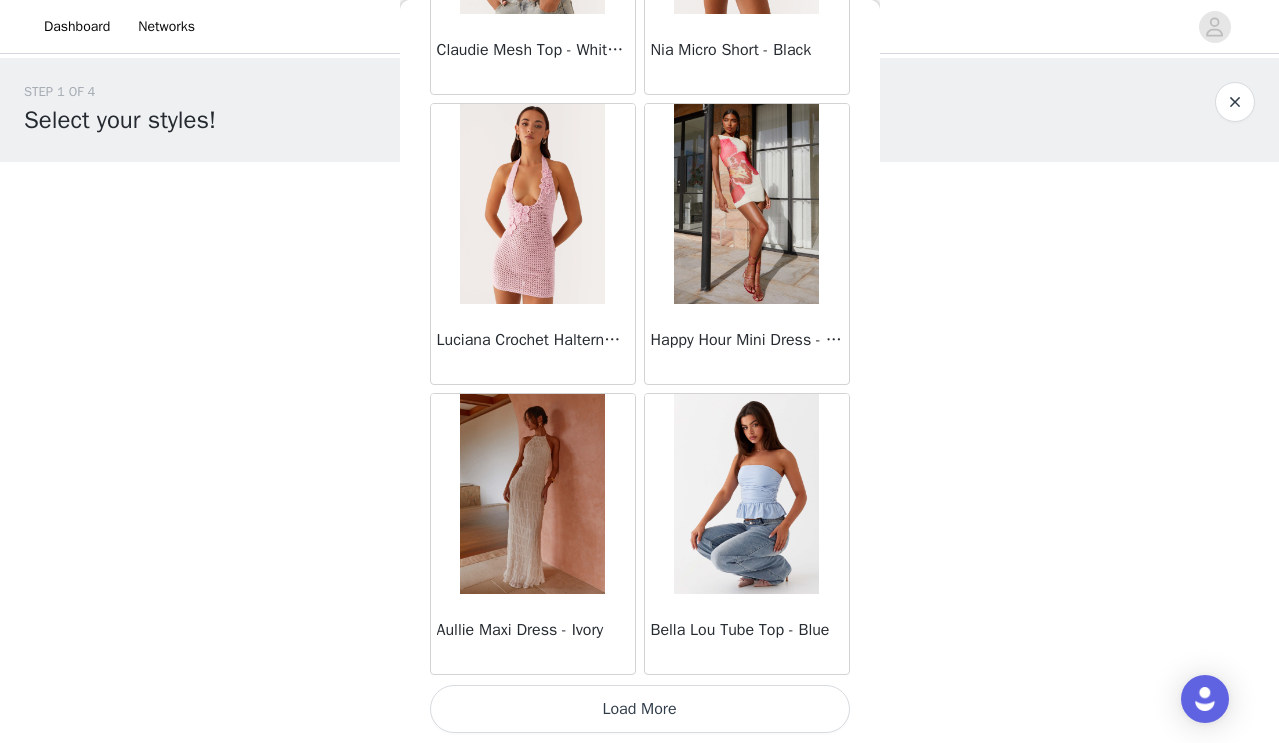 click on "Load More" at bounding box center [640, 709] 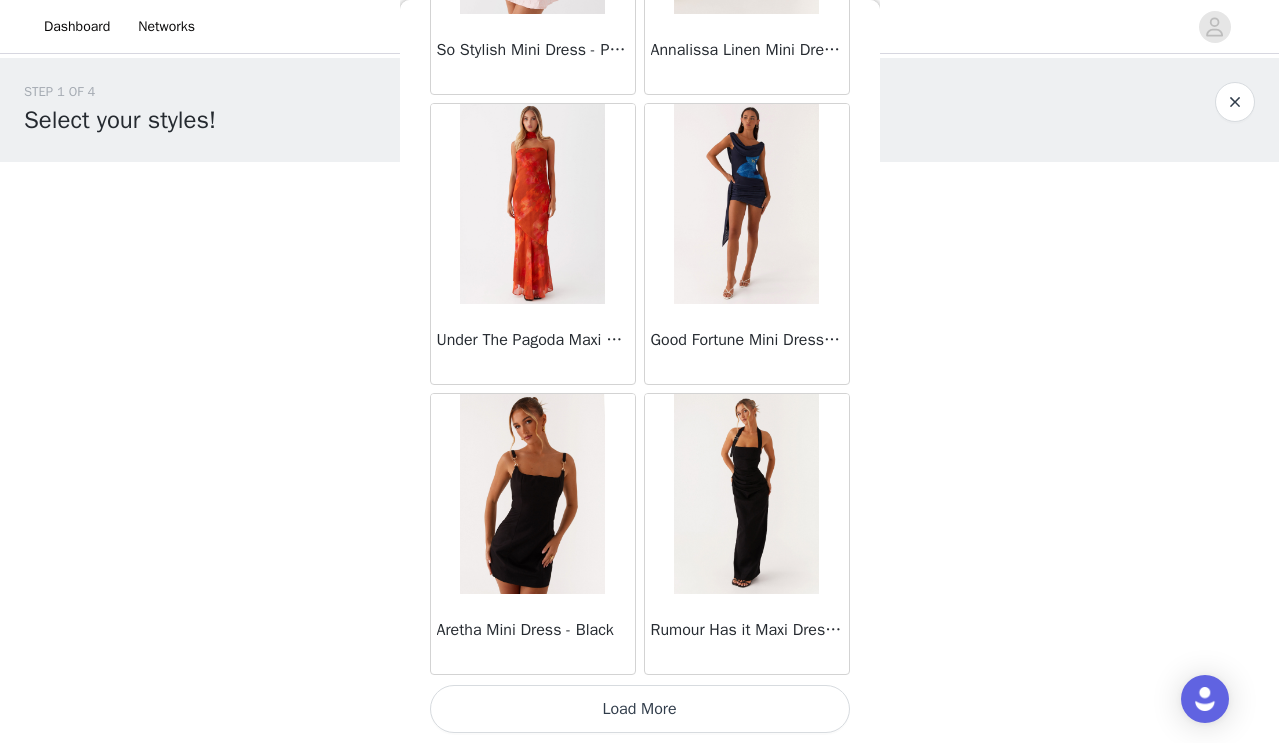 click on "Load More" at bounding box center (640, 709) 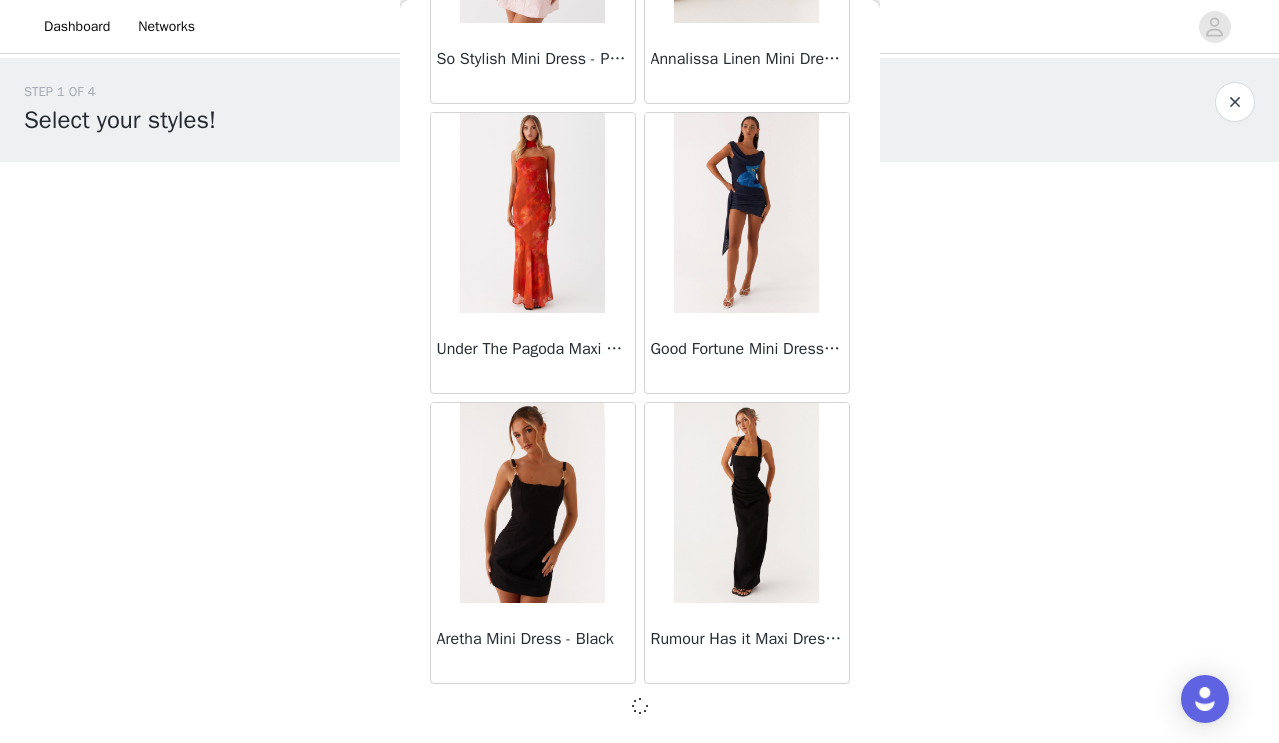 scroll, scrollTop: 5208, scrollLeft: 0, axis: vertical 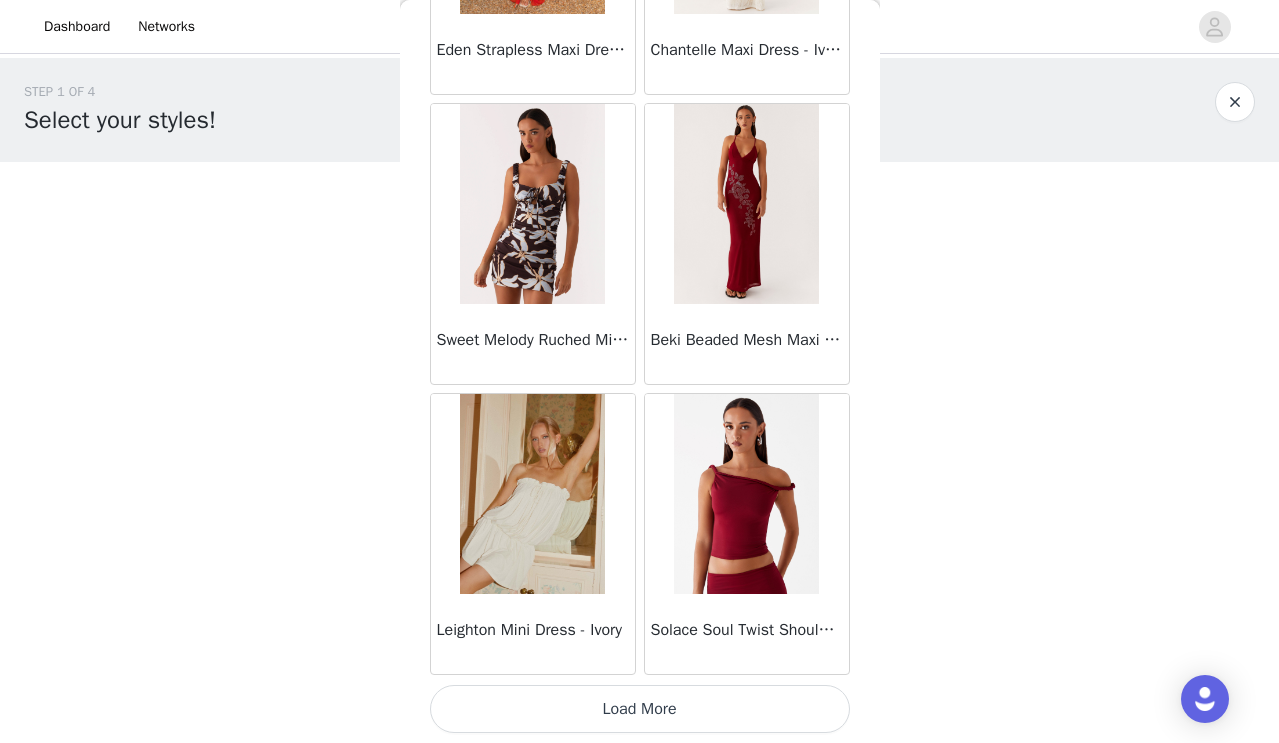 click on "Load More" at bounding box center (640, 709) 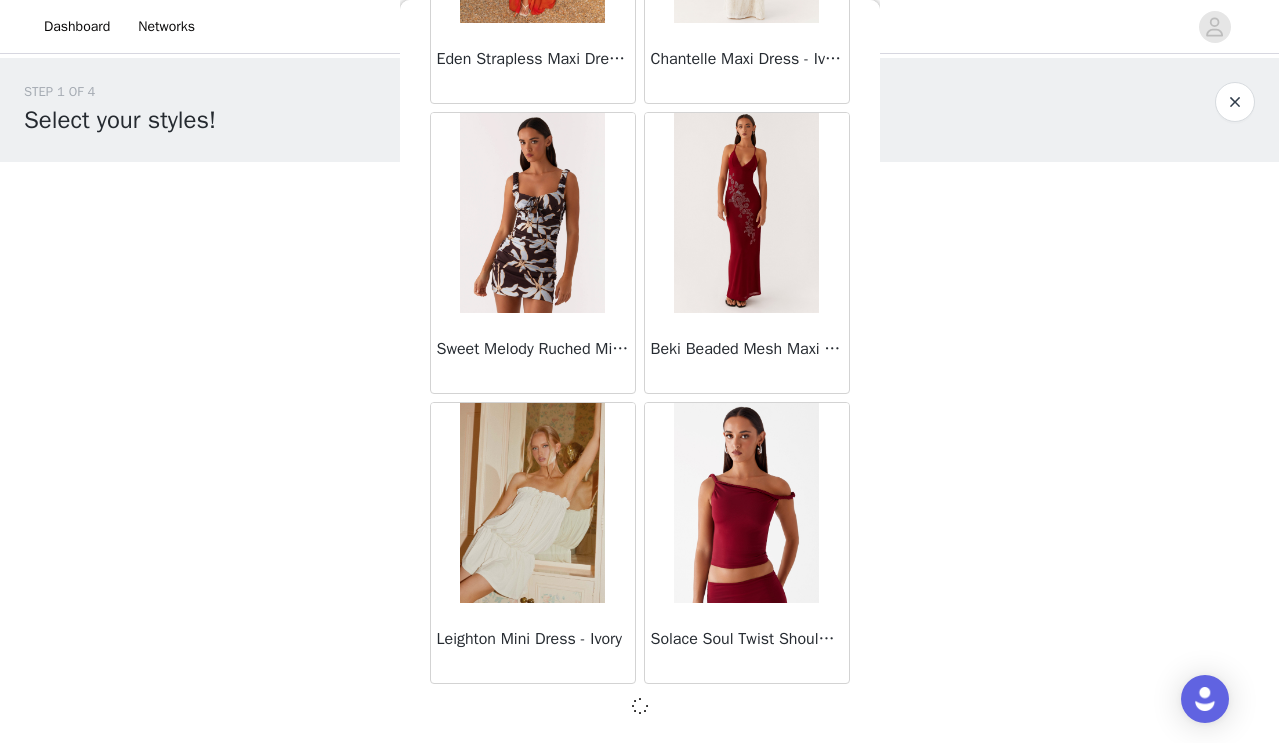 scroll, scrollTop: 0, scrollLeft: 0, axis: both 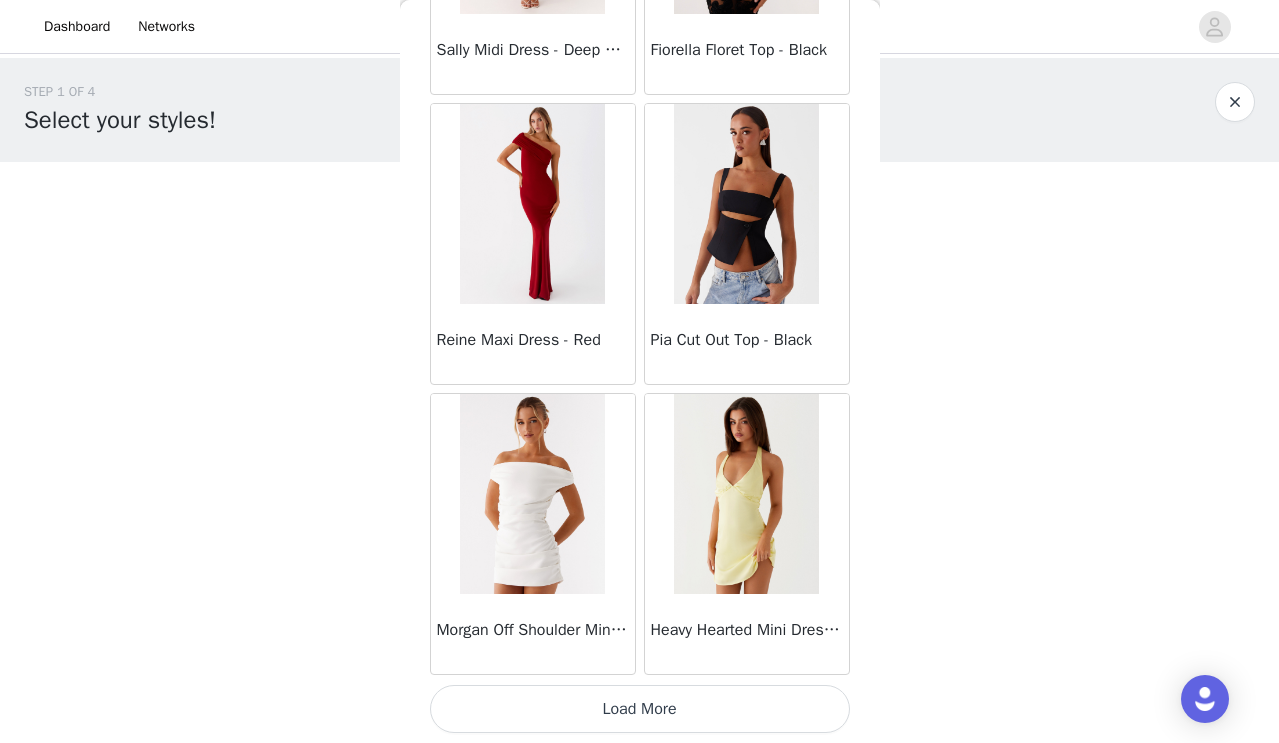 click on "Load More" at bounding box center (640, 709) 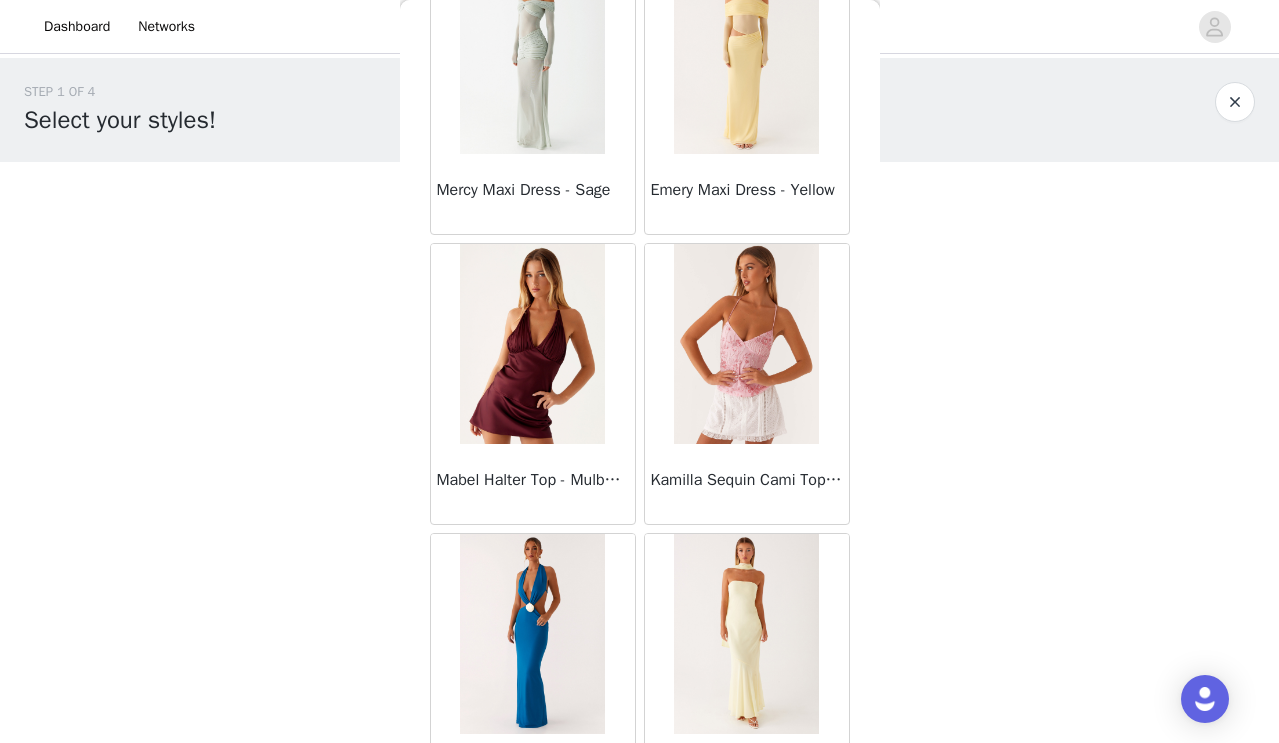 scroll, scrollTop: 13203, scrollLeft: 0, axis: vertical 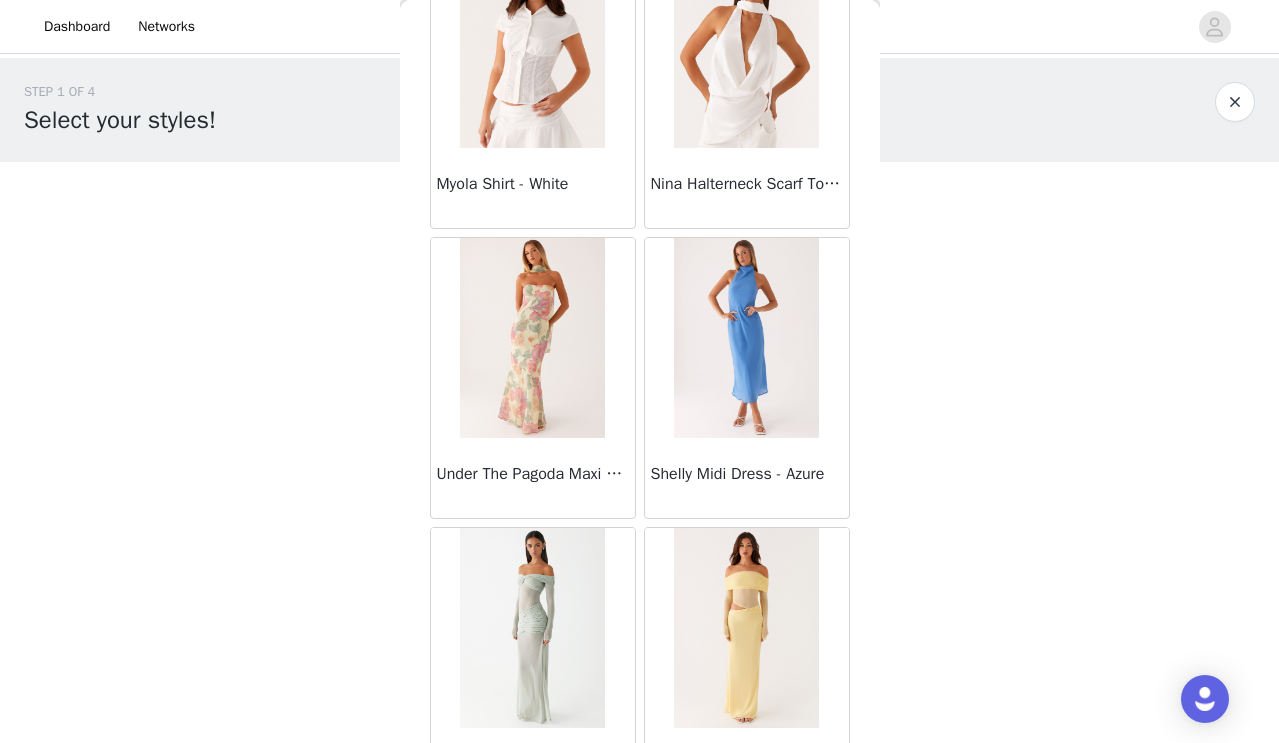 click at bounding box center [532, 48] 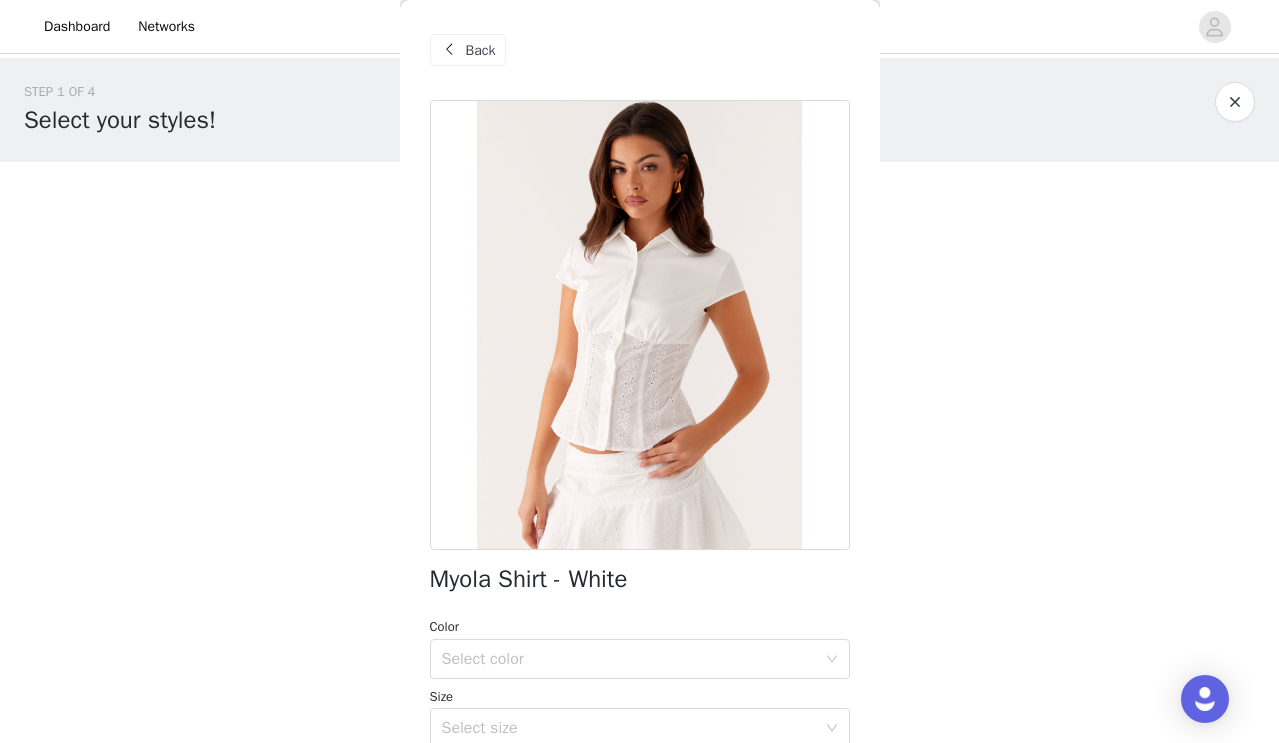 scroll, scrollTop: 152, scrollLeft: 0, axis: vertical 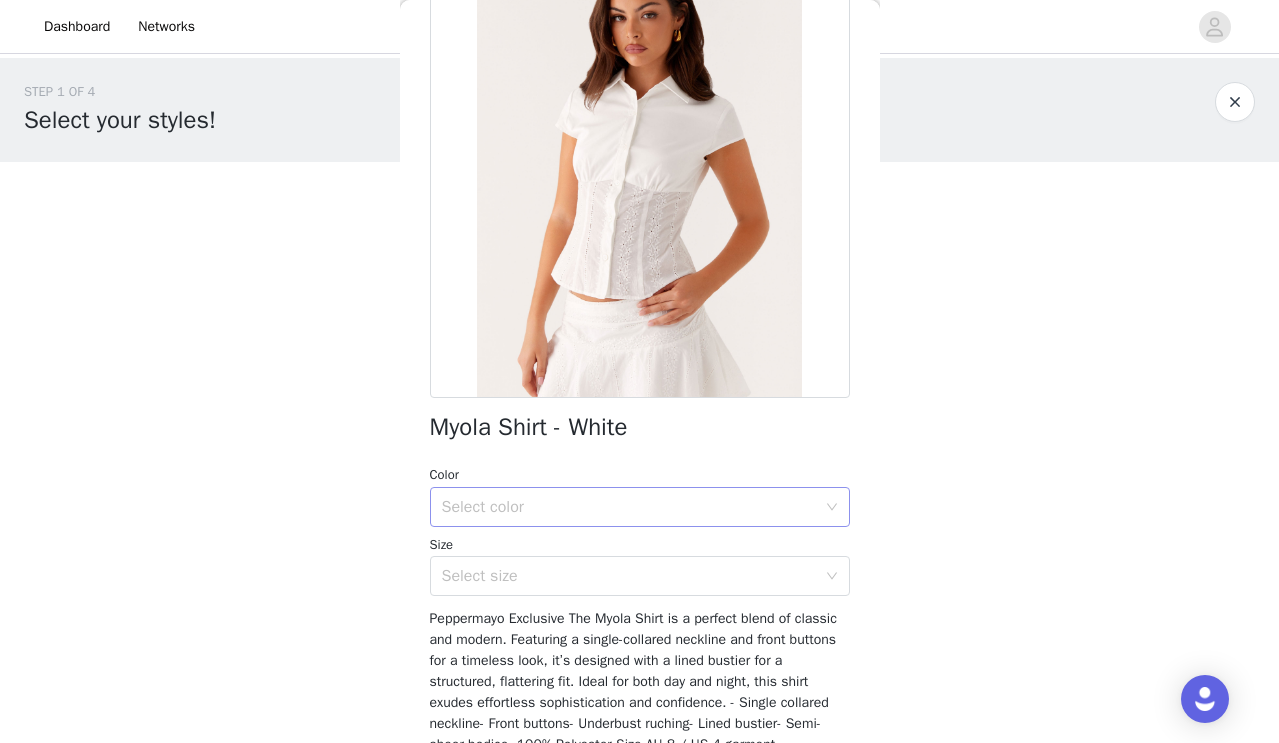 click on "Select color" at bounding box center [629, 507] 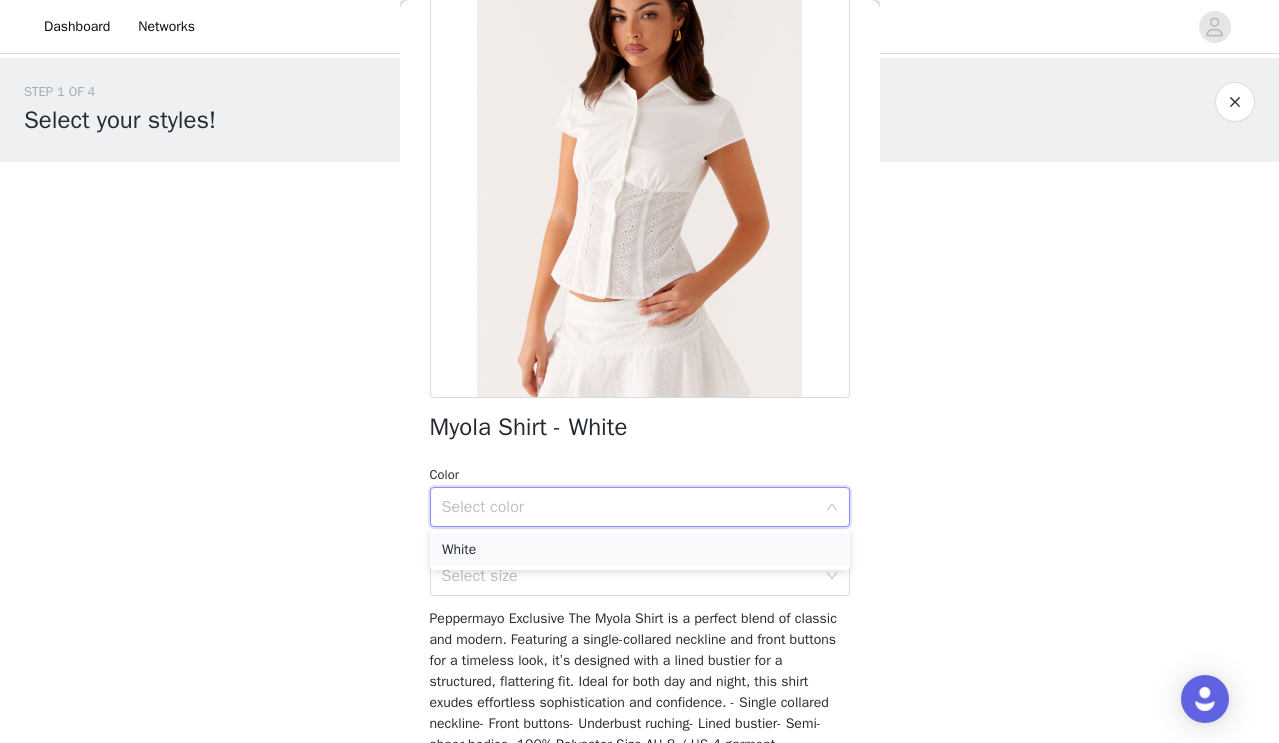 click on "White" at bounding box center (640, 550) 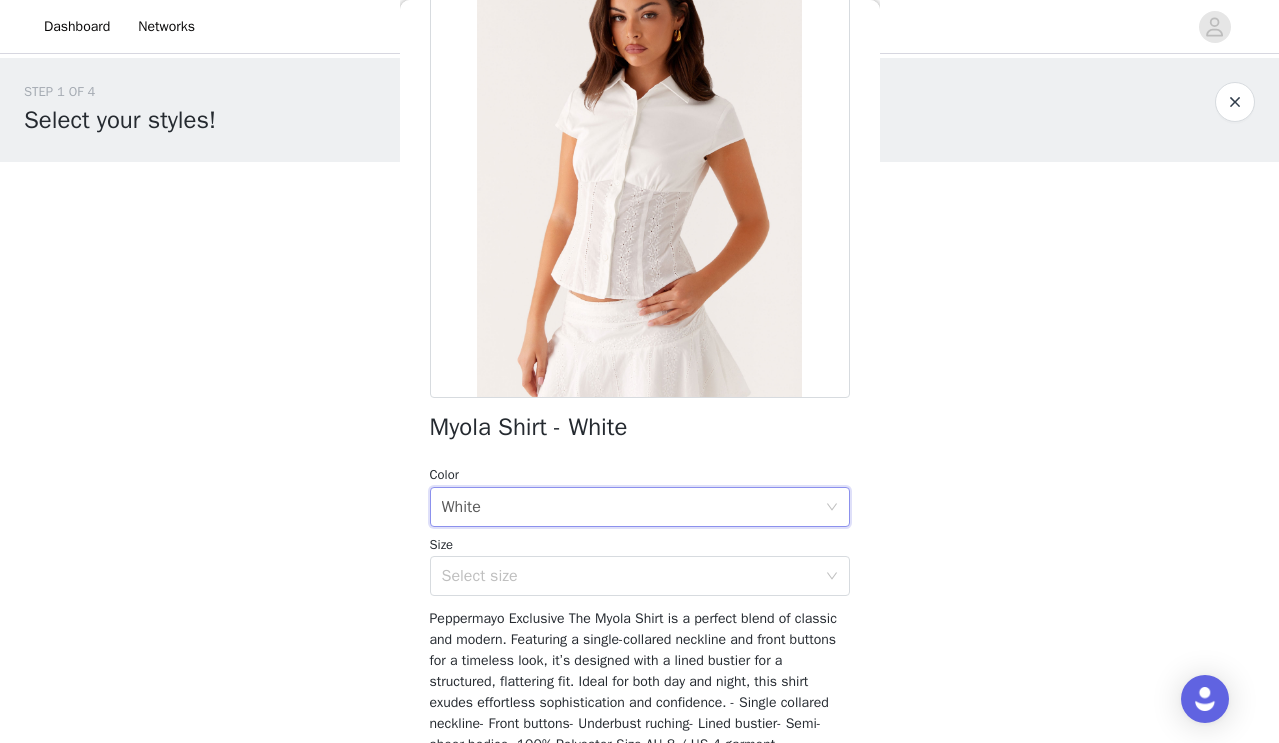 click on "Select size" at bounding box center (633, 576) 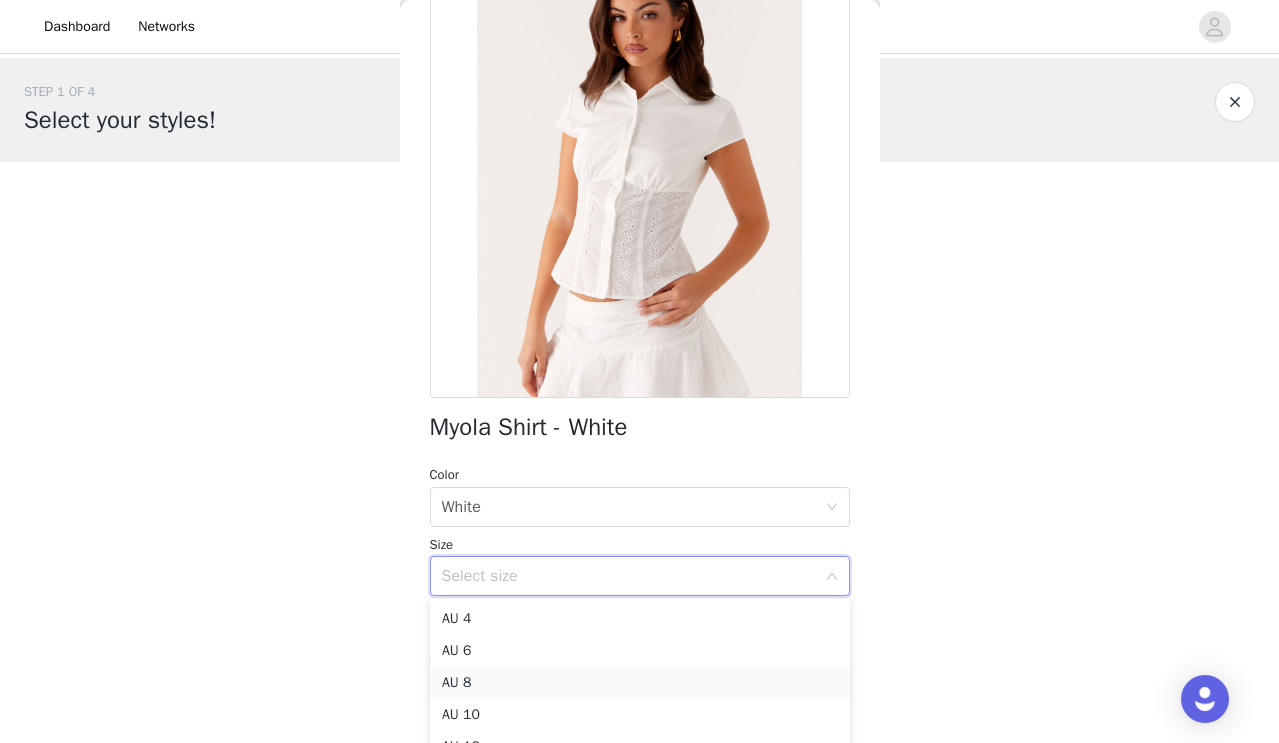 click on "AU 8" at bounding box center (640, 683) 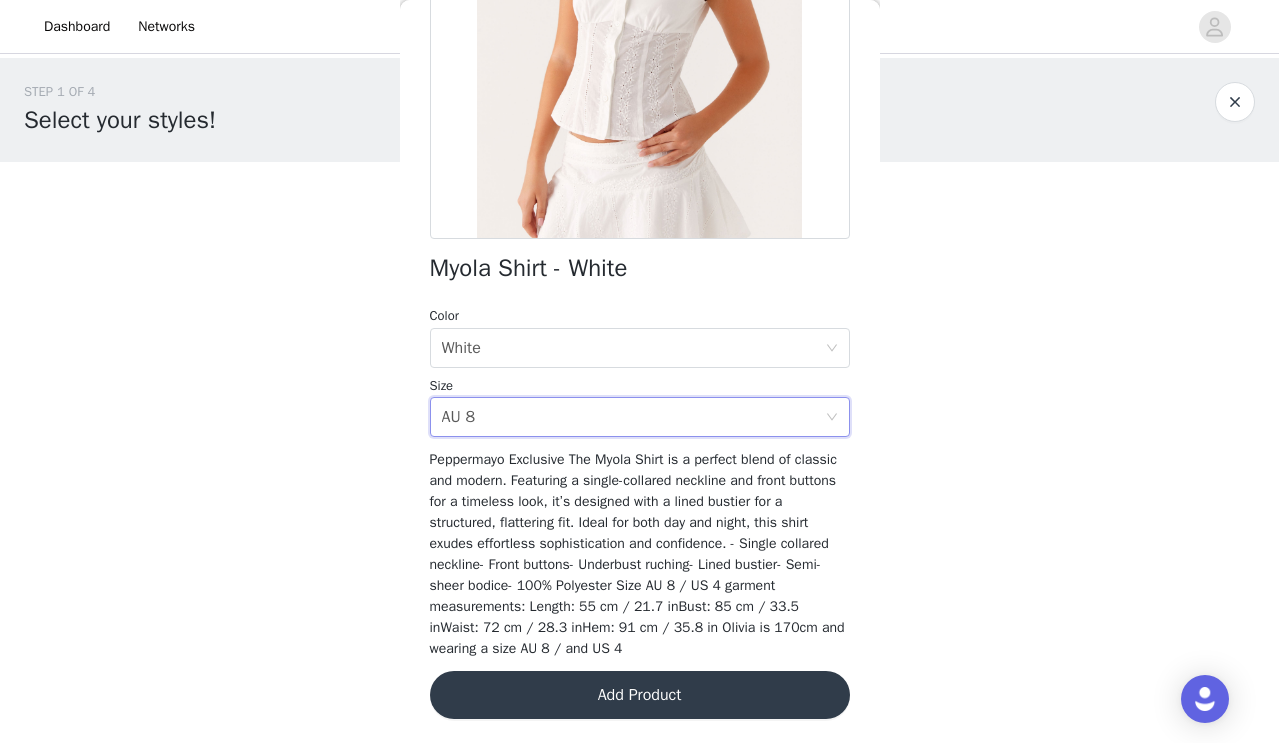 scroll, scrollTop: 310, scrollLeft: 0, axis: vertical 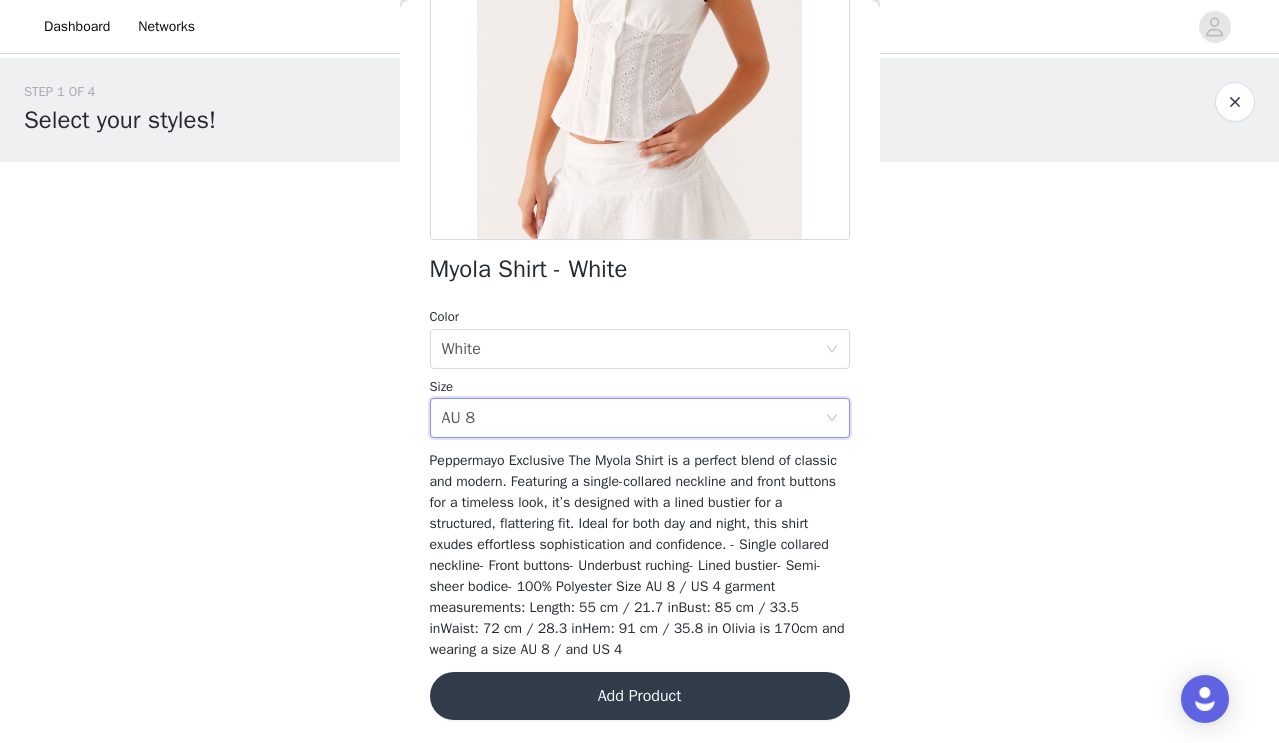 click on "Add Product" at bounding box center [640, 696] 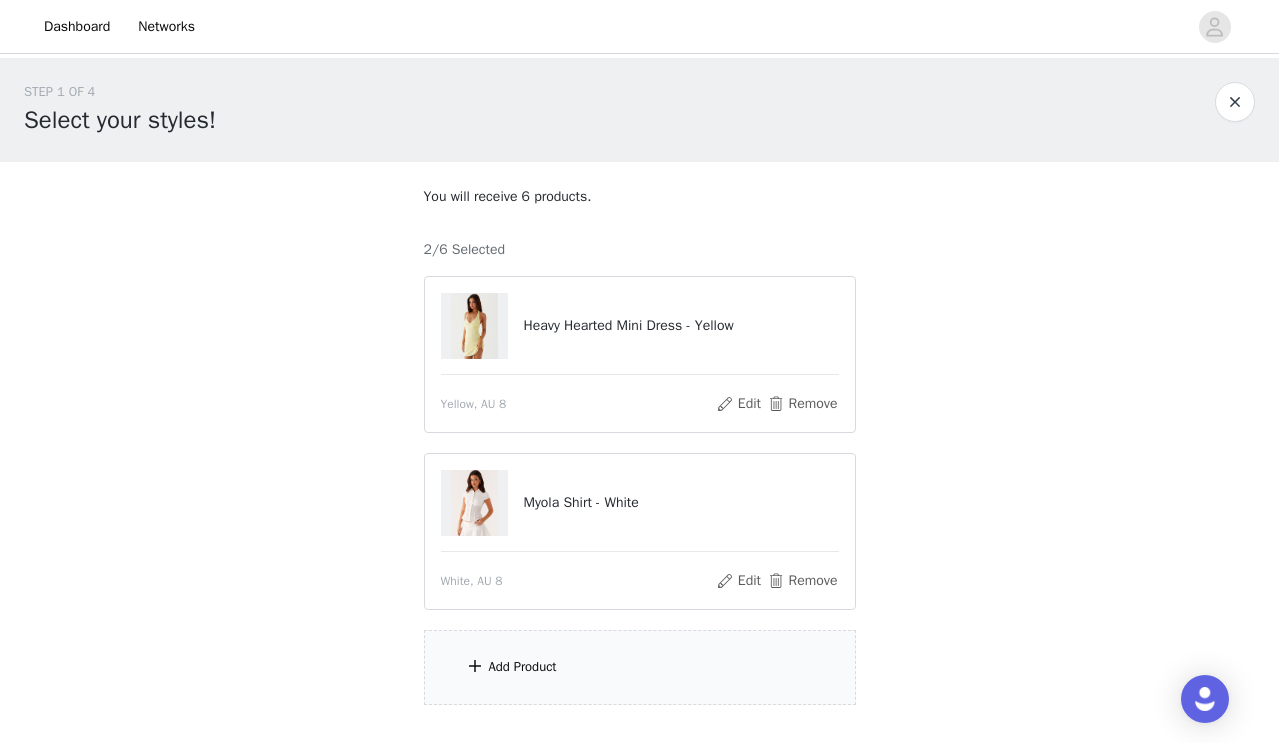 click on "Add Product" at bounding box center [523, 667] 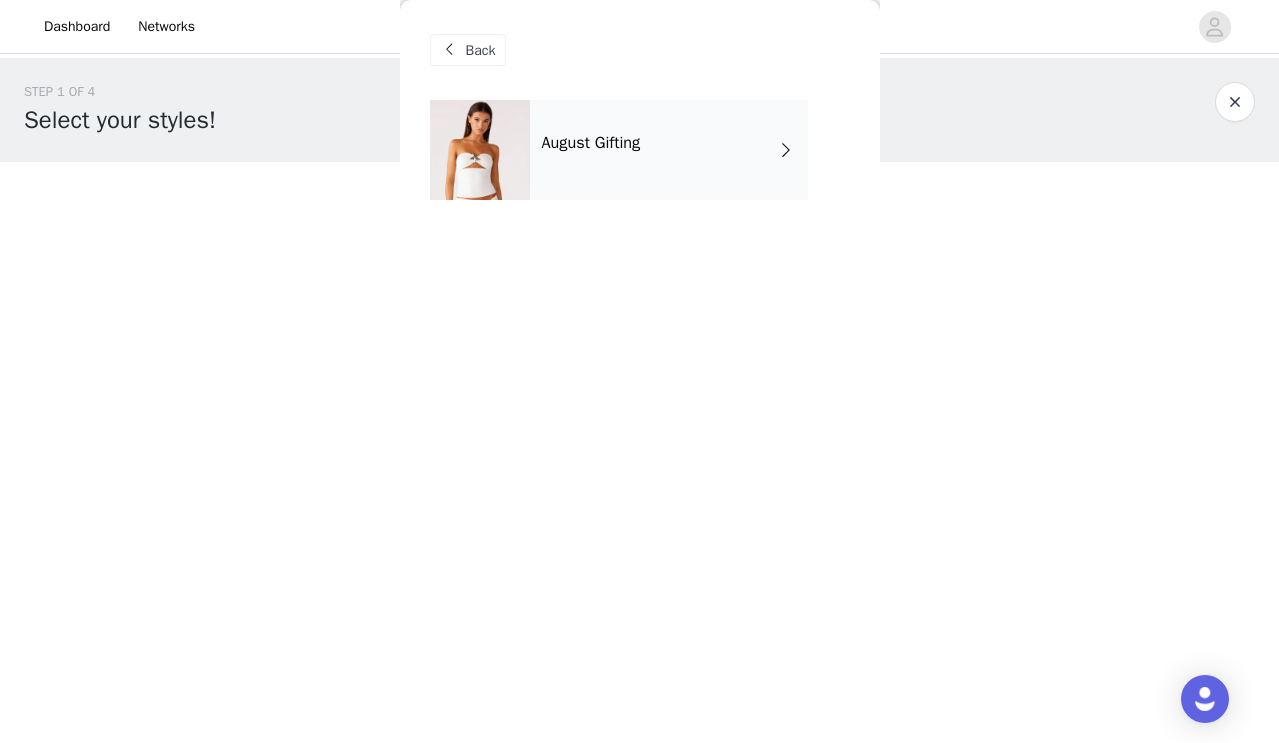 click on "Back" at bounding box center [640, 50] 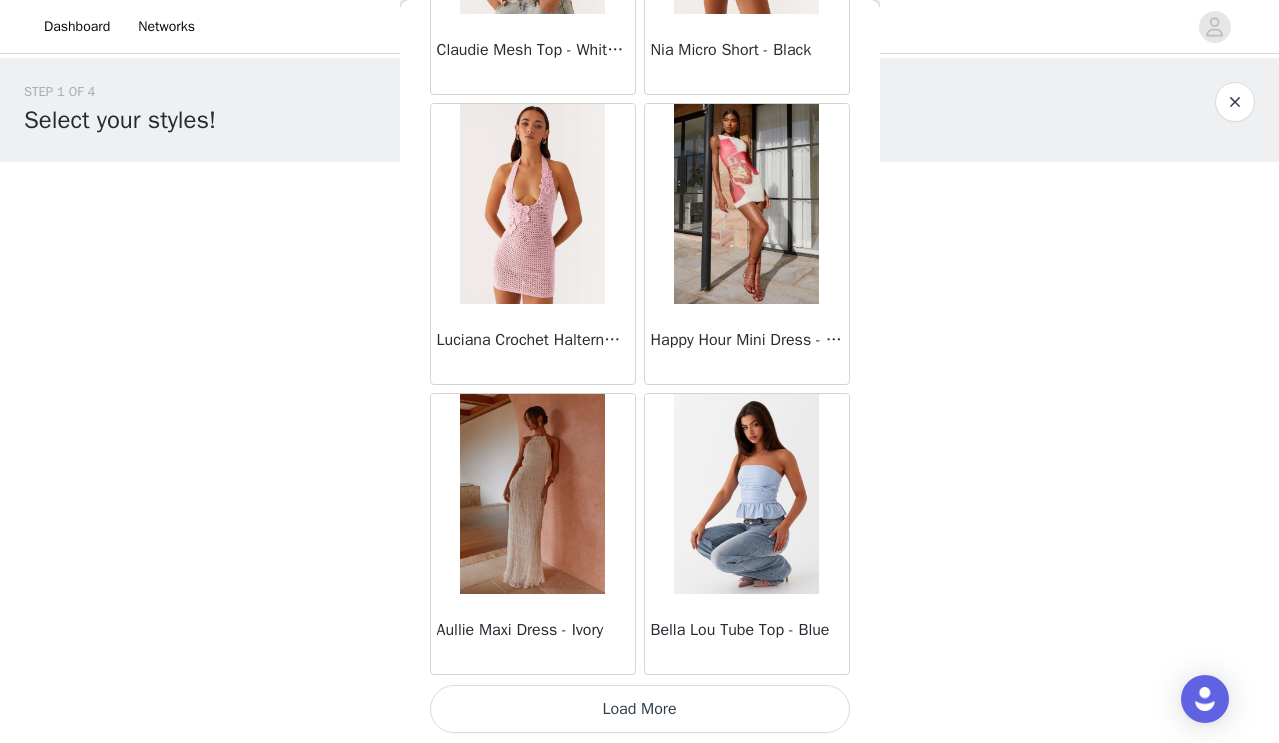scroll, scrollTop: 2317, scrollLeft: 0, axis: vertical 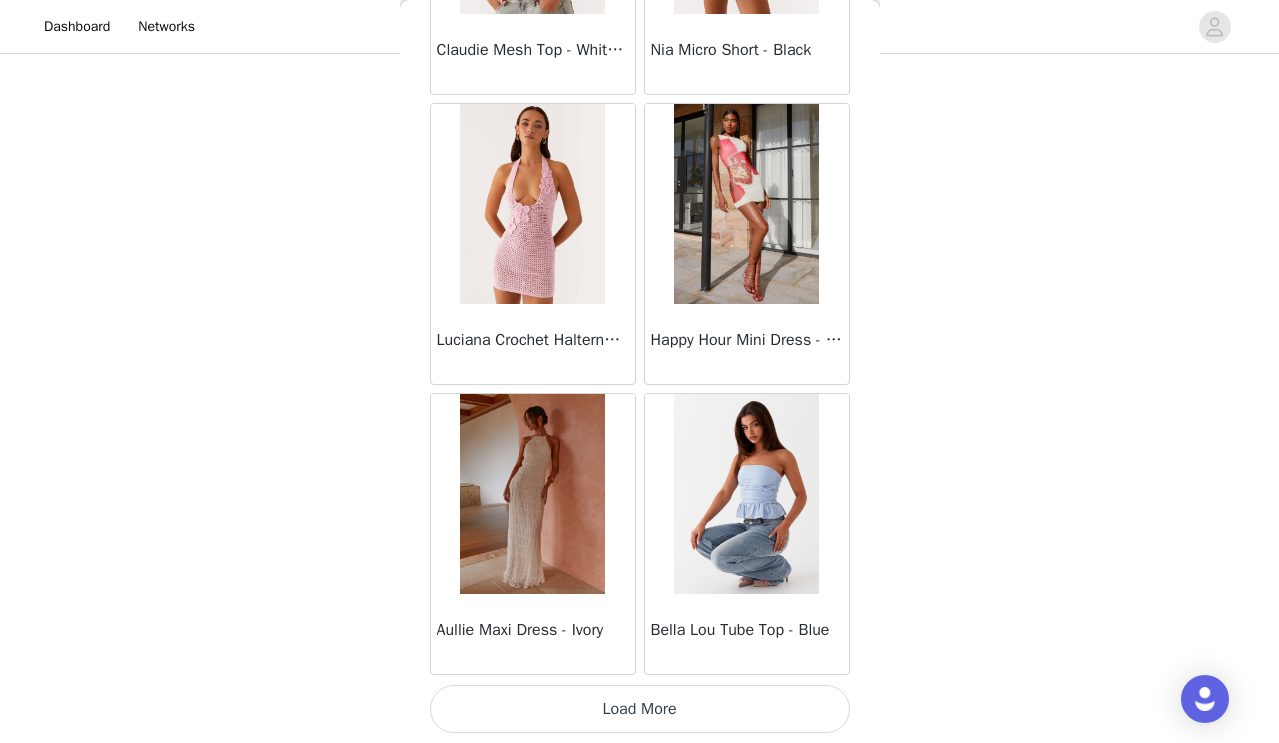 click on "Load More" at bounding box center [640, 709] 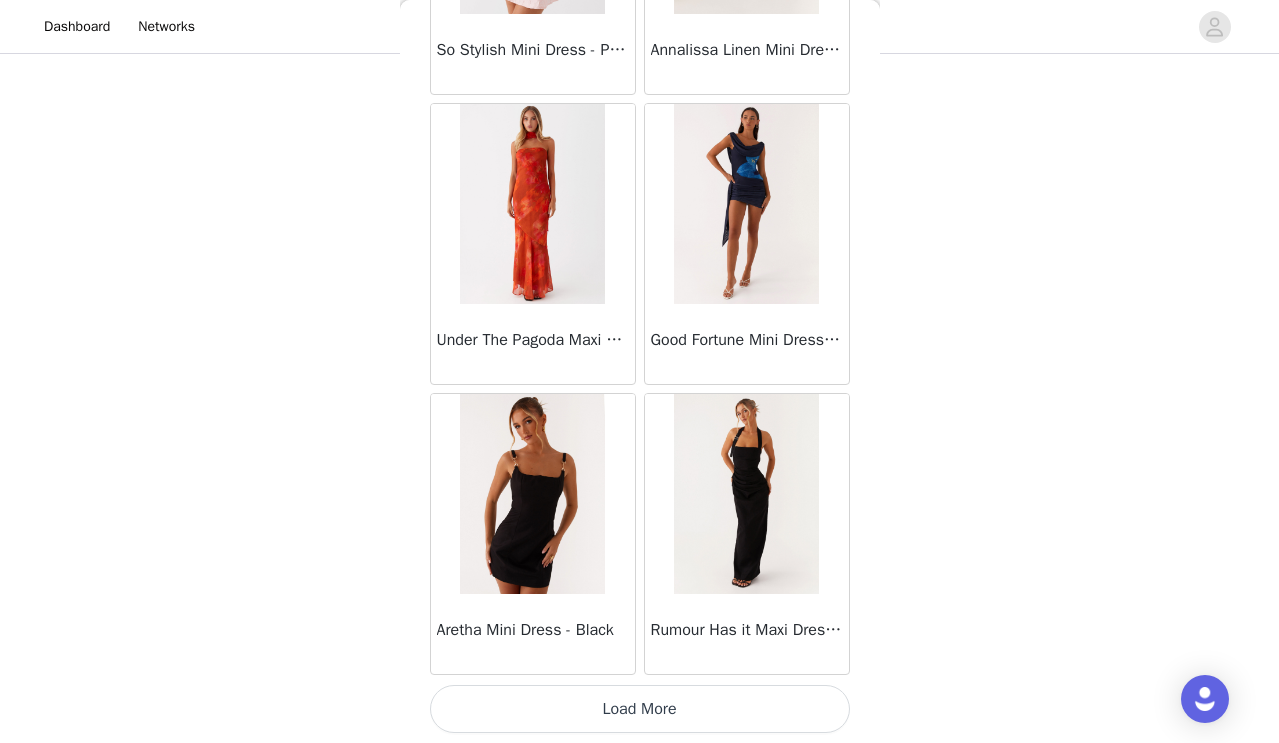 click on "Load More" at bounding box center (640, 709) 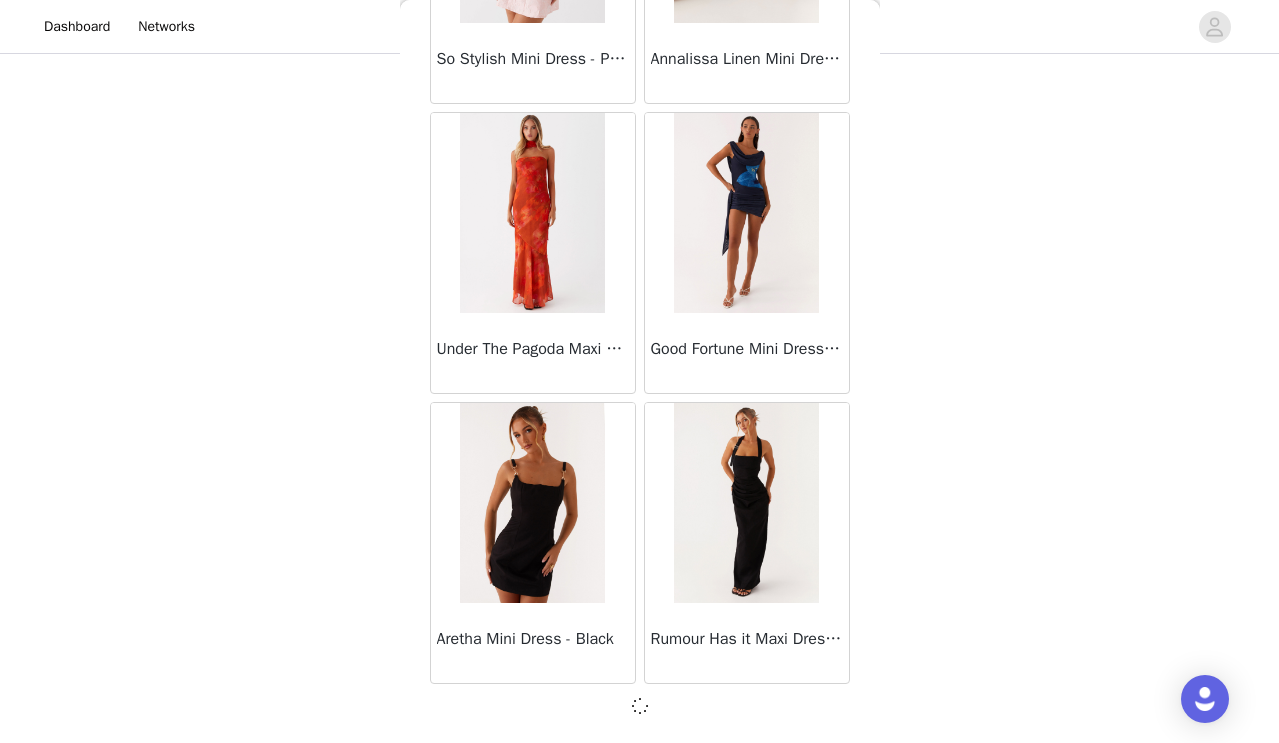 scroll, scrollTop: 5208, scrollLeft: 0, axis: vertical 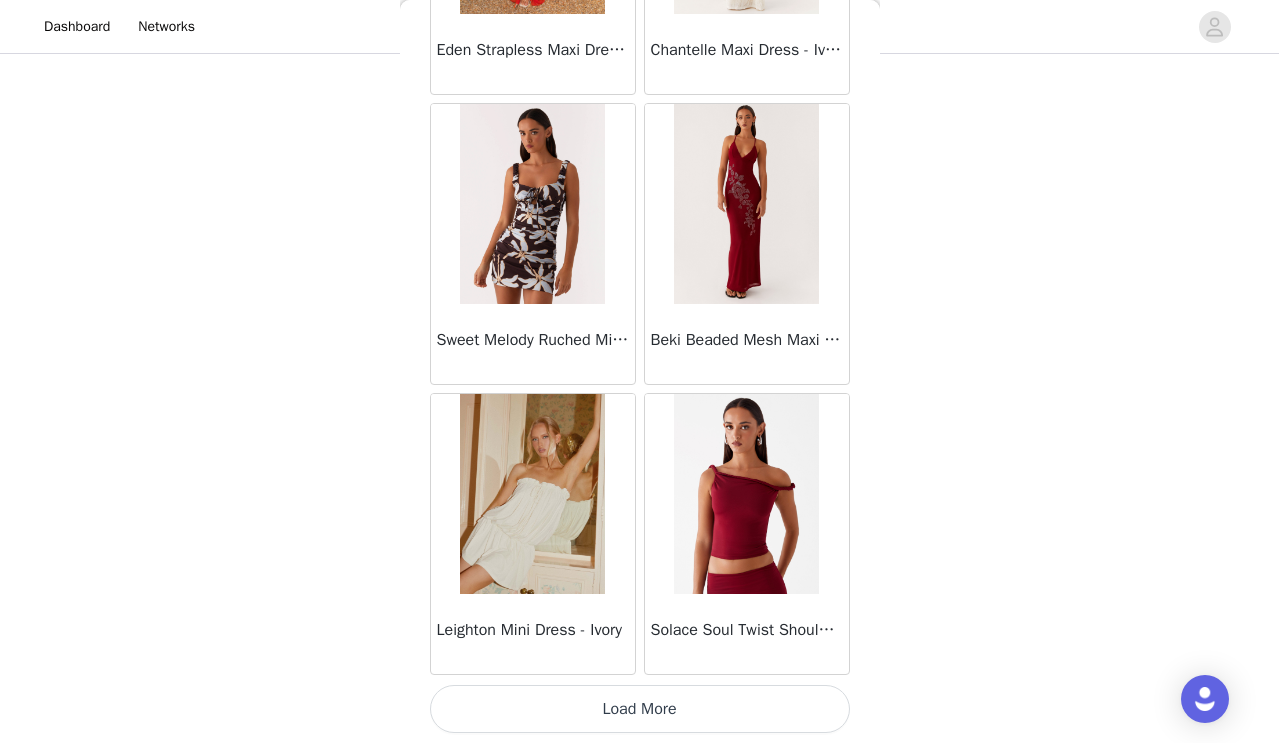 click on "Load More" at bounding box center [640, 709] 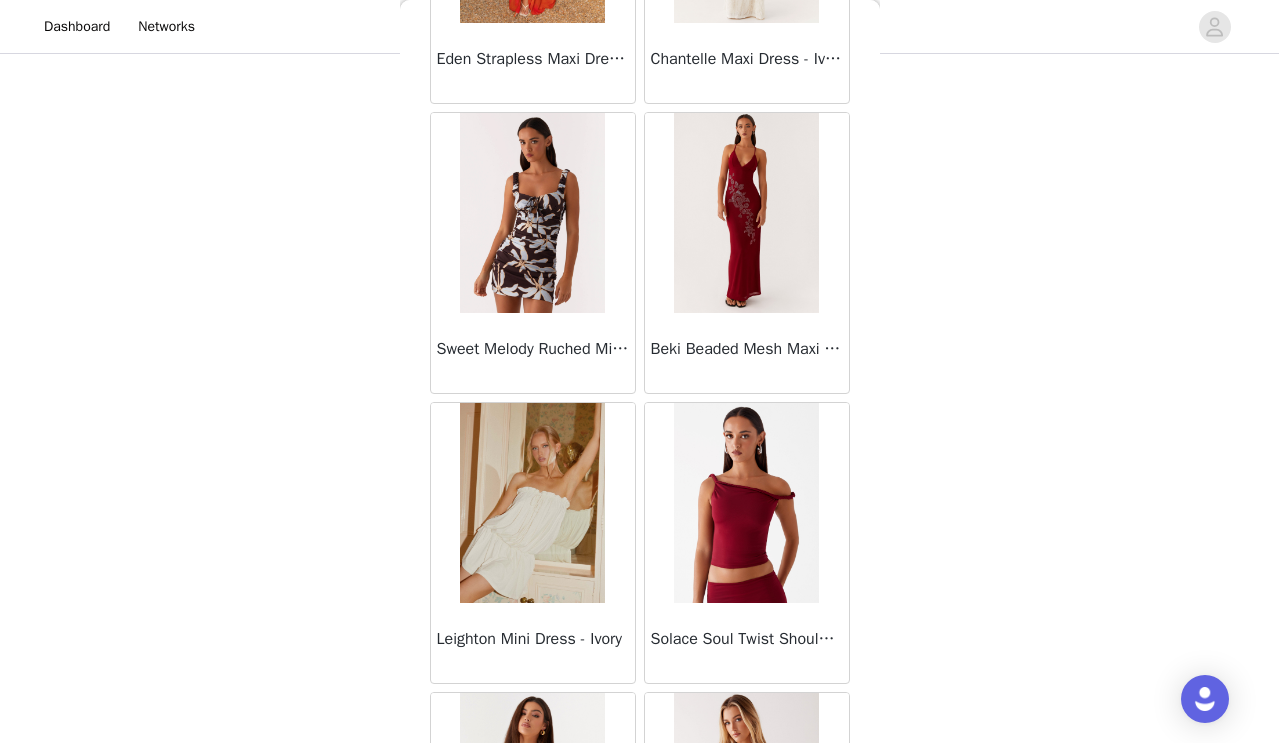 scroll, scrollTop: 129, scrollLeft: 0, axis: vertical 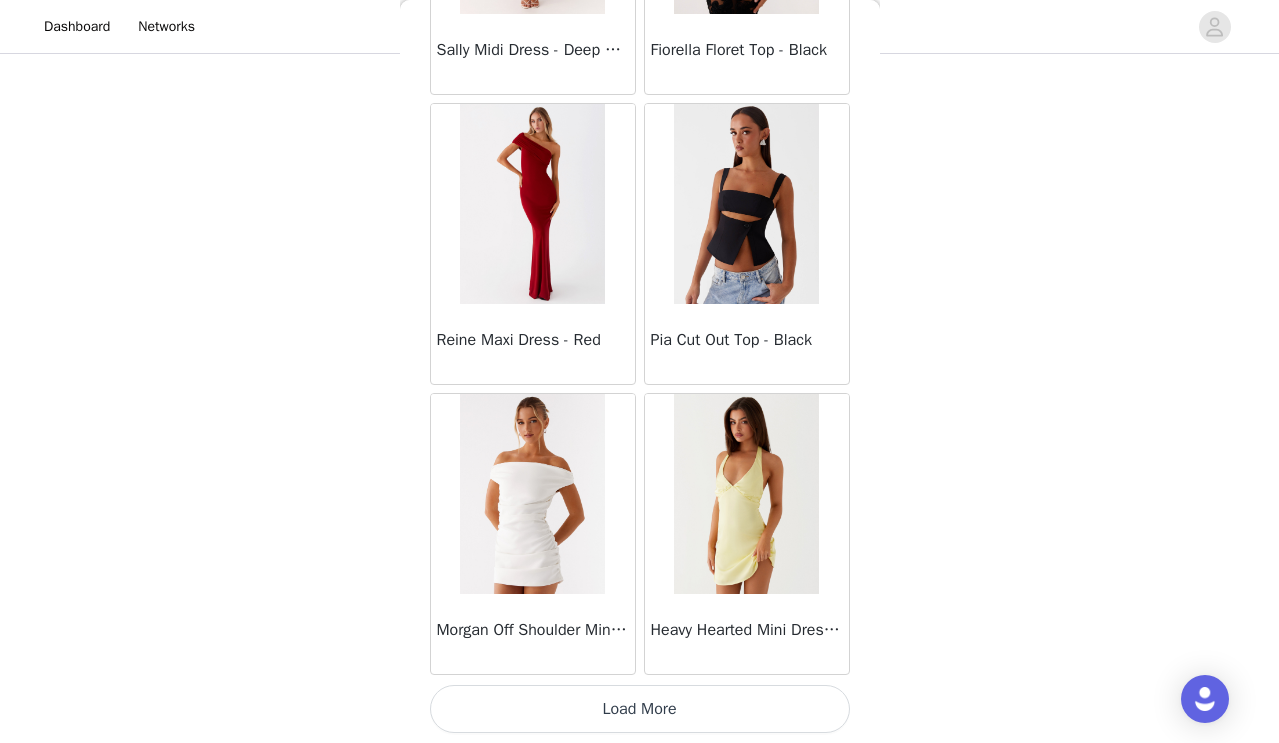 click on "Load More" at bounding box center (640, 709) 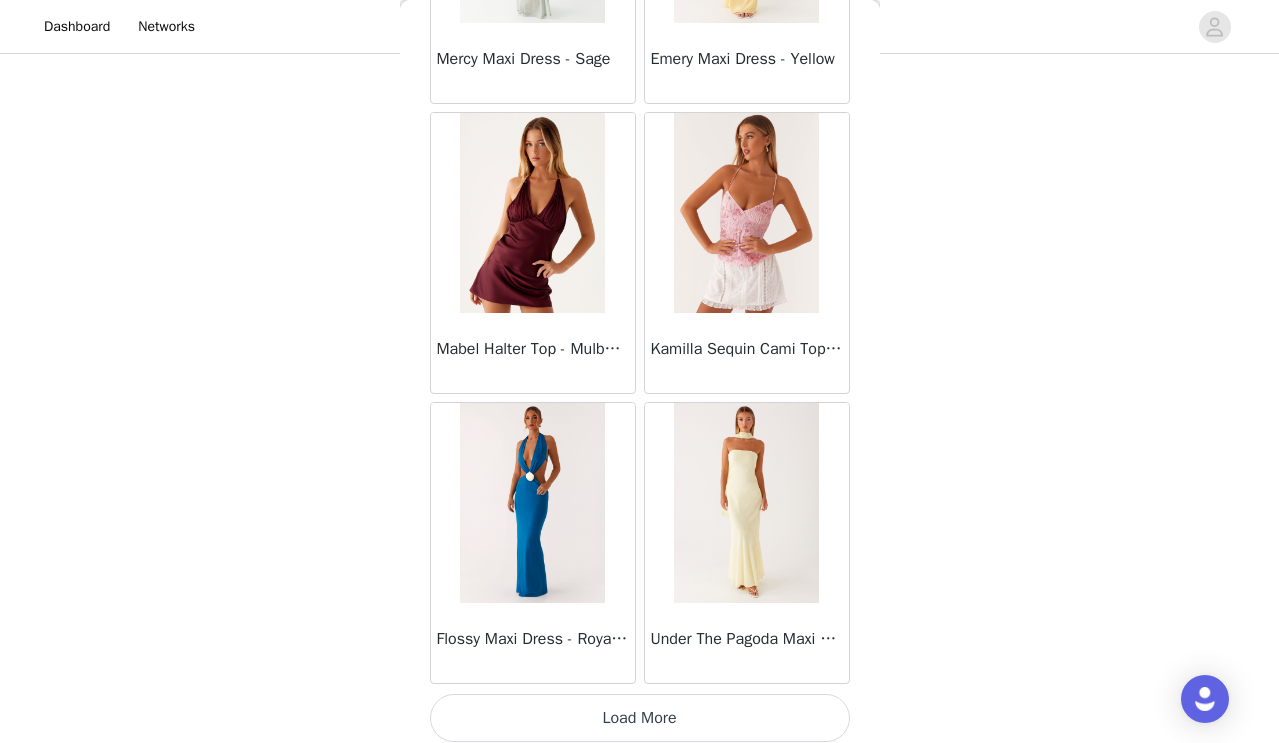 scroll, scrollTop: 13913, scrollLeft: 0, axis: vertical 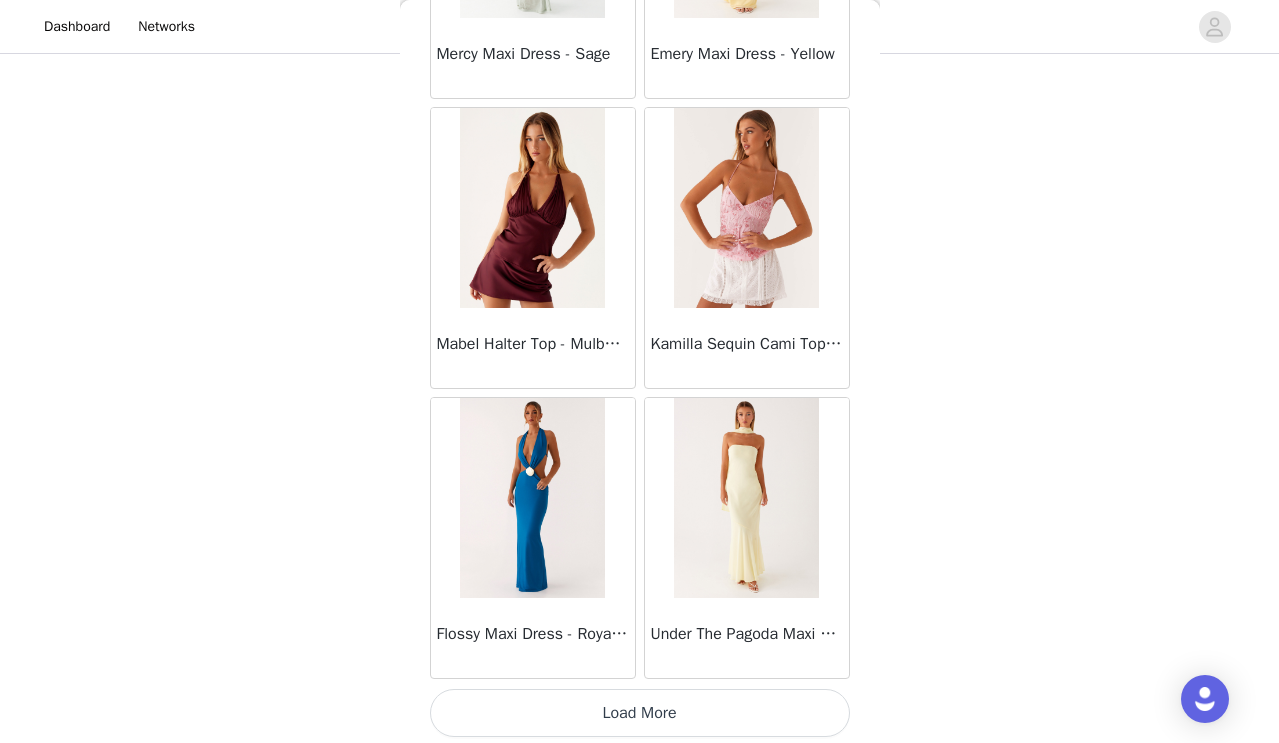 click on "Load More" at bounding box center (640, 713) 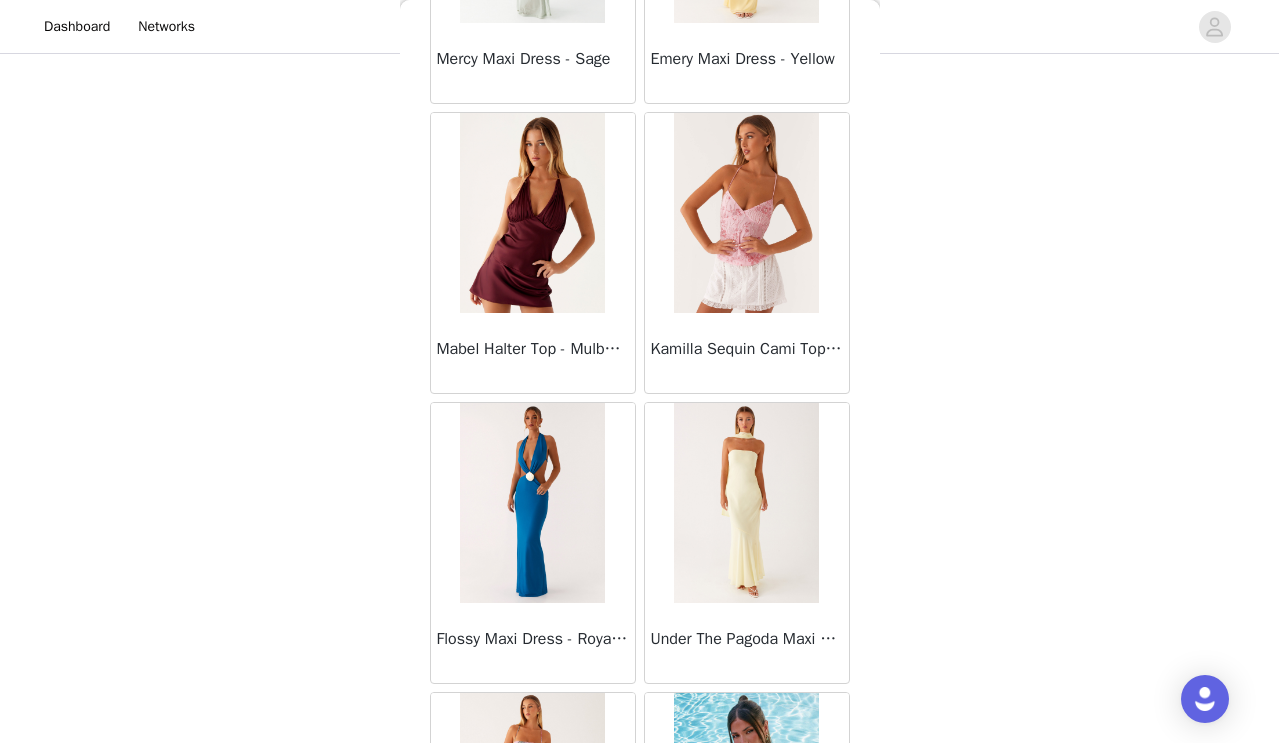 scroll, scrollTop: 129, scrollLeft: 0, axis: vertical 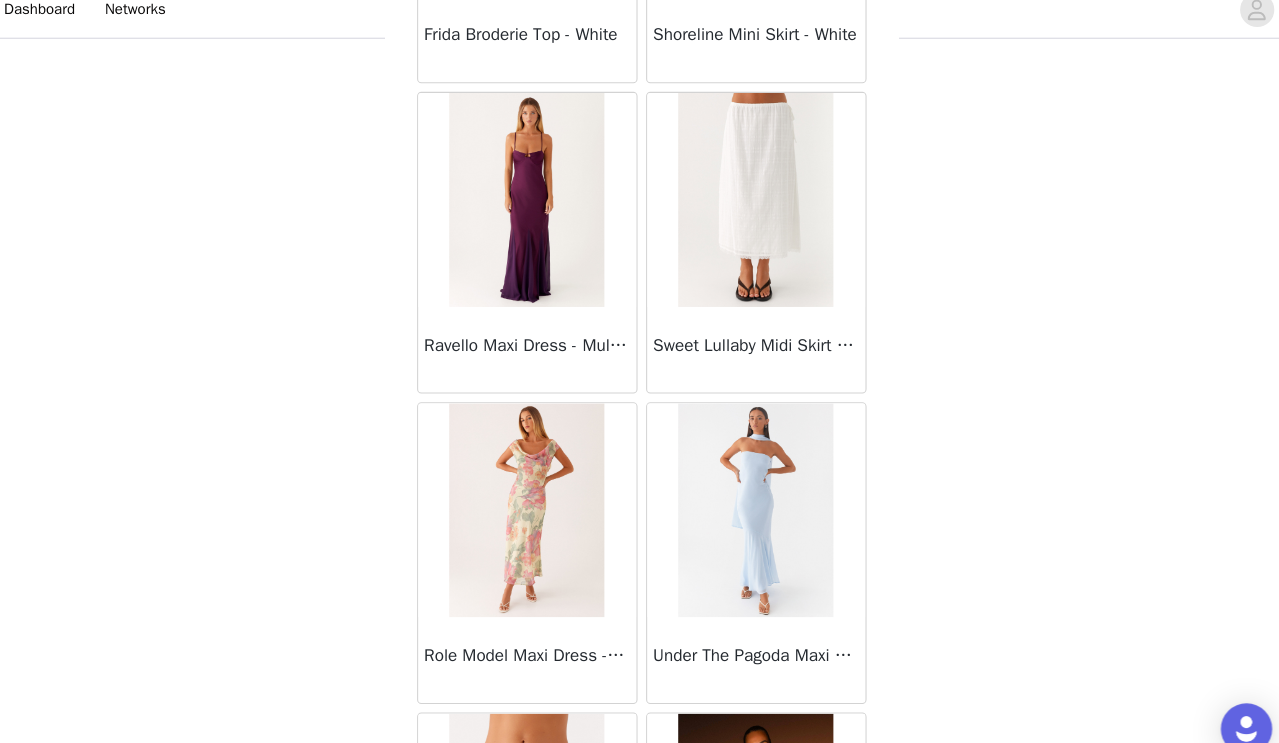 click on "STEP 1 OF 4
Select your styles!
You will receive 6 products.       2/6 Selected           Heavy Hearted Mini Dress - Yellow           Yellow, AU 8       Edit   Remove     Myola Shirt - White           White, AU 8       Edit   Remove     Add Product       Back       Sweetpea Mini Dress - Yellow       Manifest Mini Dress - Amber       Raquel Off Shoulder Long Sleeve Top - Pink       Julianna Linen Mini Dress - Black       Radiate Halterneck Top - Pink       Arden Mesh Mini Dress - White       Cheryl Bustier Halter Top - Cherry Red       Under The Pagoda Maxi Dress - Deep Red Floral       Sweetest Pie T-Shirt - Black Gingham       That Girl Maxi Dress - Pink       Peppermayo Exclusive Heavy Hearted Mini - Black       Songbird Maxi Dress - Blue Black Floral       Viviana Mini Dress - Lavender       Eden Strapless Maxi Dress - Navy       Claudie Mesh Top - White Pink Lilly       Nia Micro Short - Black" at bounding box center (639, 265) 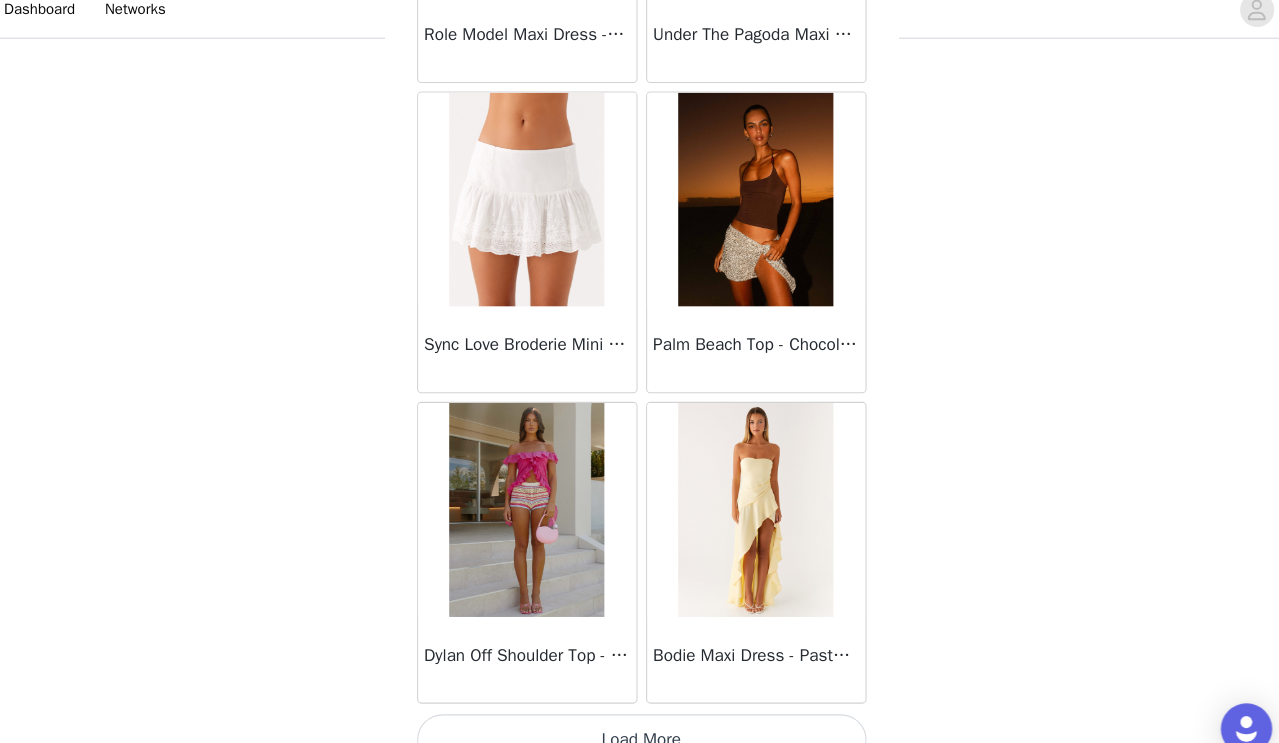 scroll, scrollTop: 16817, scrollLeft: 0, axis: vertical 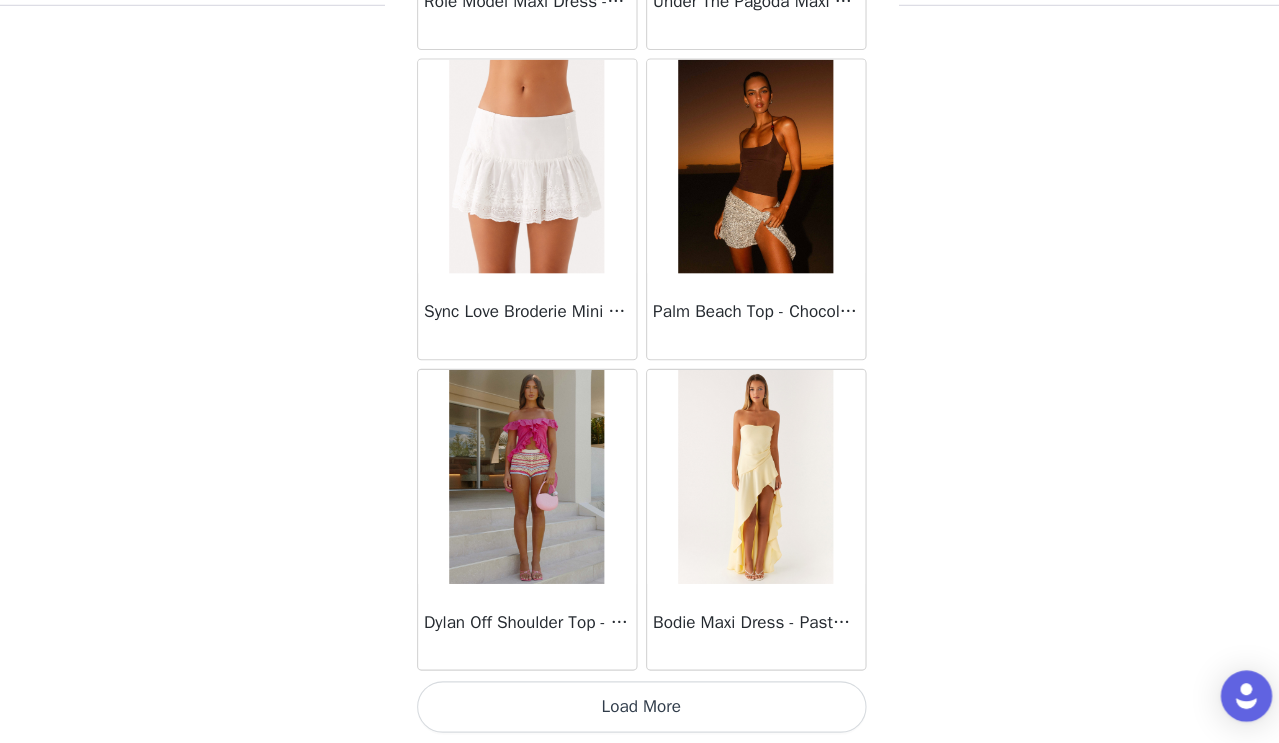 click on "Load More" at bounding box center (640, 709) 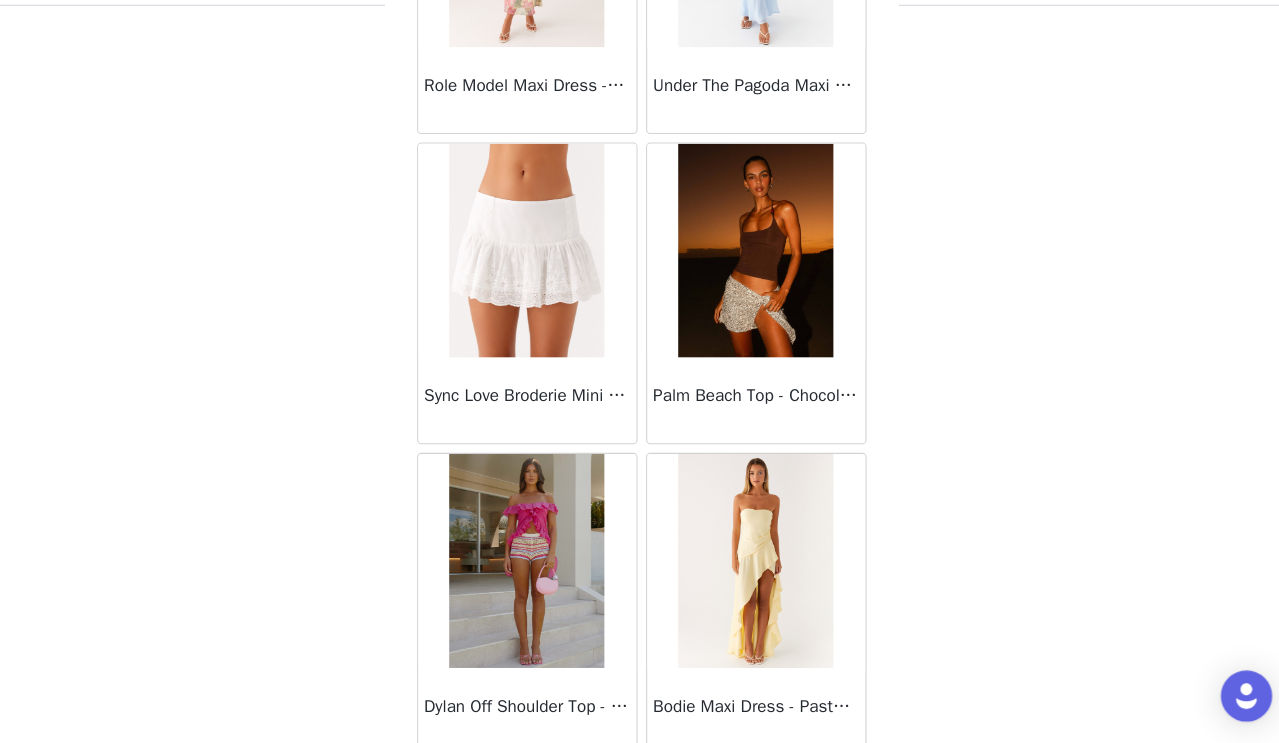 scroll, scrollTop: 16737, scrollLeft: 0, axis: vertical 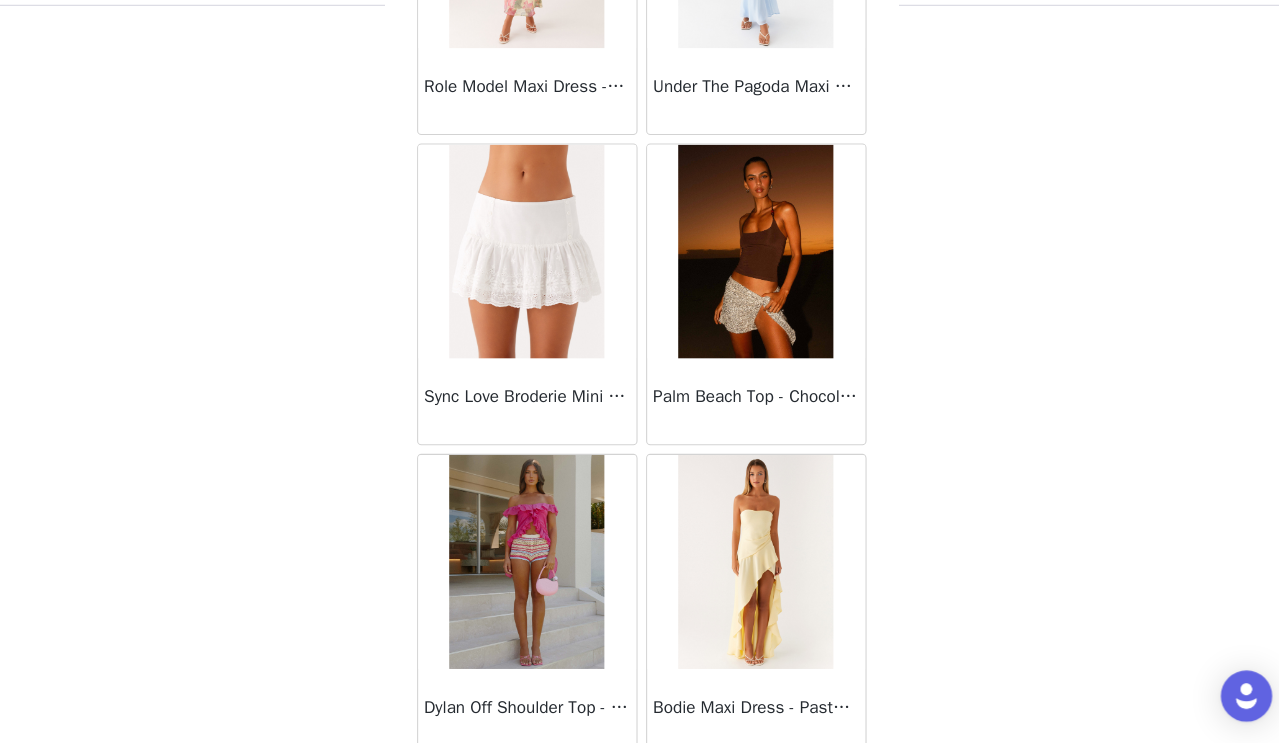 click at bounding box center [532, 284] 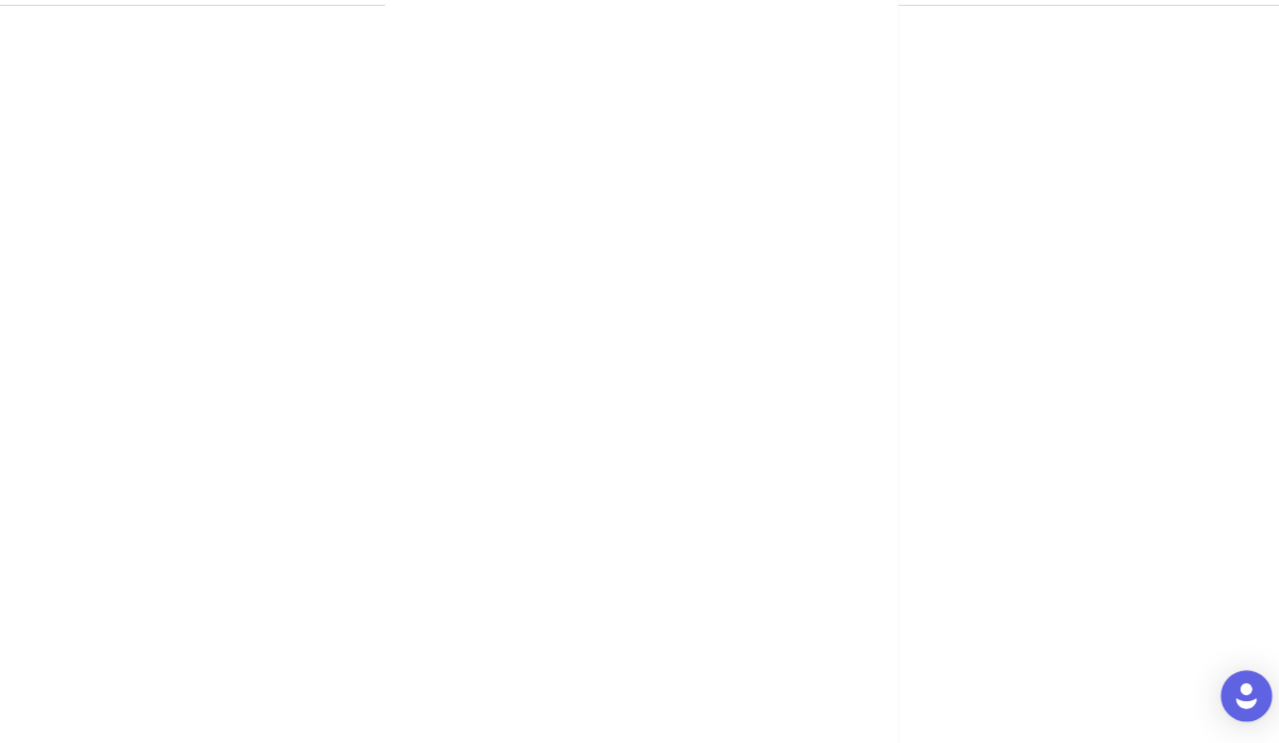 scroll, scrollTop: 0, scrollLeft: 0, axis: both 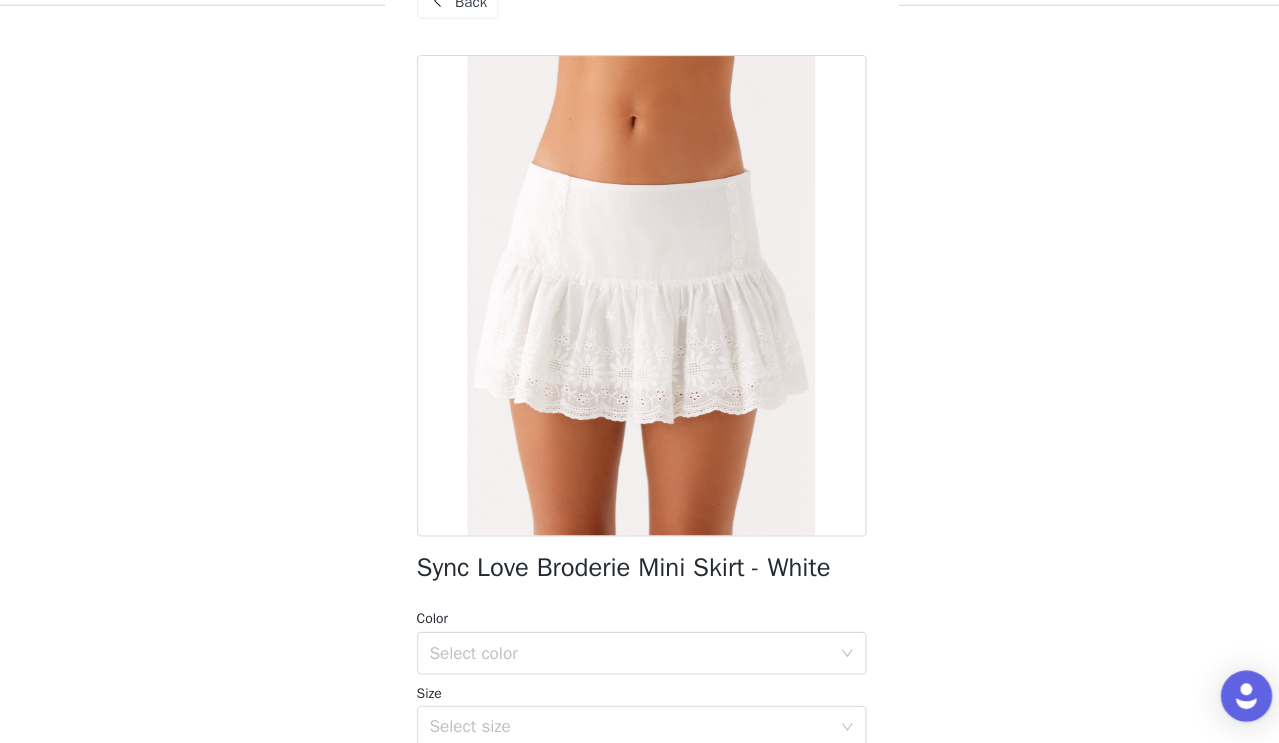 click on "Back" at bounding box center (468, 50) 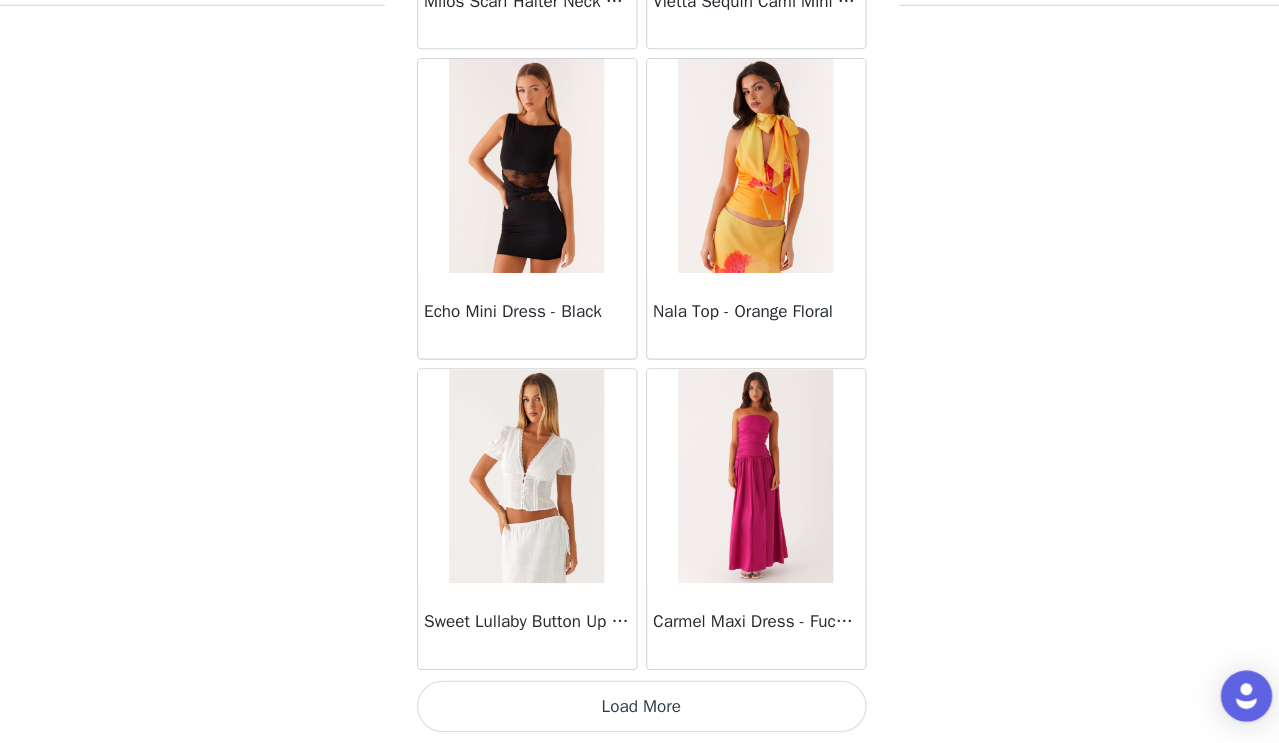 scroll, scrollTop: 19717, scrollLeft: 0, axis: vertical 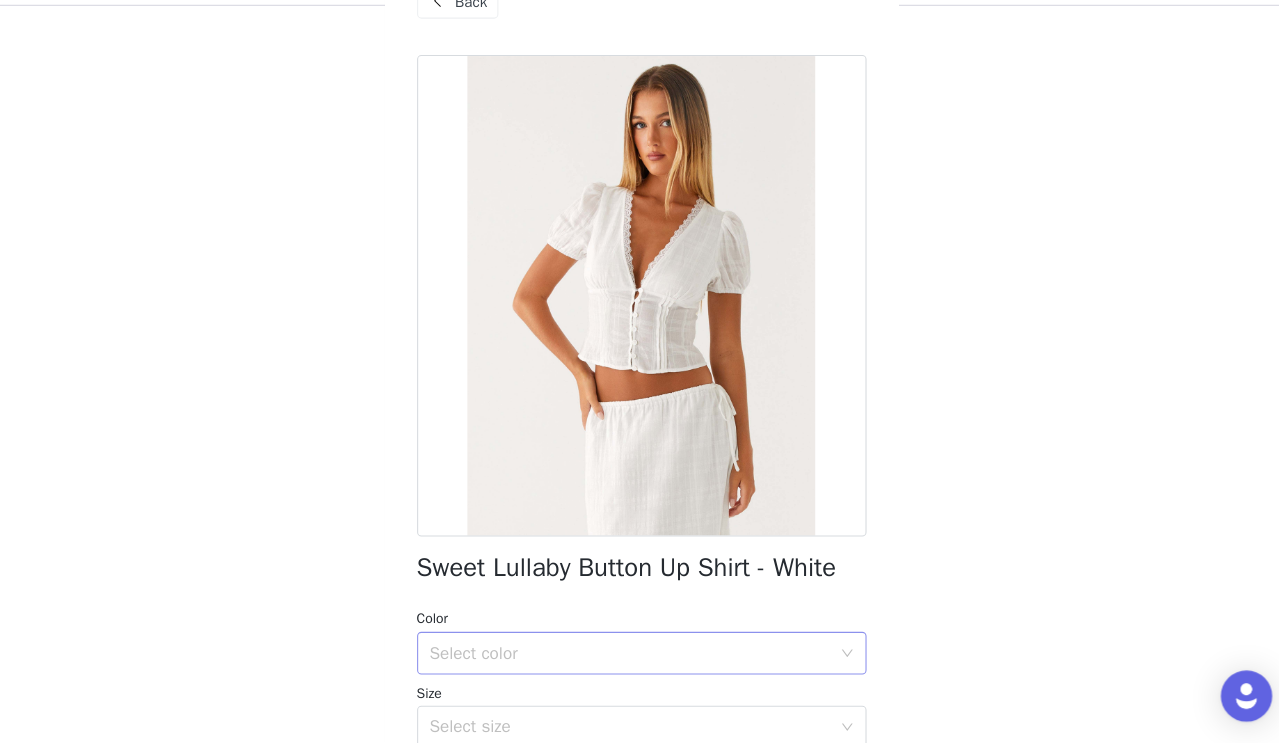 click on "Select color" at bounding box center [629, 659] 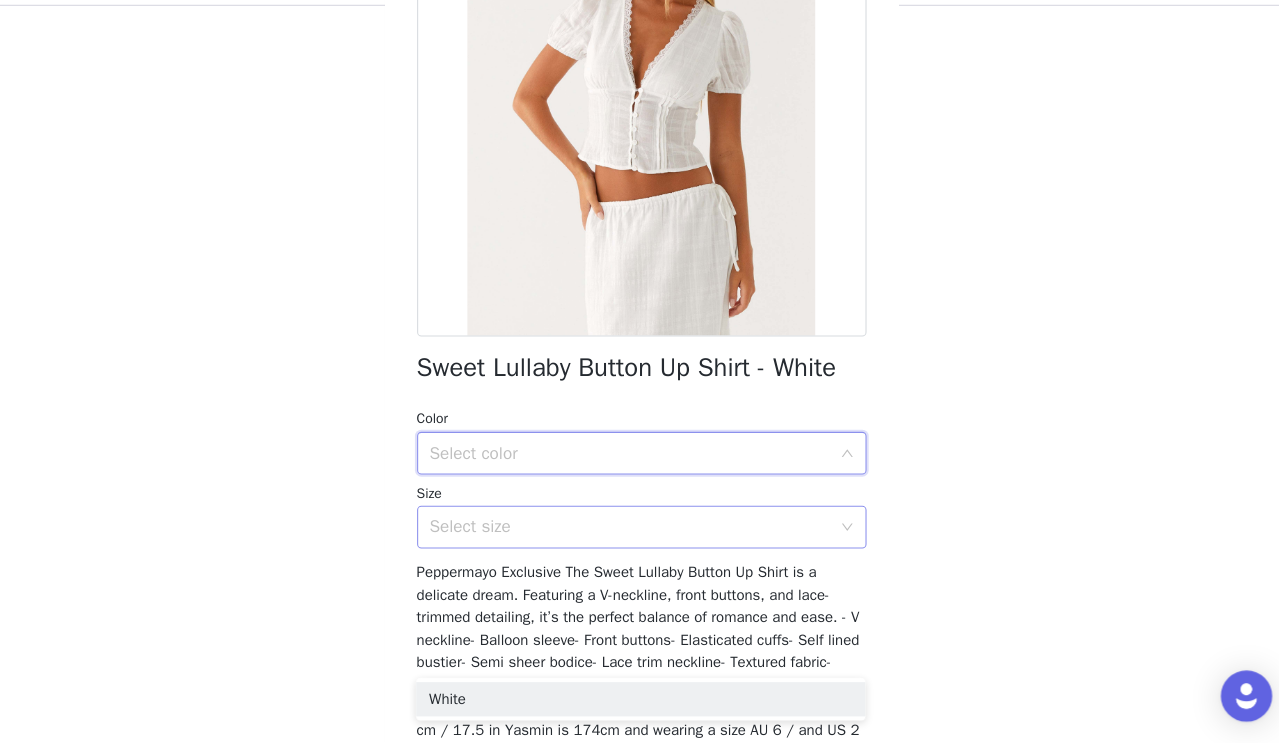 scroll, scrollTop: 190, scrollLeft: 0, axis: vertical 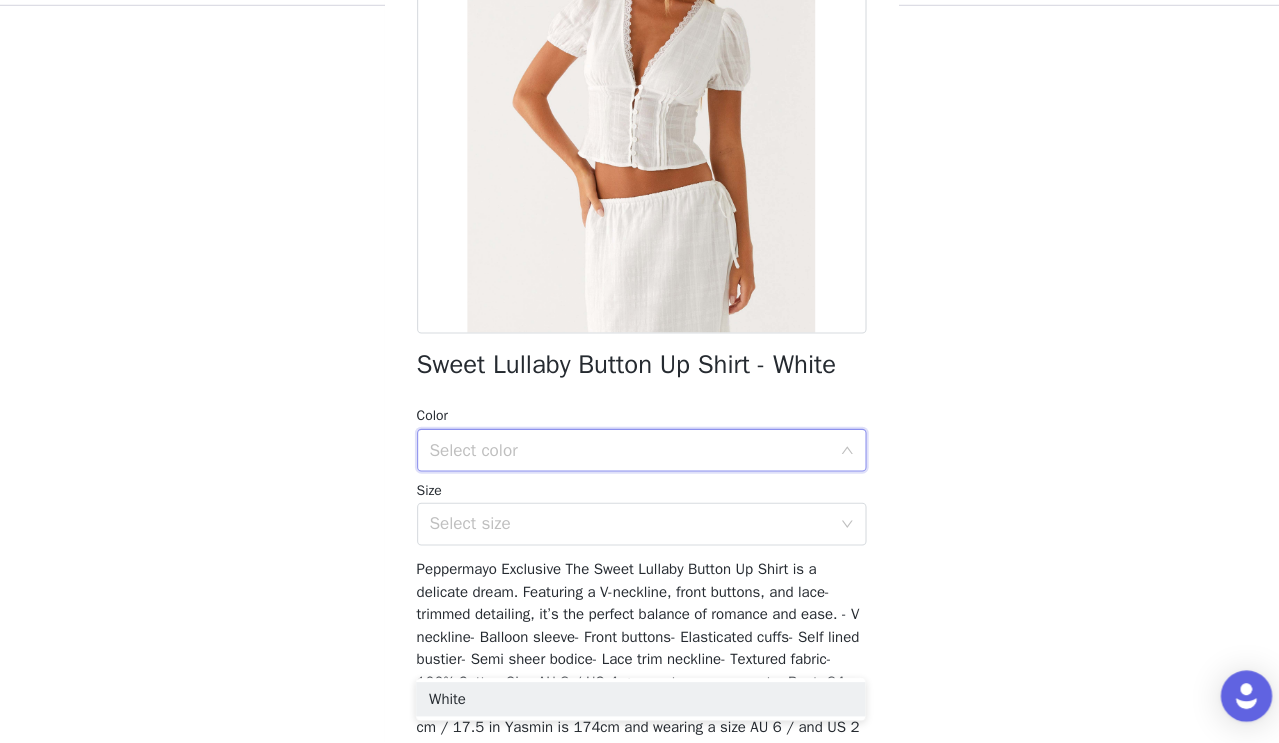 click on "Select color" at bounding box center (629, 469) 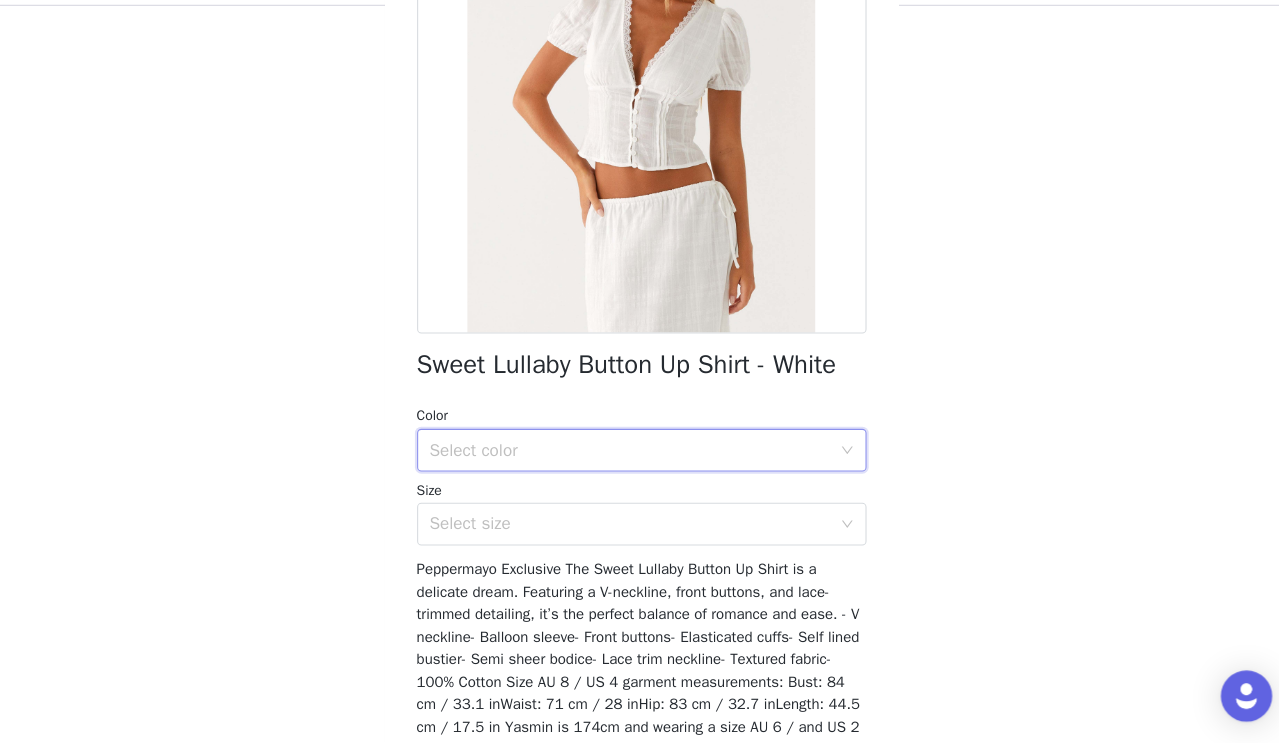 click on "Select color" at bounding box center [629, 469] 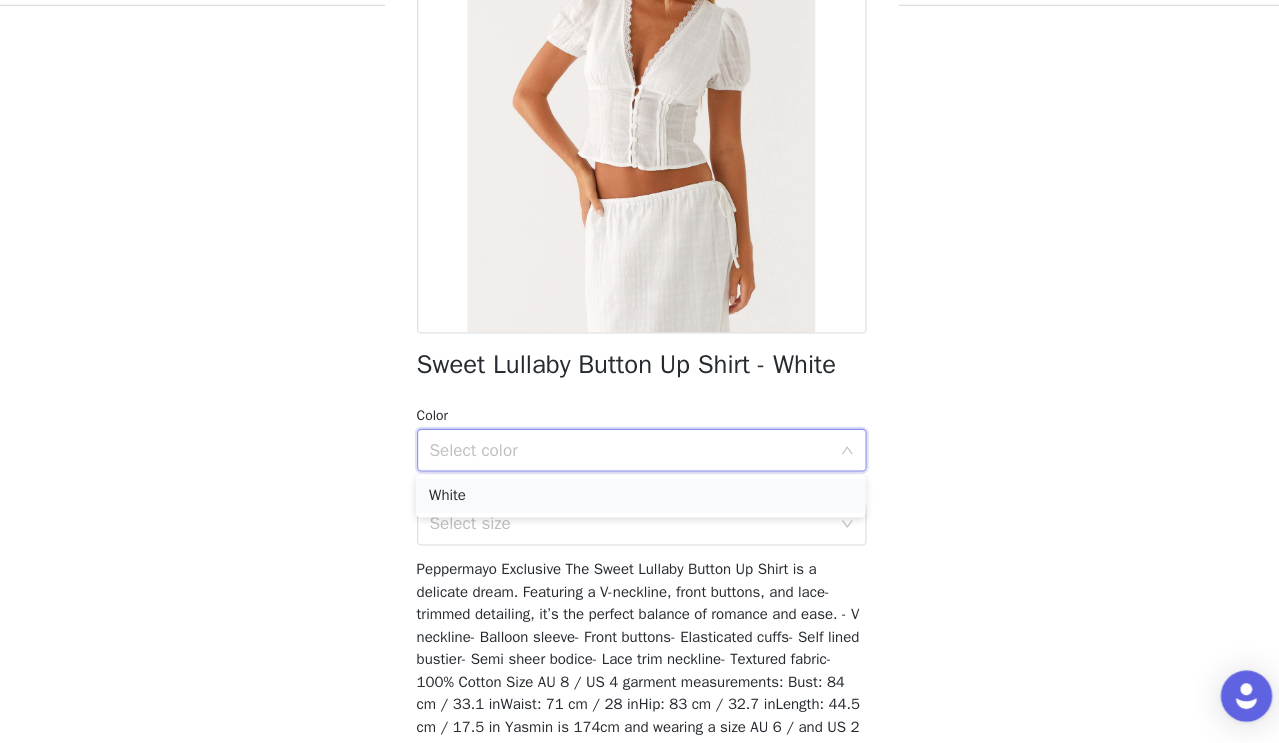 click on "White" at bounding box center (639, 512) 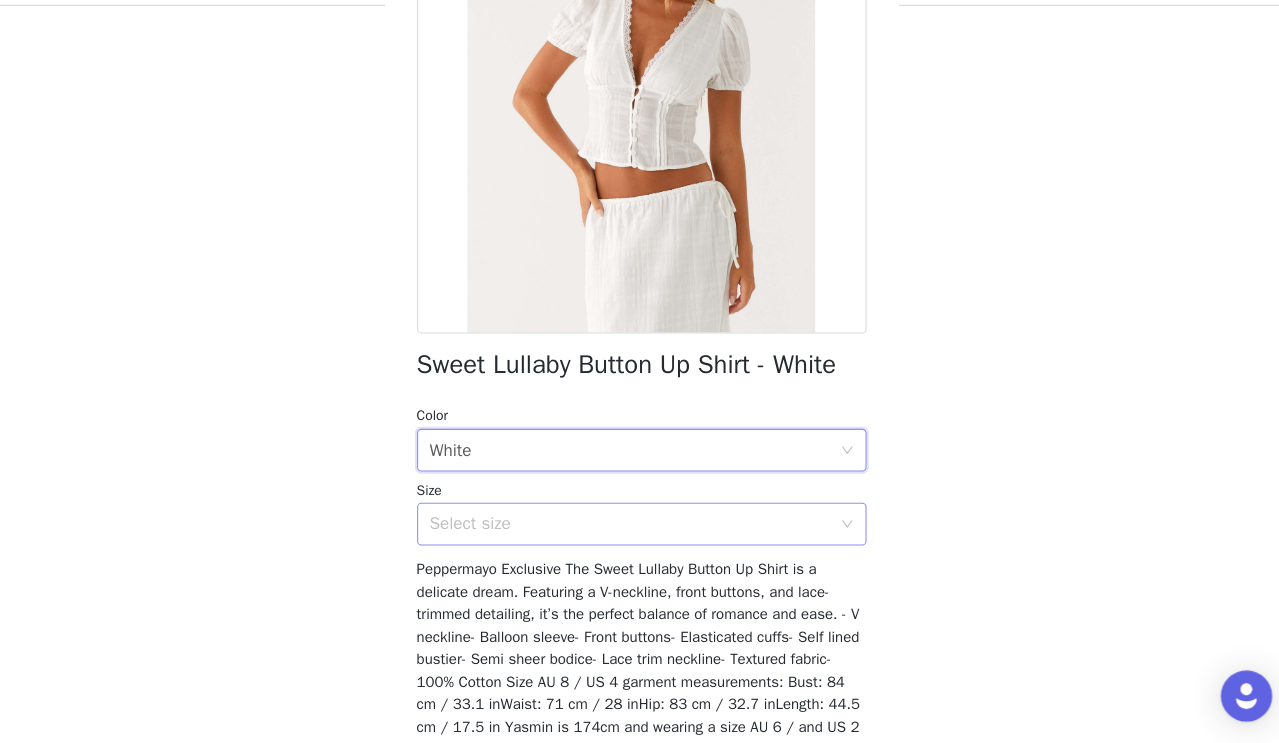 click on "Select size" at bounding box center (629, 538) 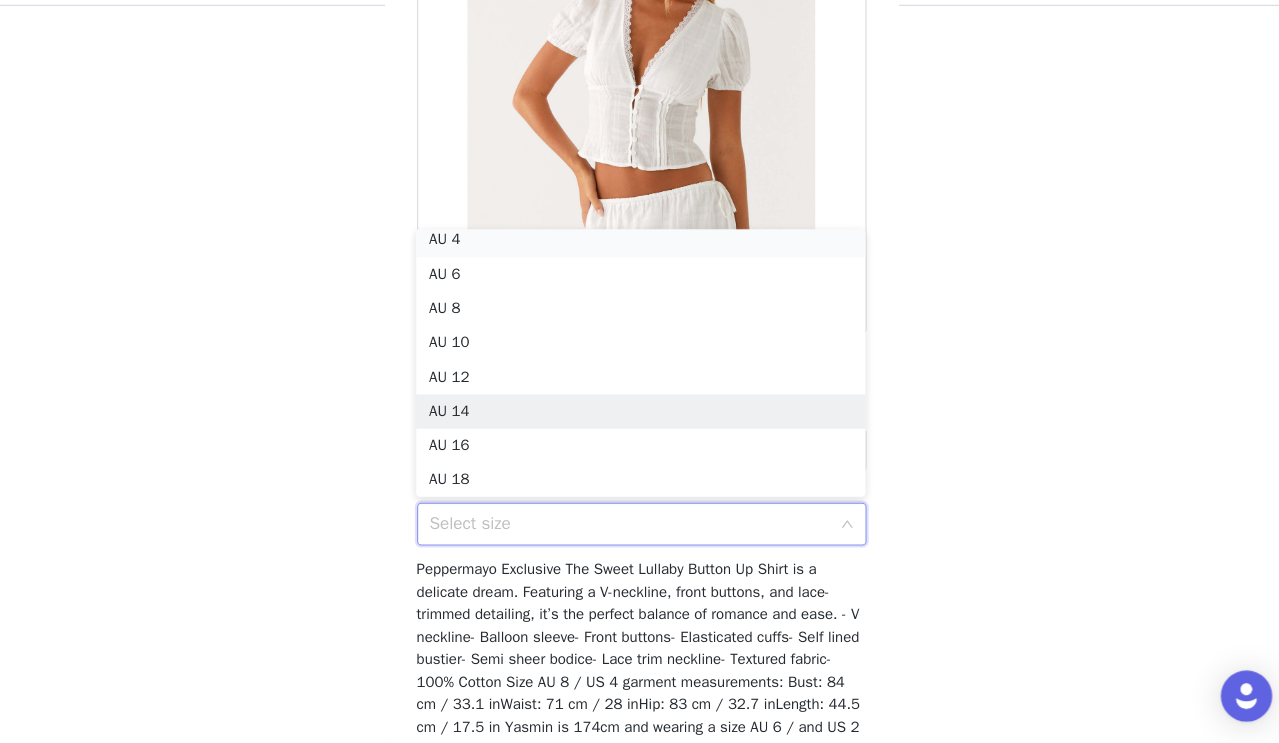 scroll, scrollTop: 4, scrollLeft: 0, axis: vertical 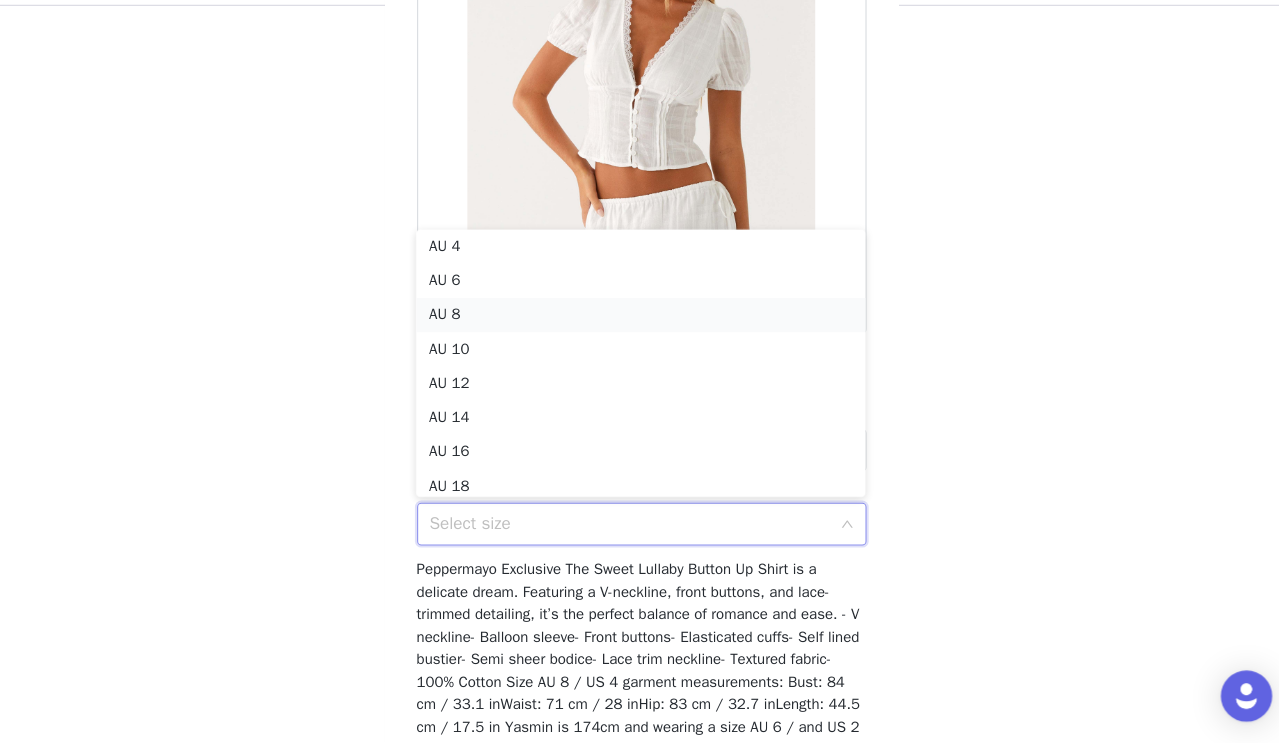 click on "AU 8" at bounding box center [639, 343] 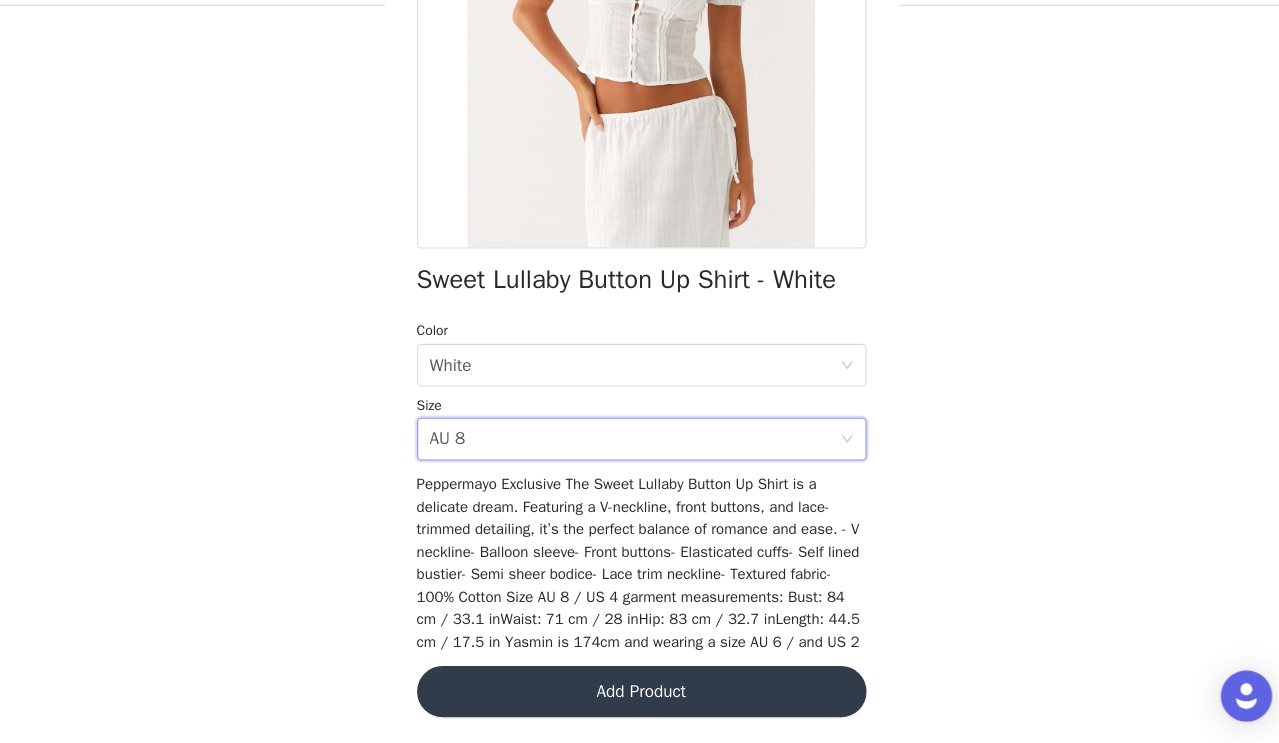 scroll, scrollTop: 289, scrollLeft: 0, axis: vertical 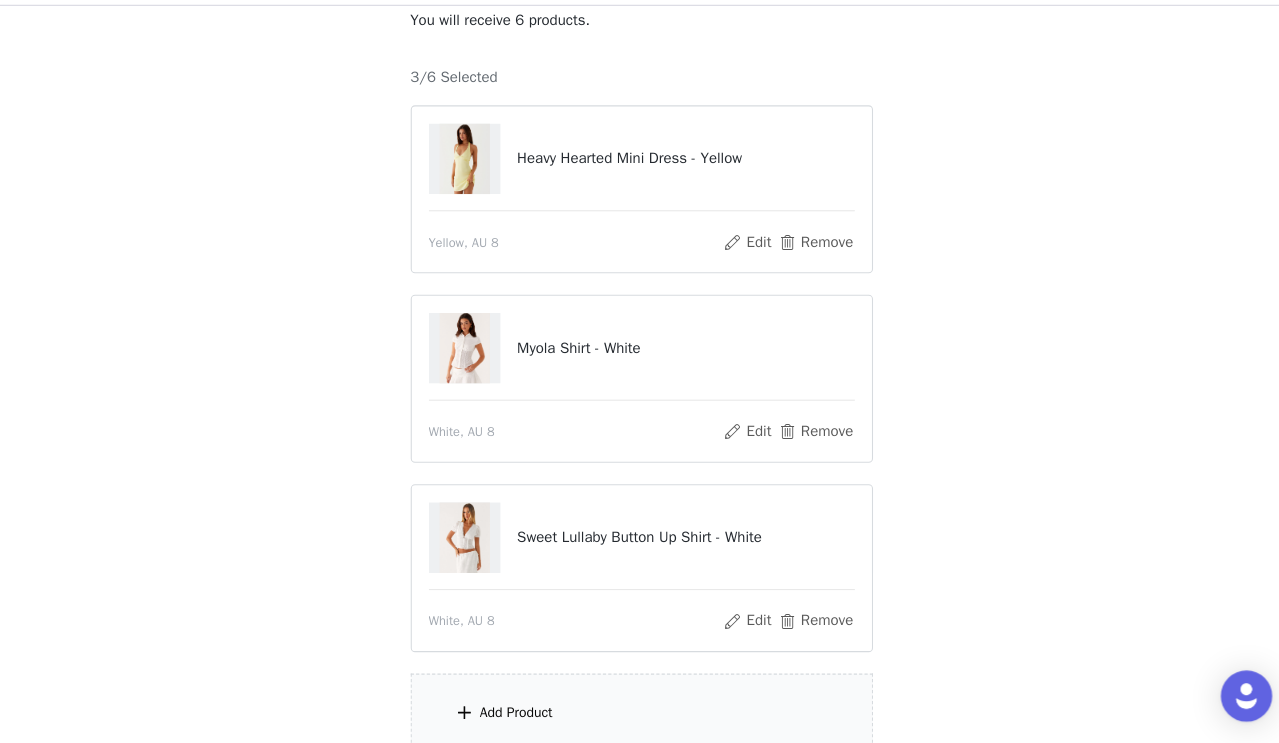 click on "Add Product" at bounding box center (640, 715) 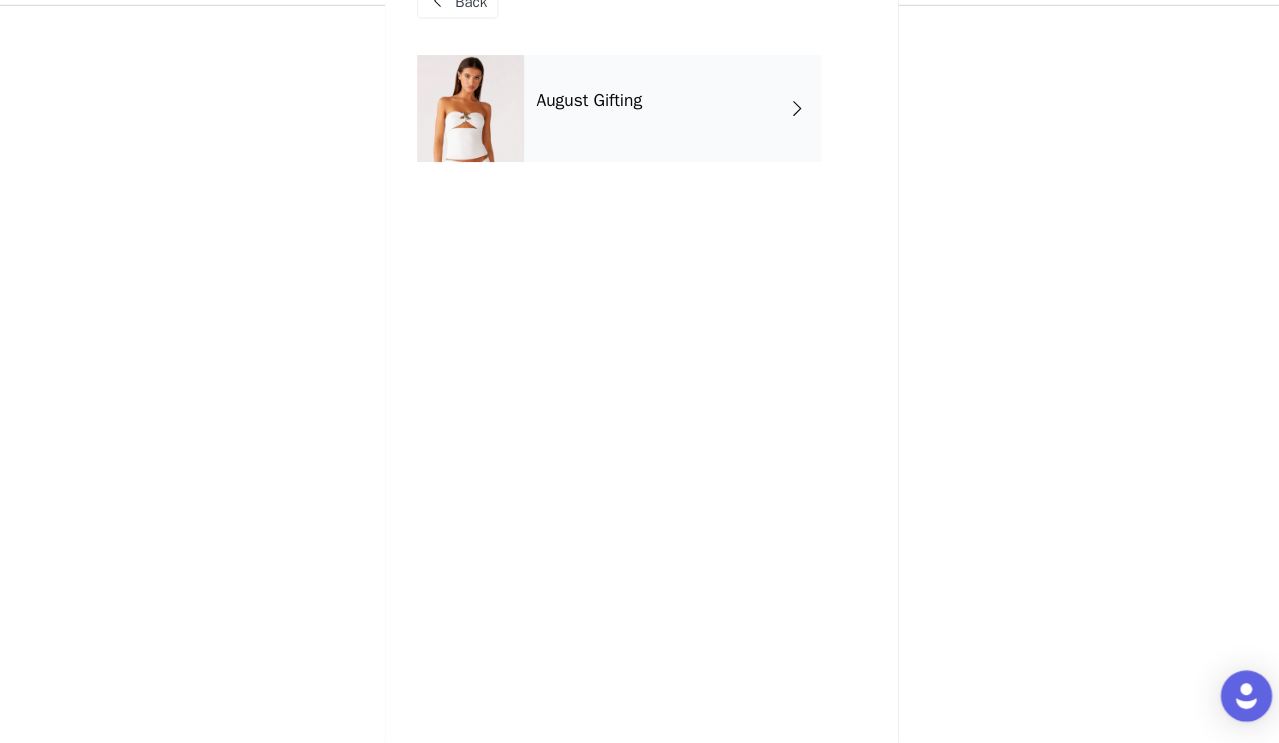 click on "August Gifting" at bounding box center [669, 150] 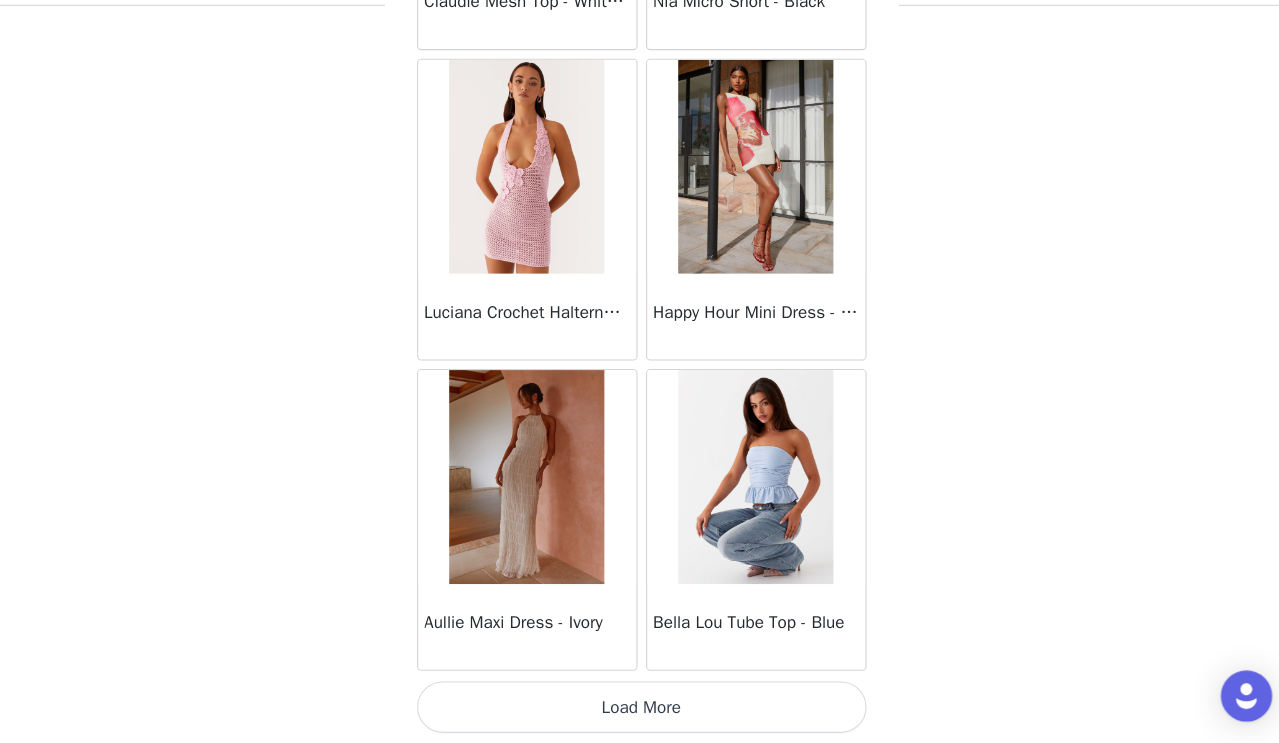 scroll, scrollTop: 2317, scrollLeft: 0, axis: vertical 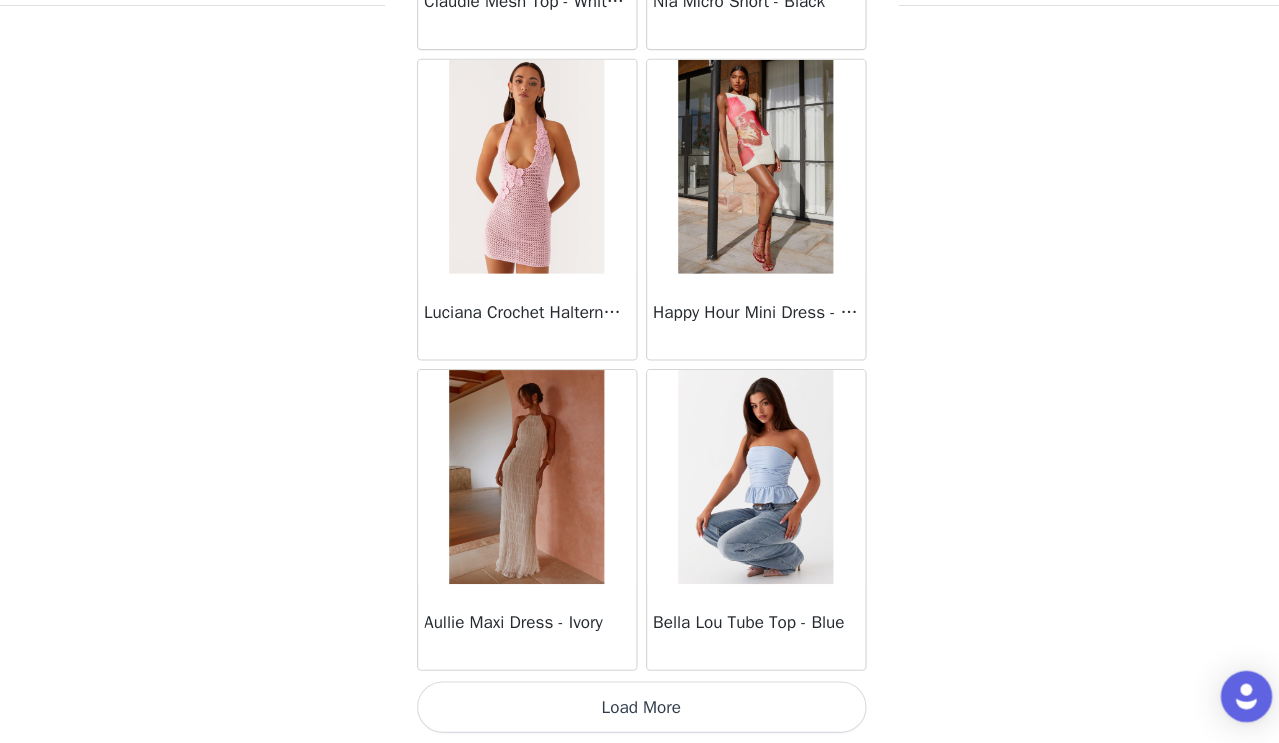 click on "Load More" at bounding box center [640, 709] 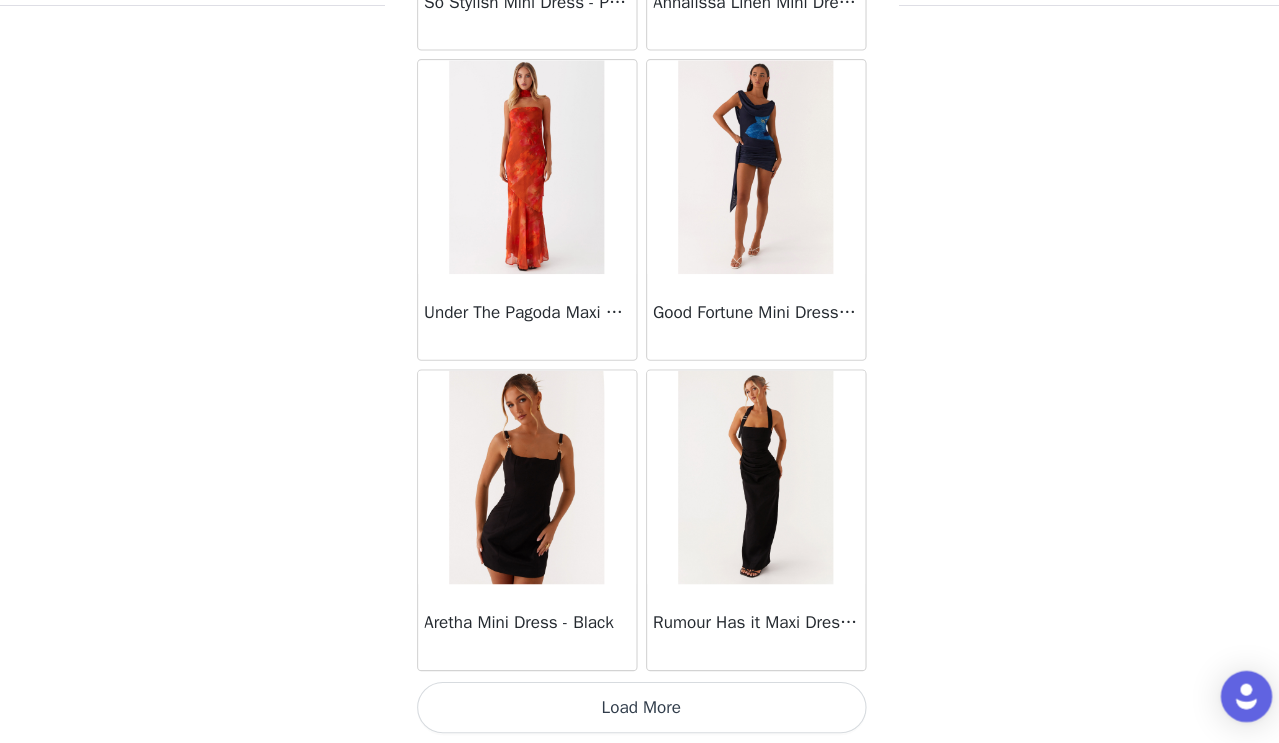 click on "Load More" at bounding box center (640, 709) 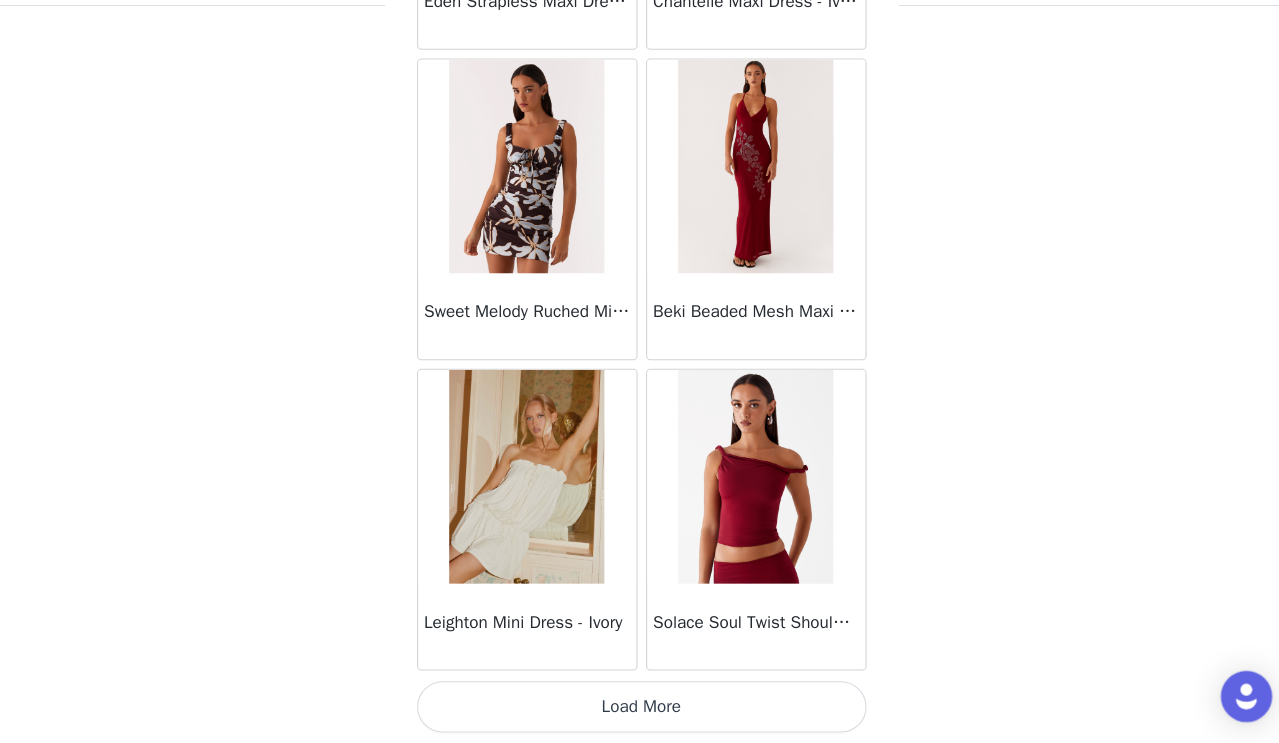 click on "Load More" at bounding box center [640, 709] 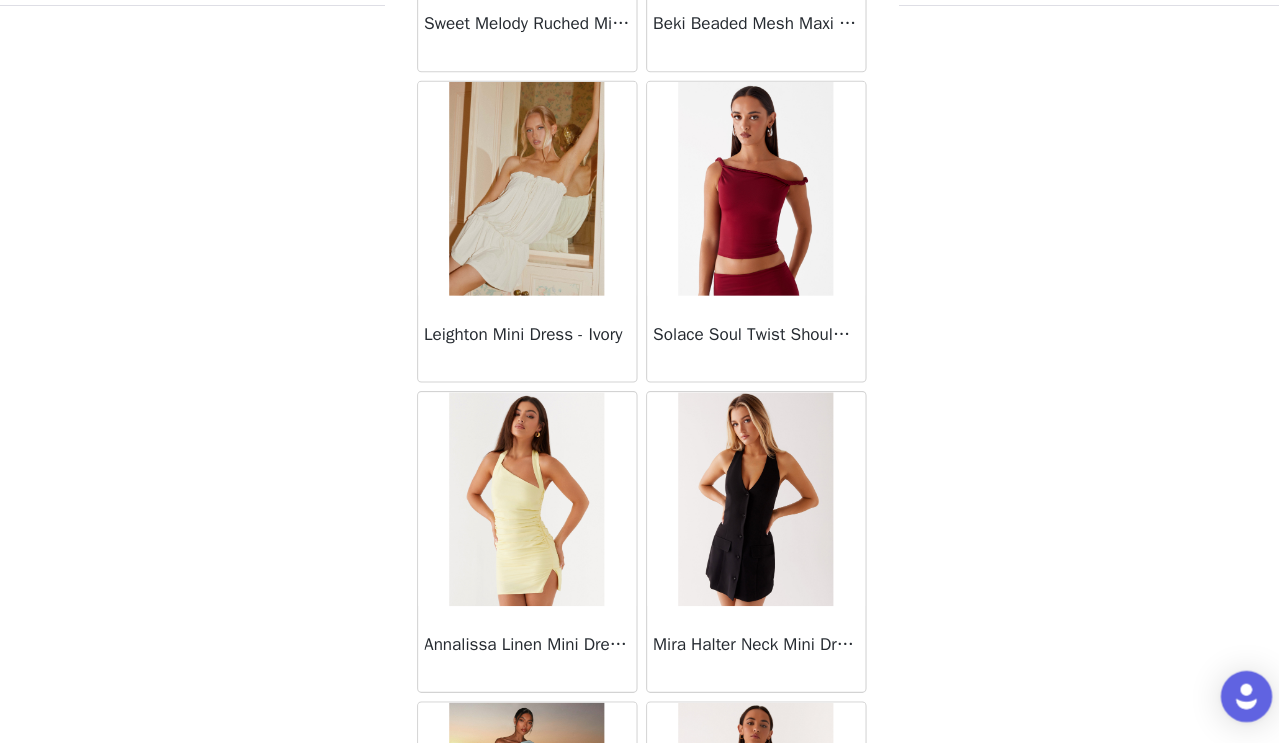 scroll, scrollTop: 9082, scrollLeft: 0, axis: vertical 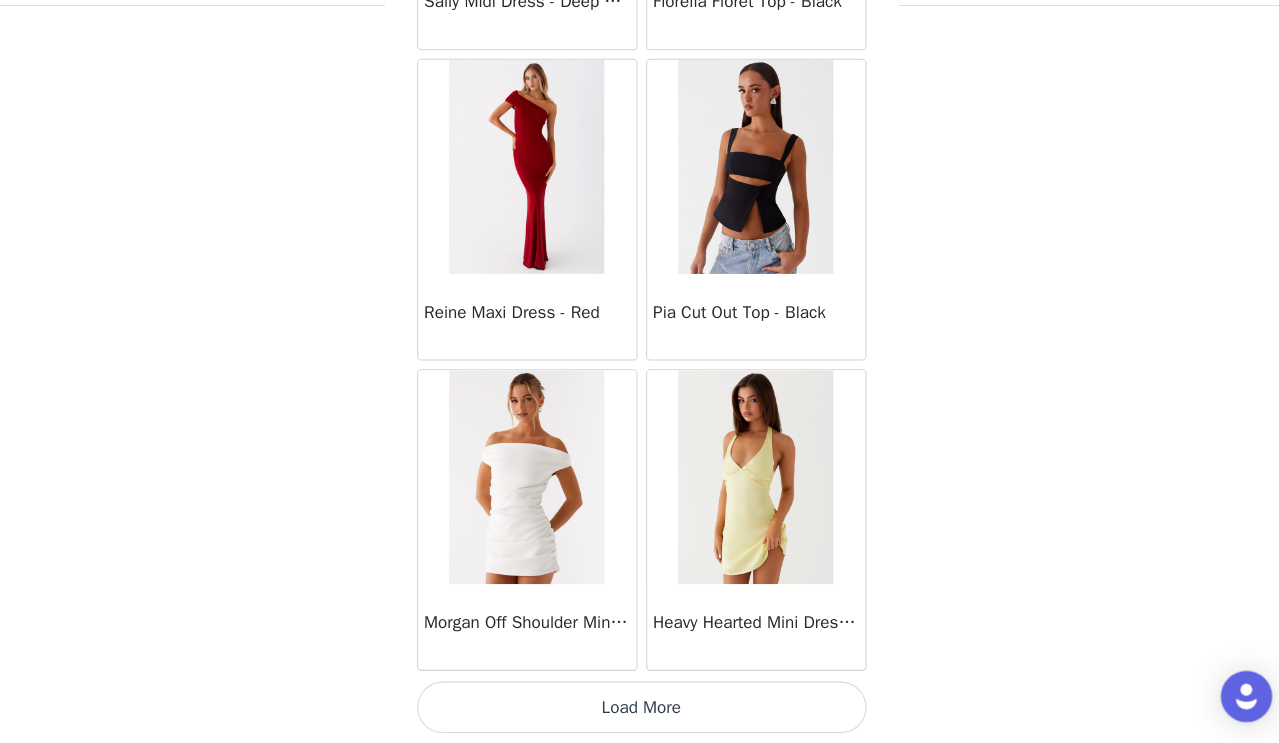 click on "Load More" at bounding box center [640, 709] 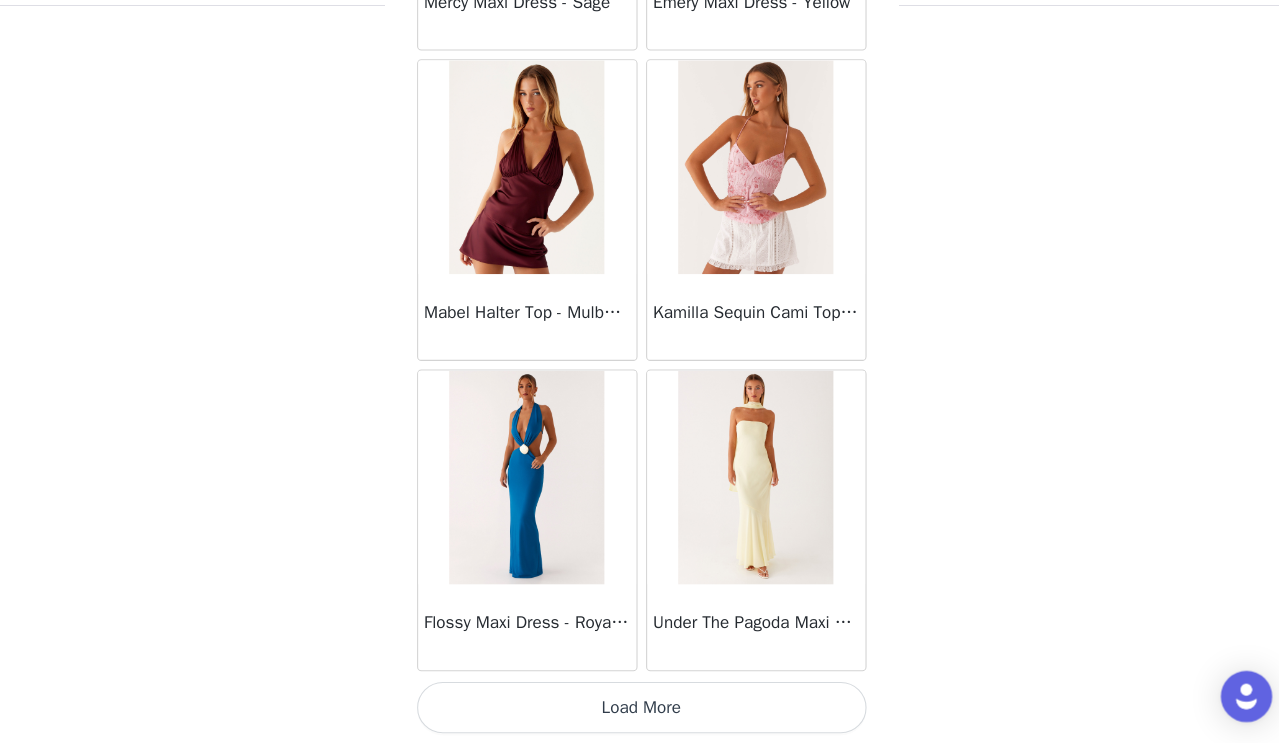 scroll, scrollTop: 13917, scrollLeft: 0, axis: vertical 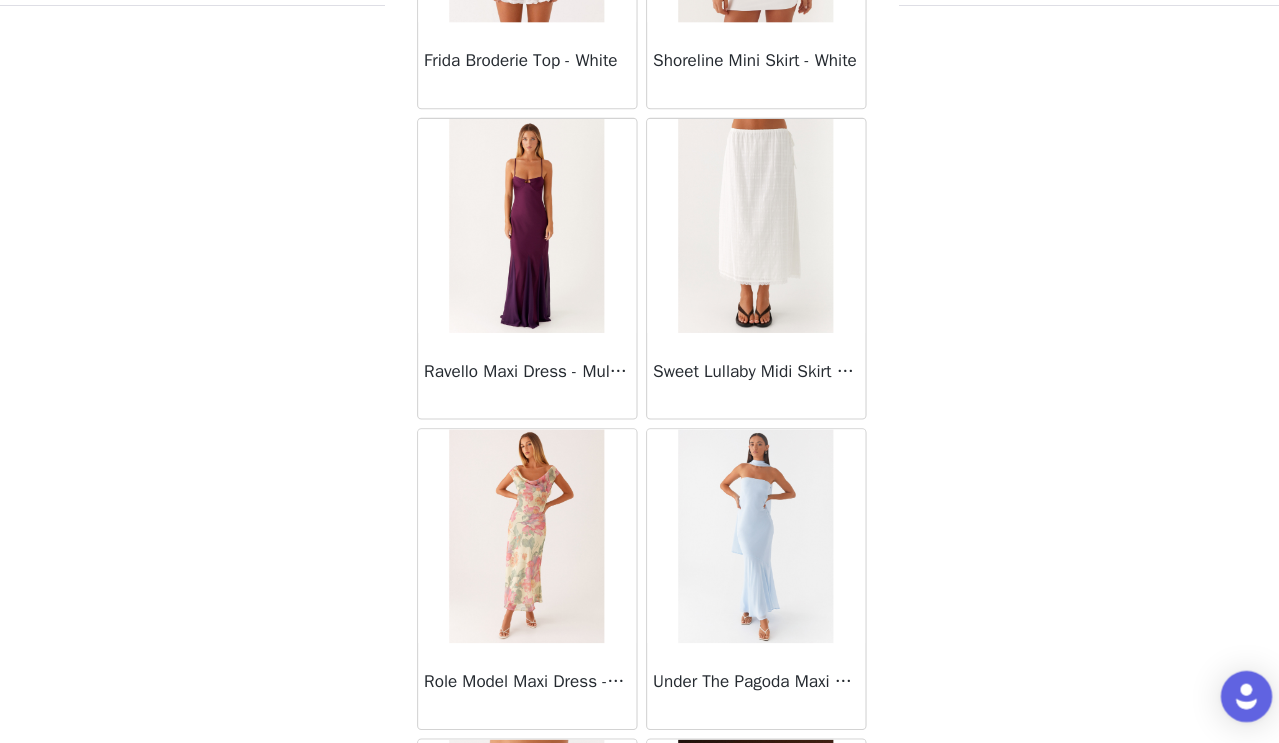 click at bounding box center [746, 259] 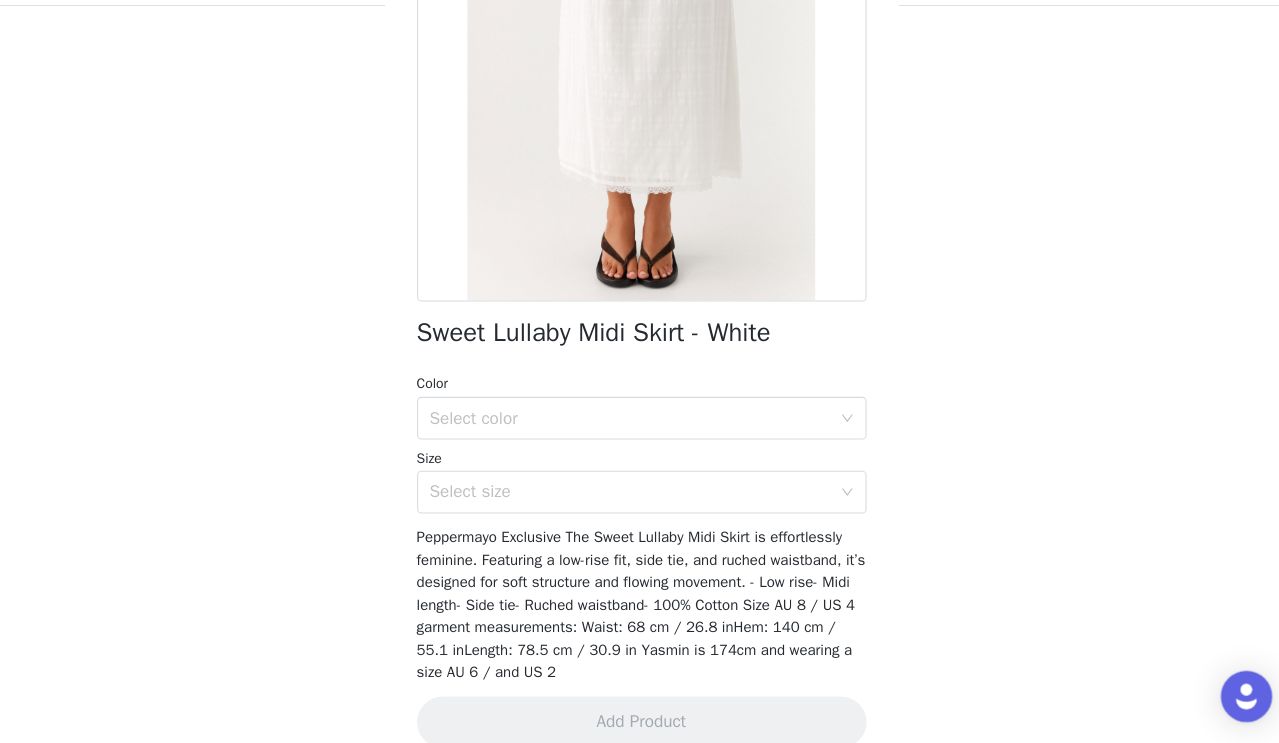 scroll, scrollTop: 236, scrollLeft: 0, axis: vertical 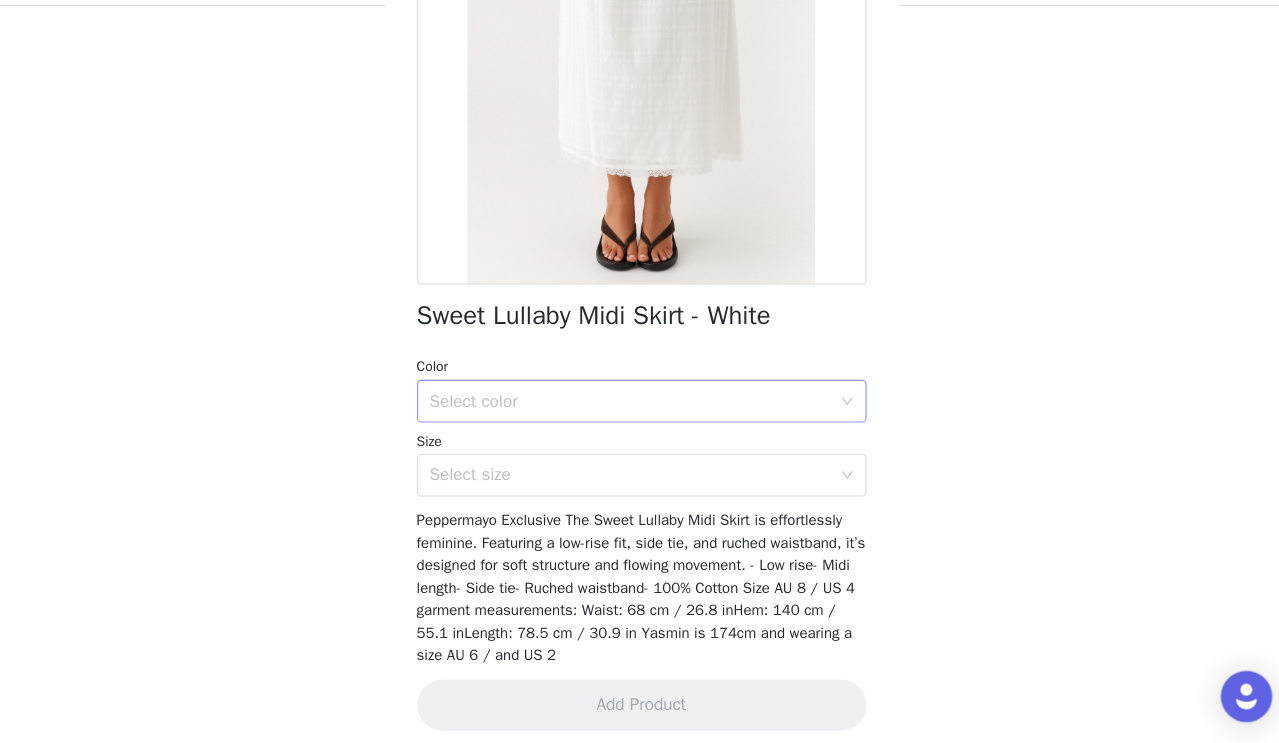click on "Select color" at bounding box center (629, 423) 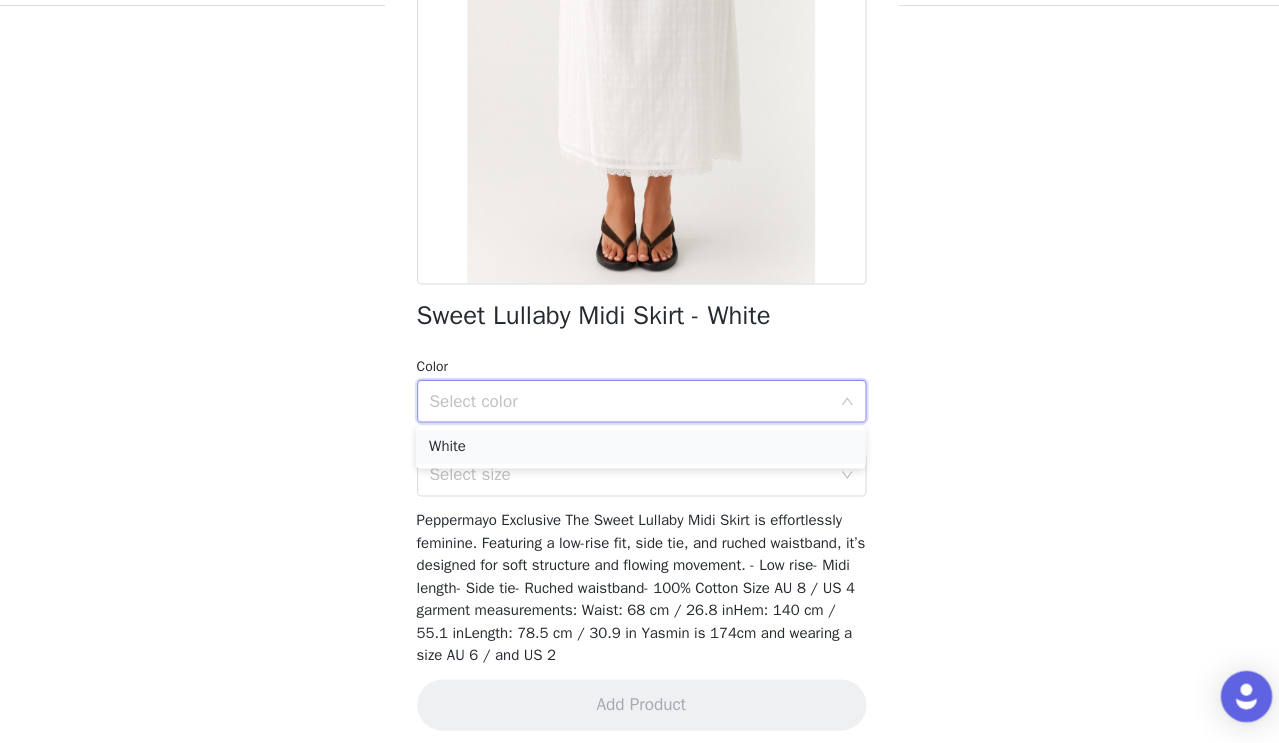 click on "White" at bounding box center (639, 466) 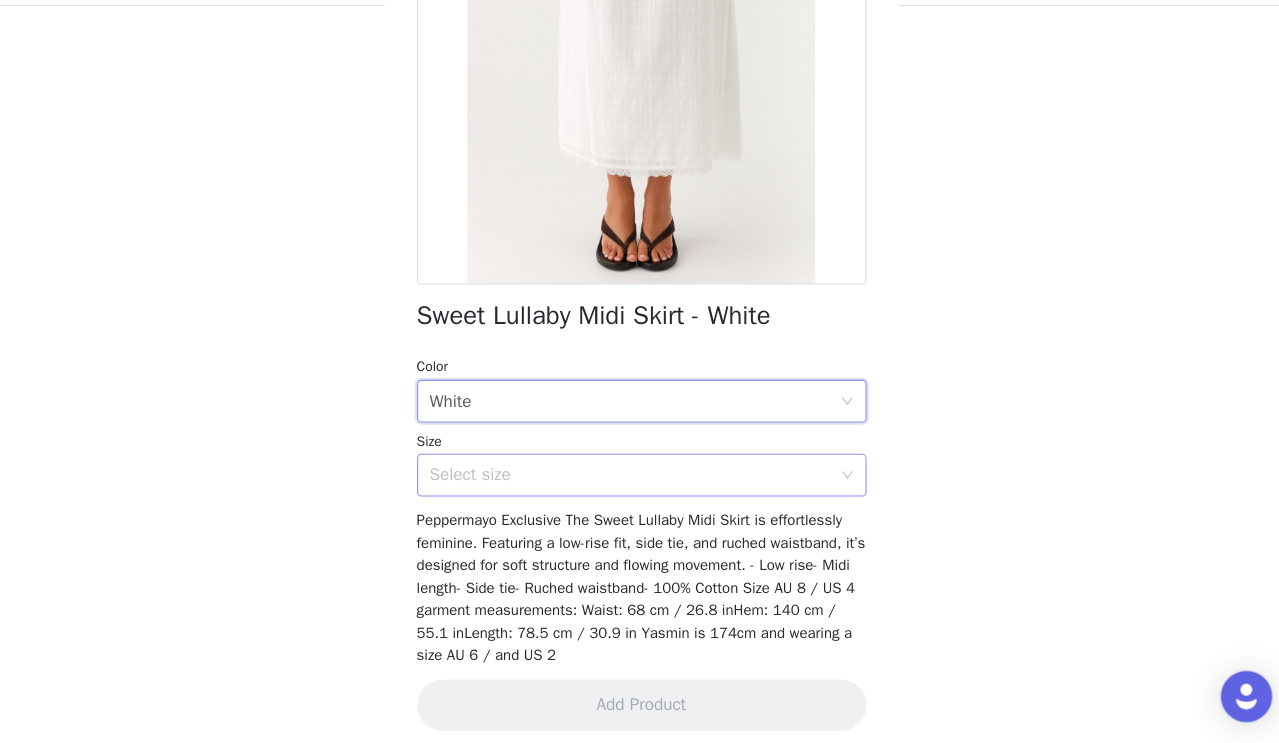 click on "Select size" at bounding box center [629, 492] 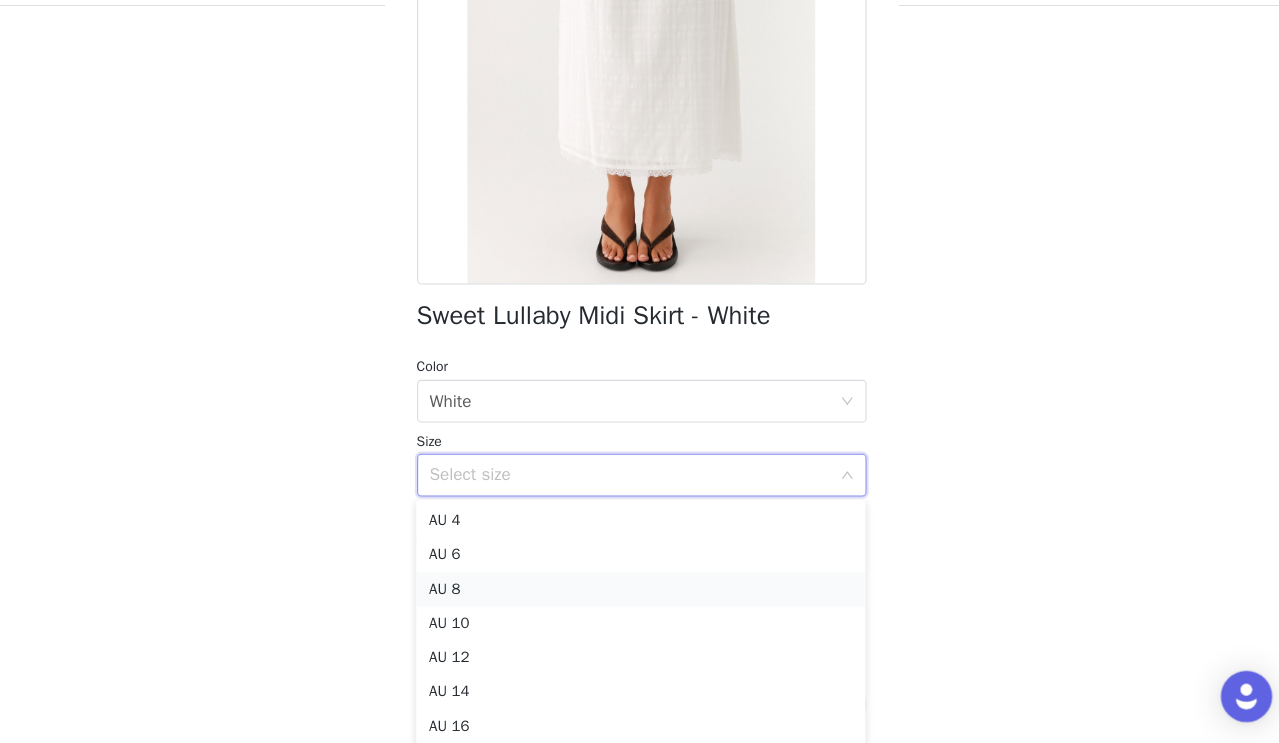 click on "AU 8" at bounding box center [639, 599] 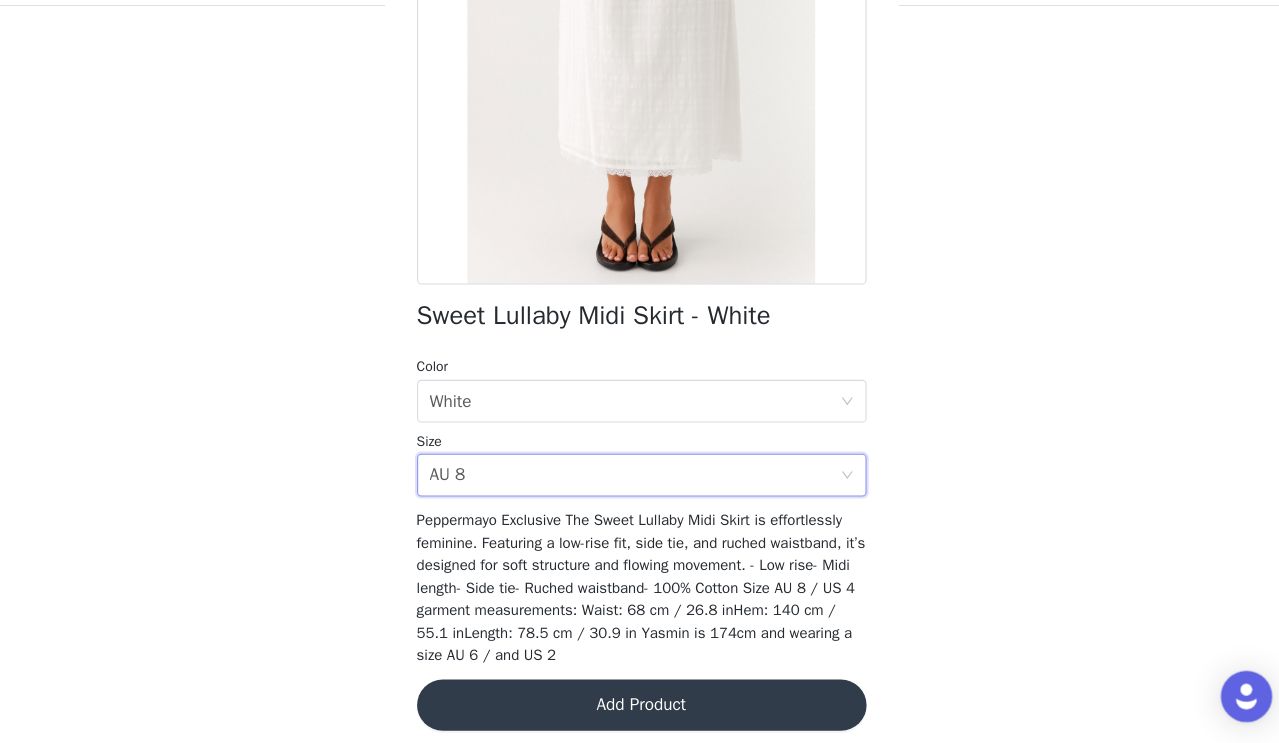click on "Add Product" at bounding box center [640, 707] 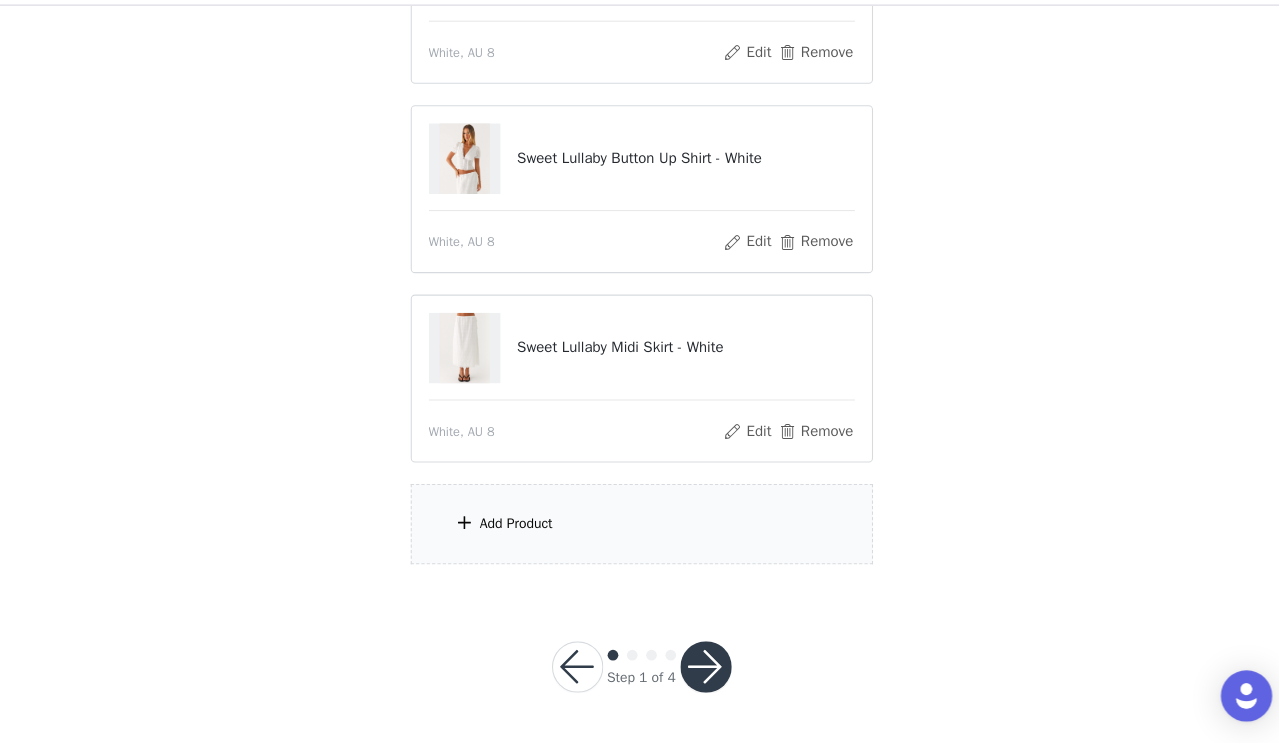 scroll, scrollTop: 483, scrollLeft: 0, axis: vertical 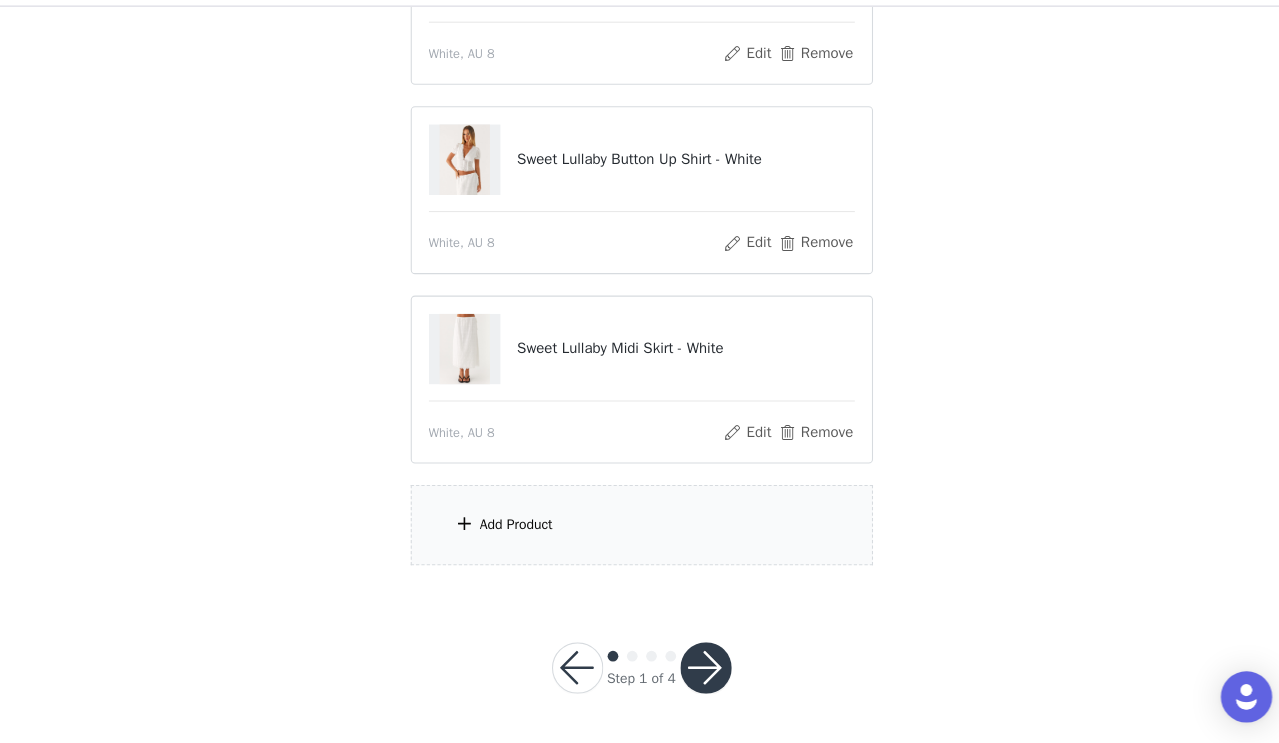 click on "Add Product" at bounding box center [640, 538] 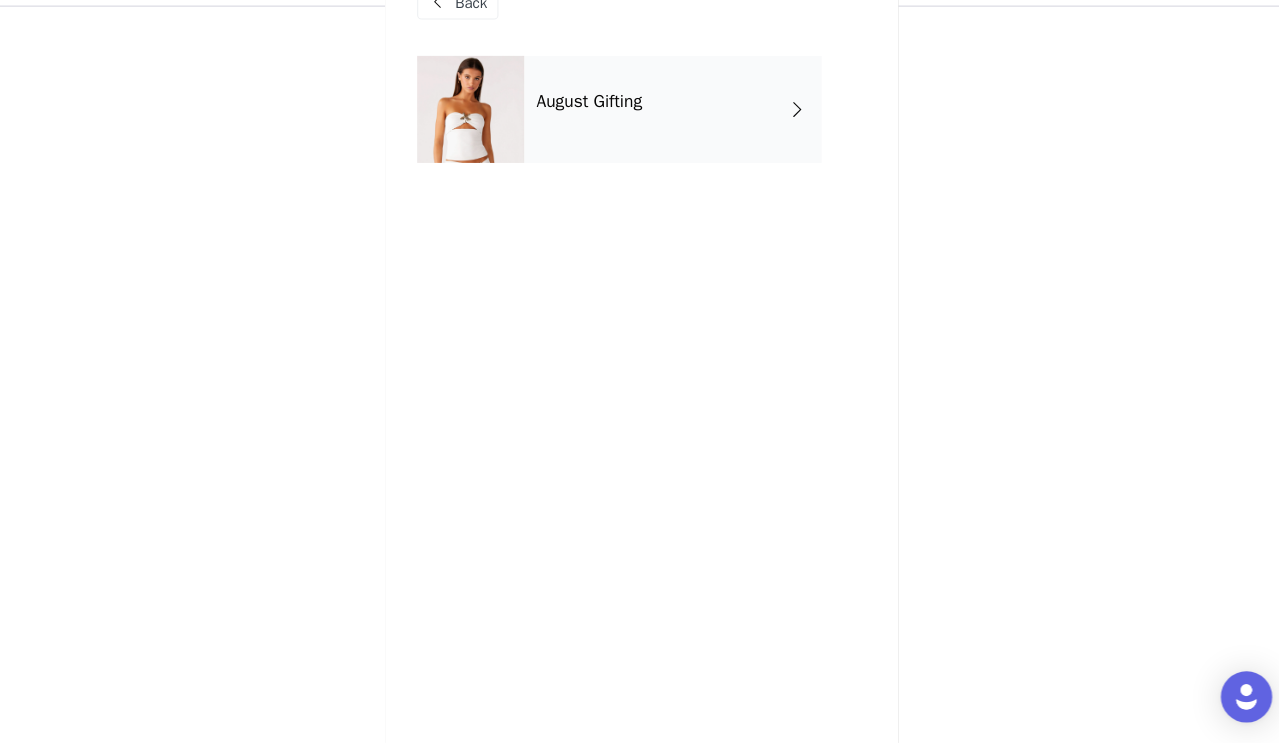 click on "August Gifting" at bounding box center [669, 150] 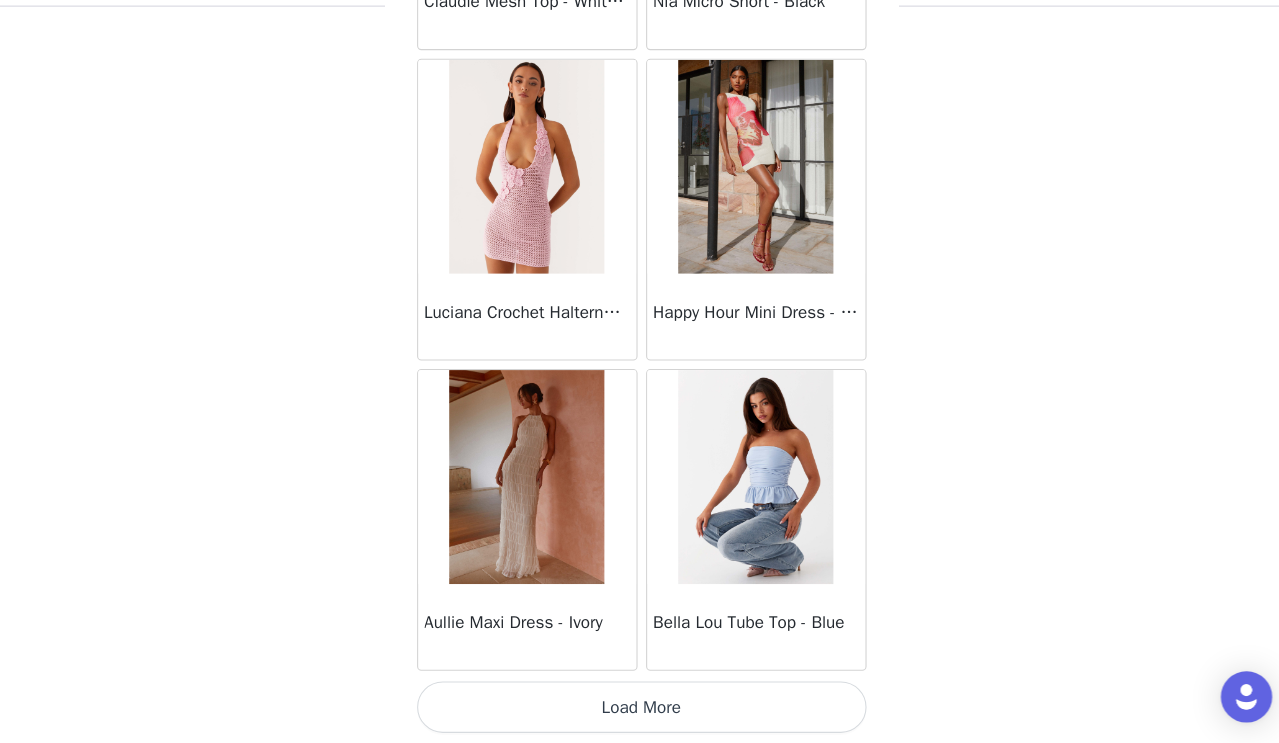 click on "Load More" at bounding box center [640, 709] 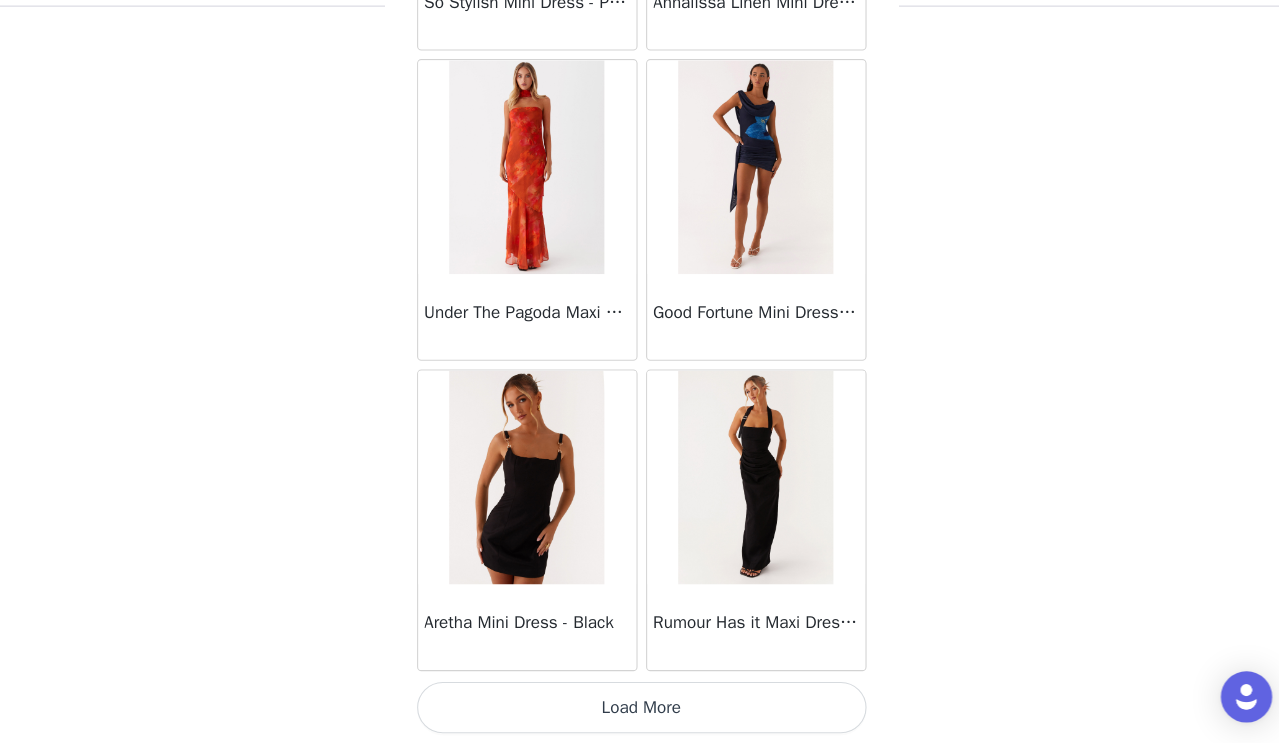 click on "Load More" at bounding box center (640, 709) 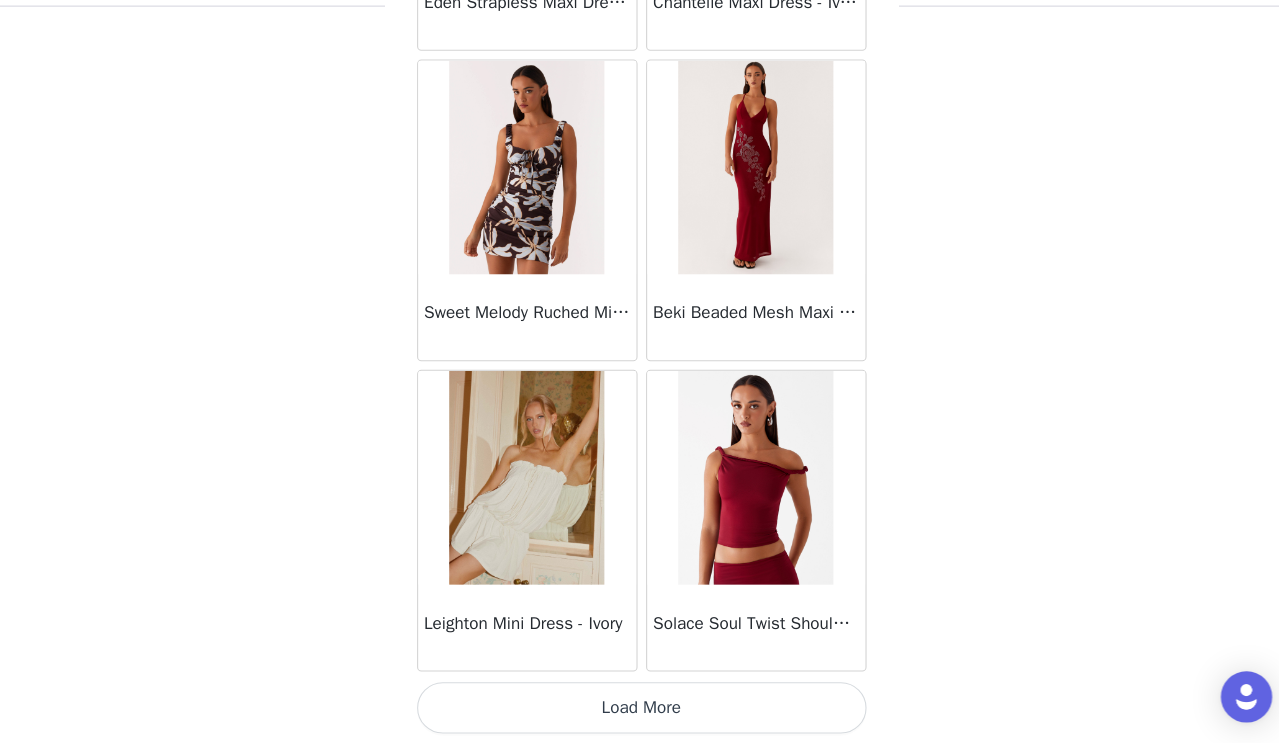 click on "Load More" at bounding box center [640, 709] 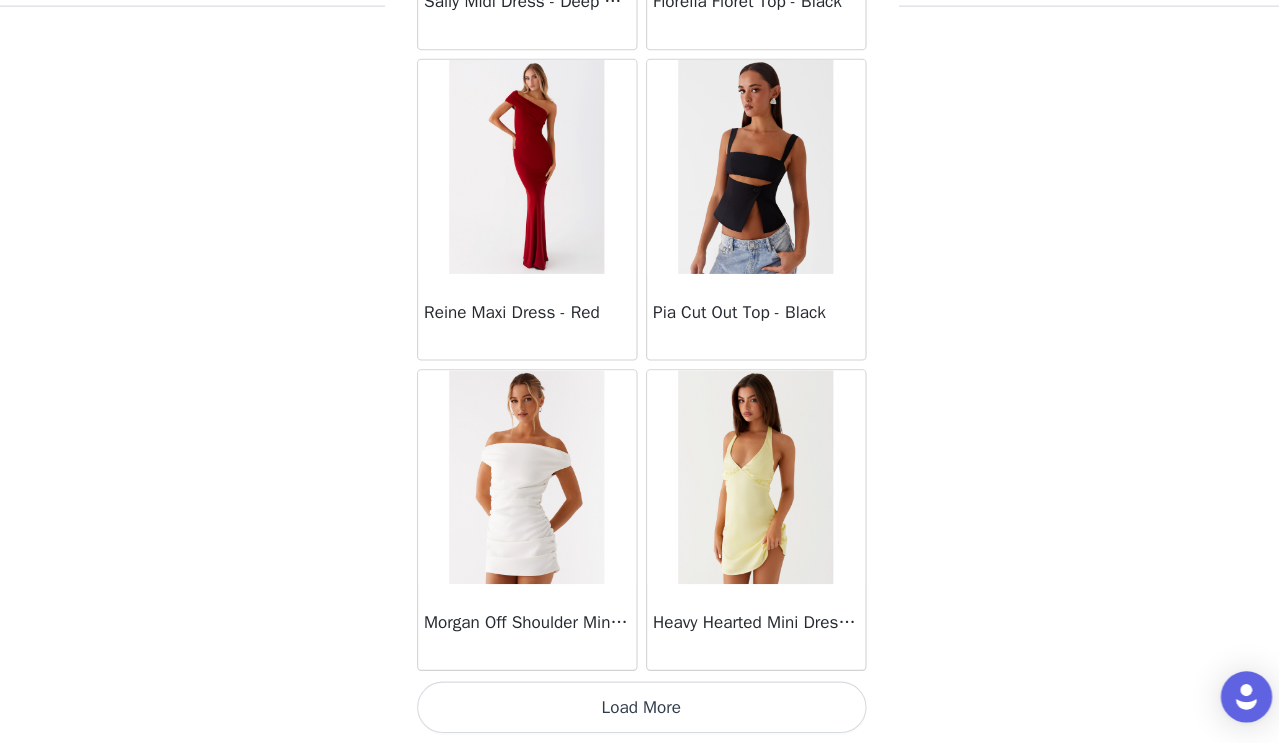 click on "Load More" at bounding box center (640, 709) 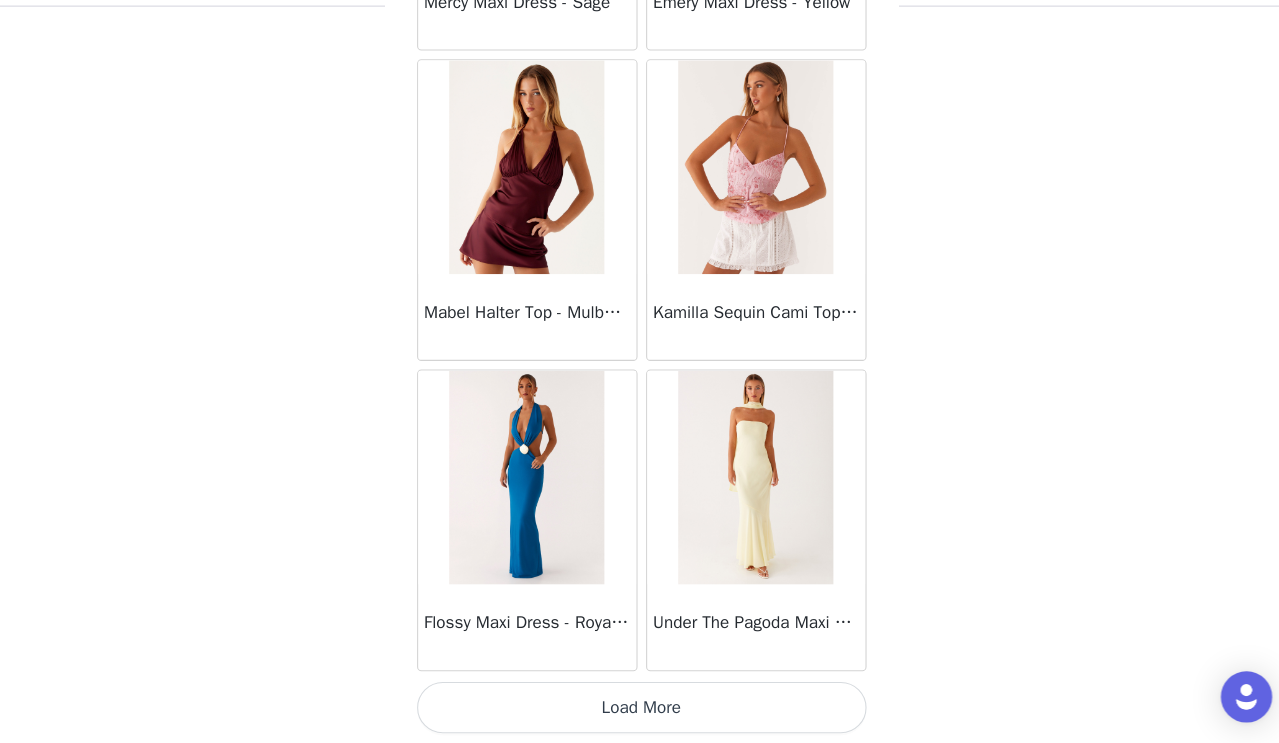 click on "Load More" at bounding box center [640, 709] 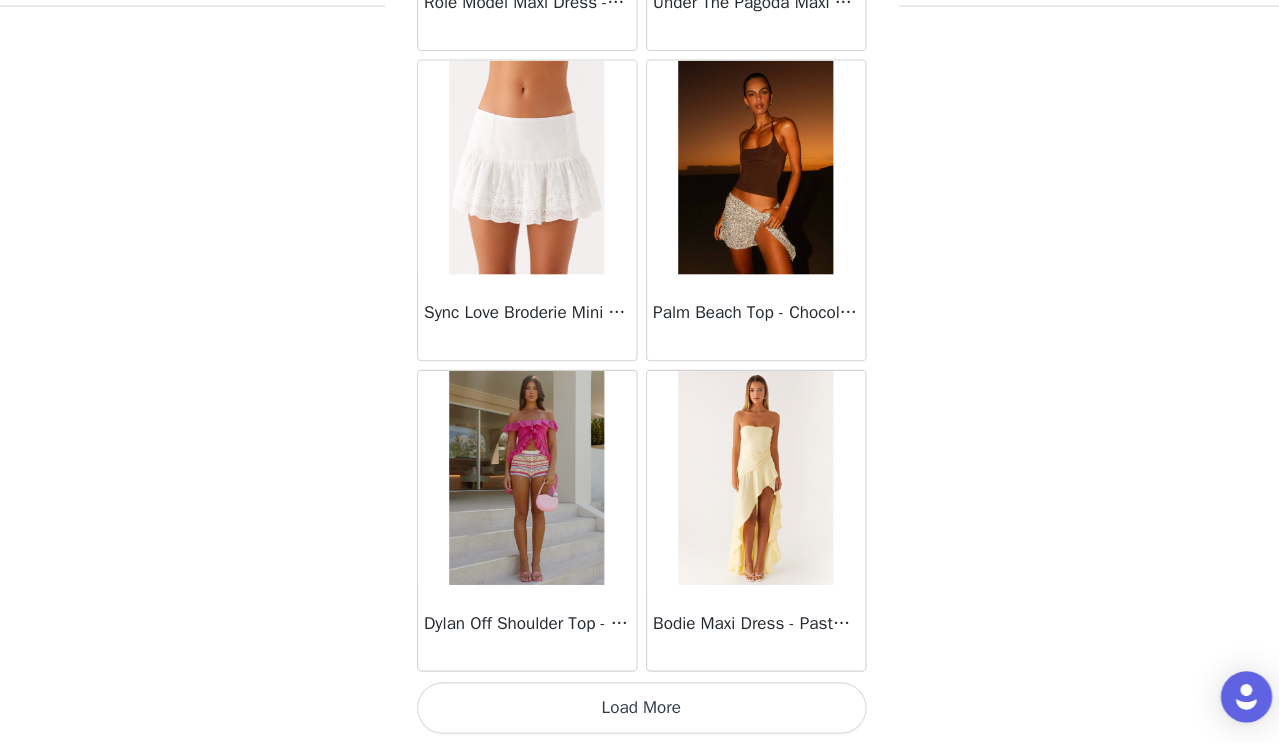 click on "Sweetpea Mini Dress - Yellow       Manifest Mini Dress - Amber       Raquel Off Shoulder Long Sleeve Top - Pink       Julianna Linen Mini Dress - Black       Radiate Halterneck Top - Pink       Arden Mesh Mini Dress - White       Cheryl Bustier Halter Top - Cherry Red       Under The Pagoda Maxi Dress - Deep Red Floral       Sweetest Pie T-Shirt - Black Gingham       That Girl Maxi Dress - Pink       Peppermayo Exclusive Heavy Hearted Mini - Black       Songbird Maxi Dress - Blue Black Floral       Viviana Mini Dress - Lavender       Eden Strapless Maxi Dress - Navy       Claudie Mesh Top - White Pink Lilly       Nia Micro Short - Black       Luciana Crochet Halterneck Mini Dress - Pink       Happy Hour Mini Dress - Yellow       Aullie Maxi Dress - Ivory       Bella Lou Tube Top - Blue       Odette Satin Mini Dress - Blue       Talk About Us Maxi Dress - Blue       Odette Satin Mini Dress - Lilac       Bellamy Top - Red Gingham       Field Of Dreams Maxi Dress - Blue Black Floral" at bounding box center [640, -7989] 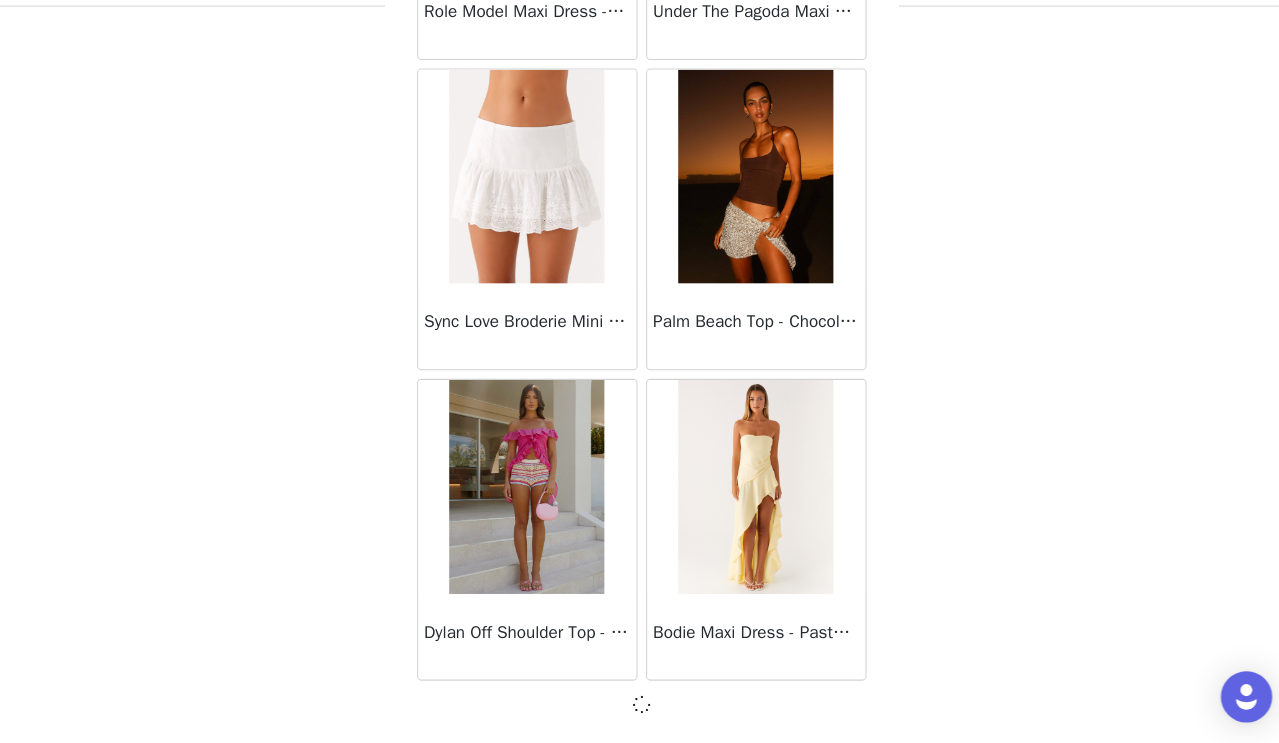 scroll, scrollTop: 16808, scrollLeft: 0, axis: vertical 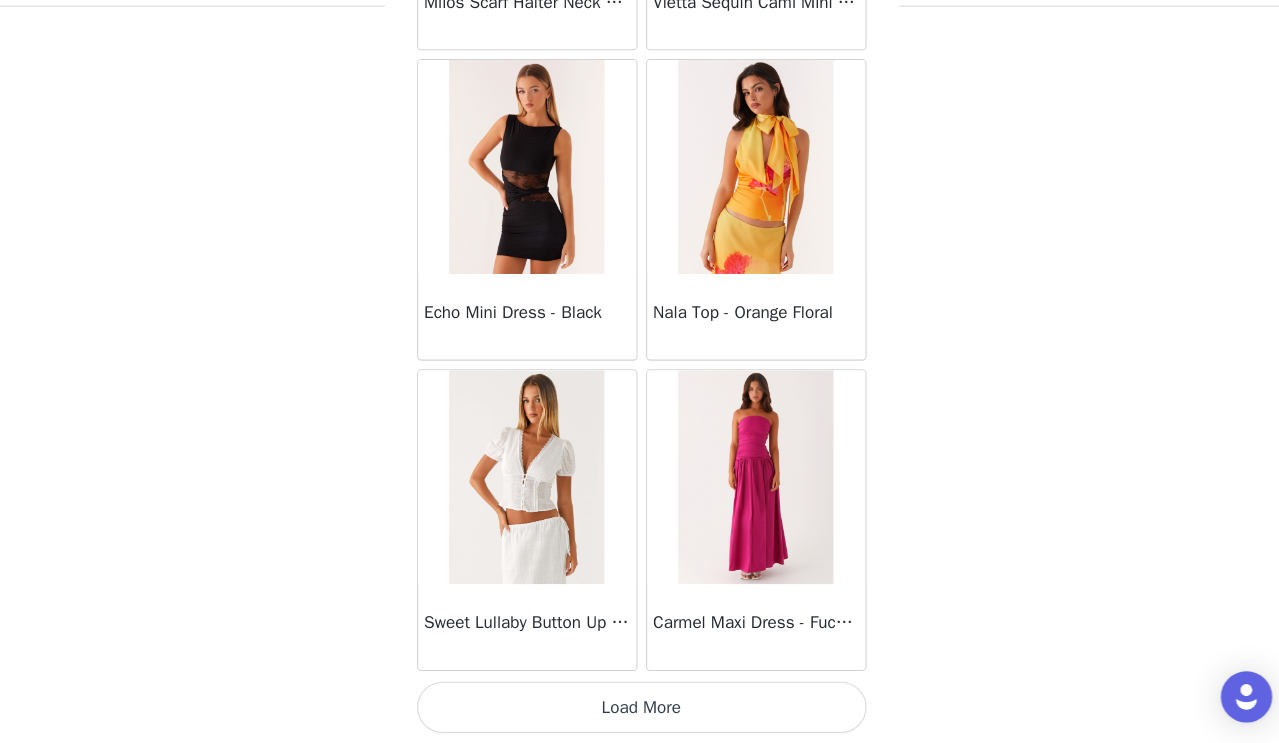 click on "Load More" at bounding box center [640, 709] 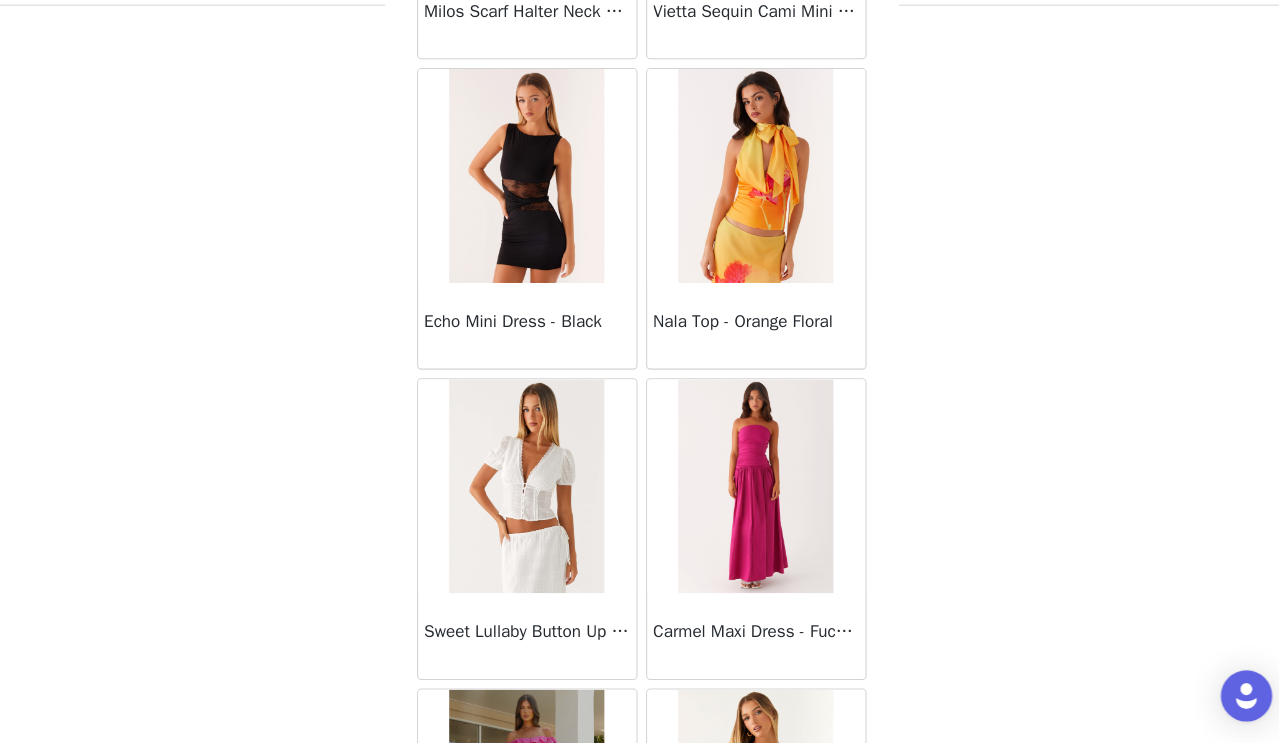 scroll, scrollTop: 483, scrollLeft: 0, axis: vertical 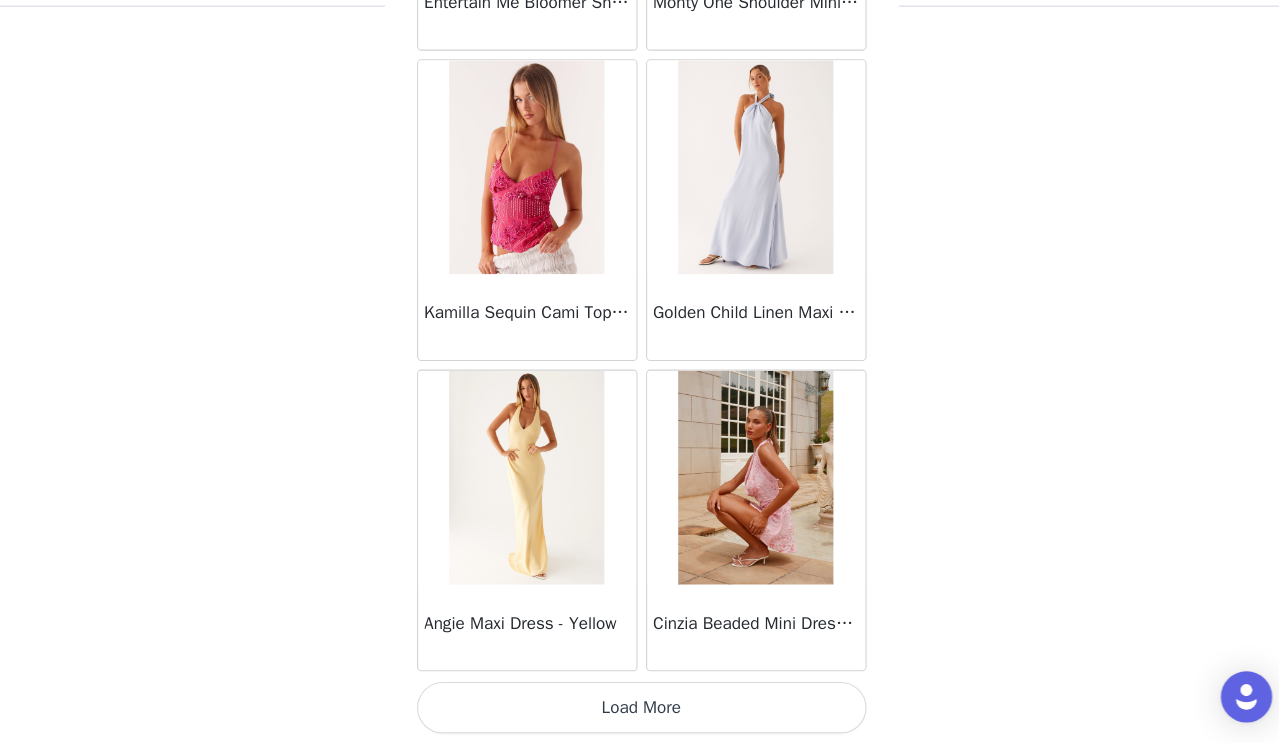 click on "Load More" at bounding box center (640, 709) 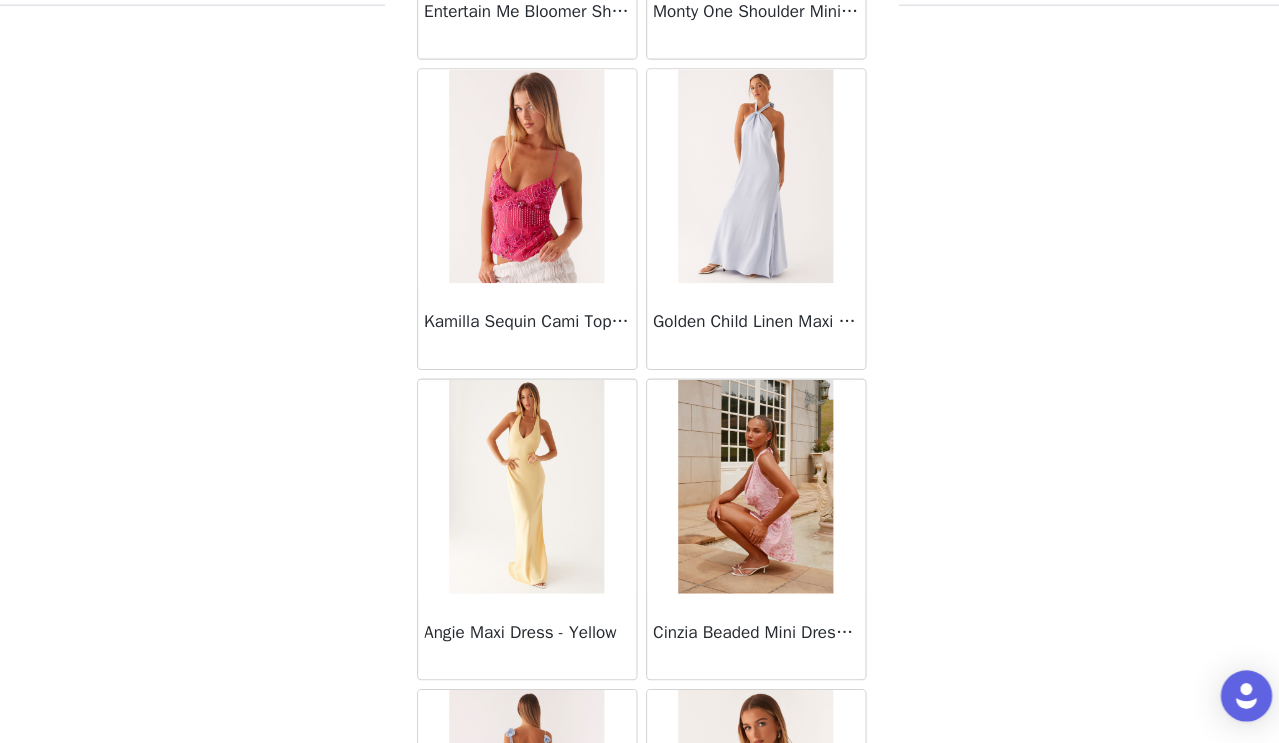 scroll, scrollTop: 483, scrollLeft: 0, axis: vertical 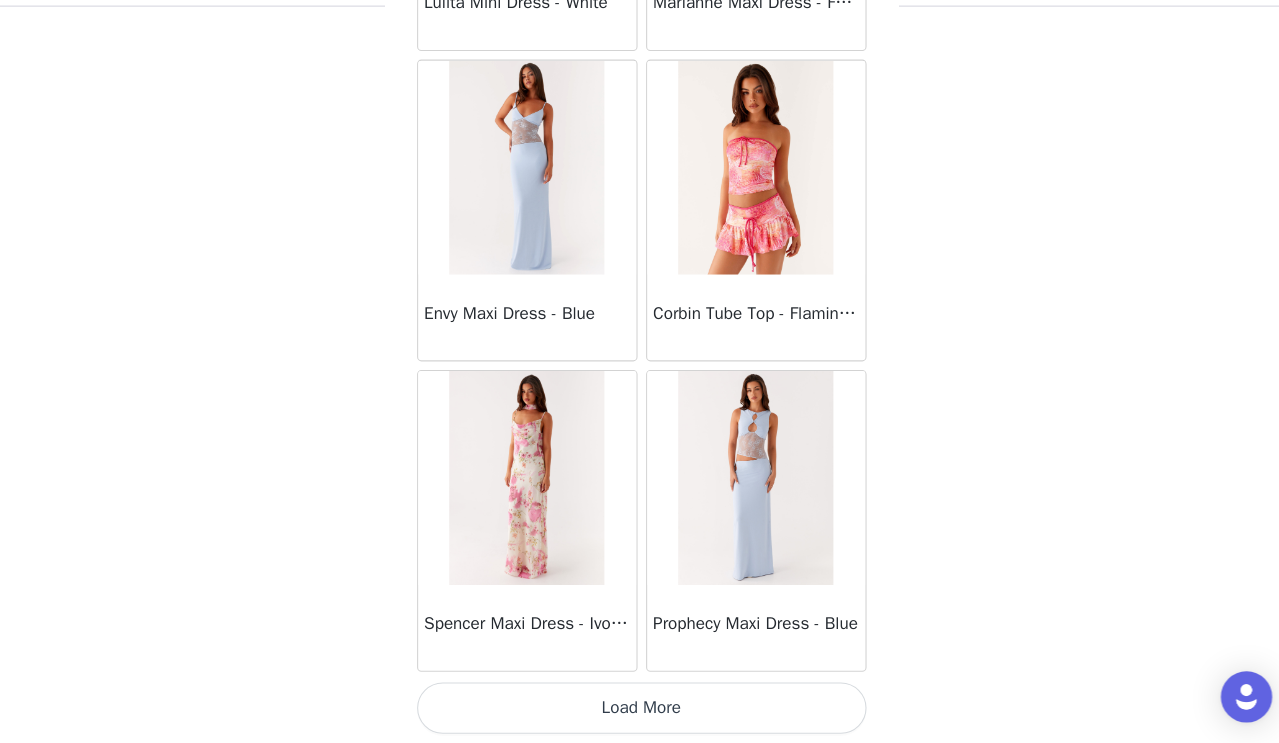 click on "Load More" at bounding box center [640, 709] 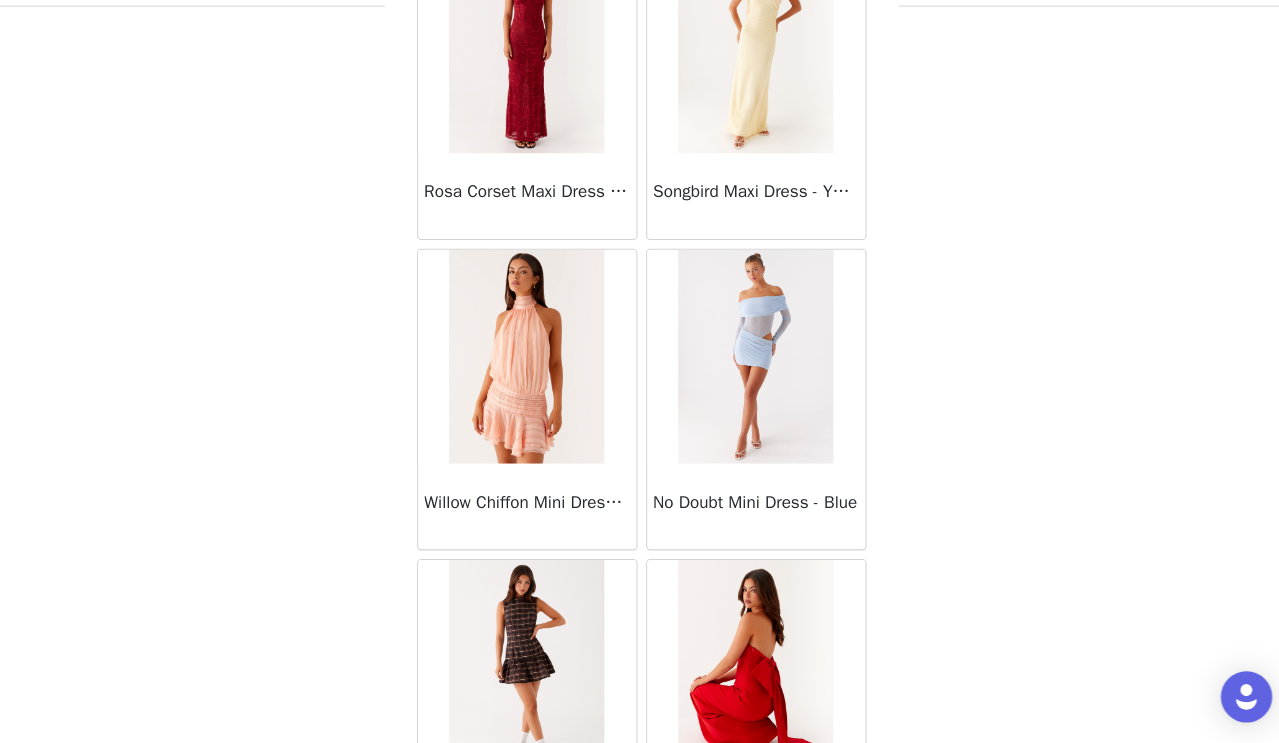 scroll, scrollTop: 28002, scrollLeft: 0, axis: vertical 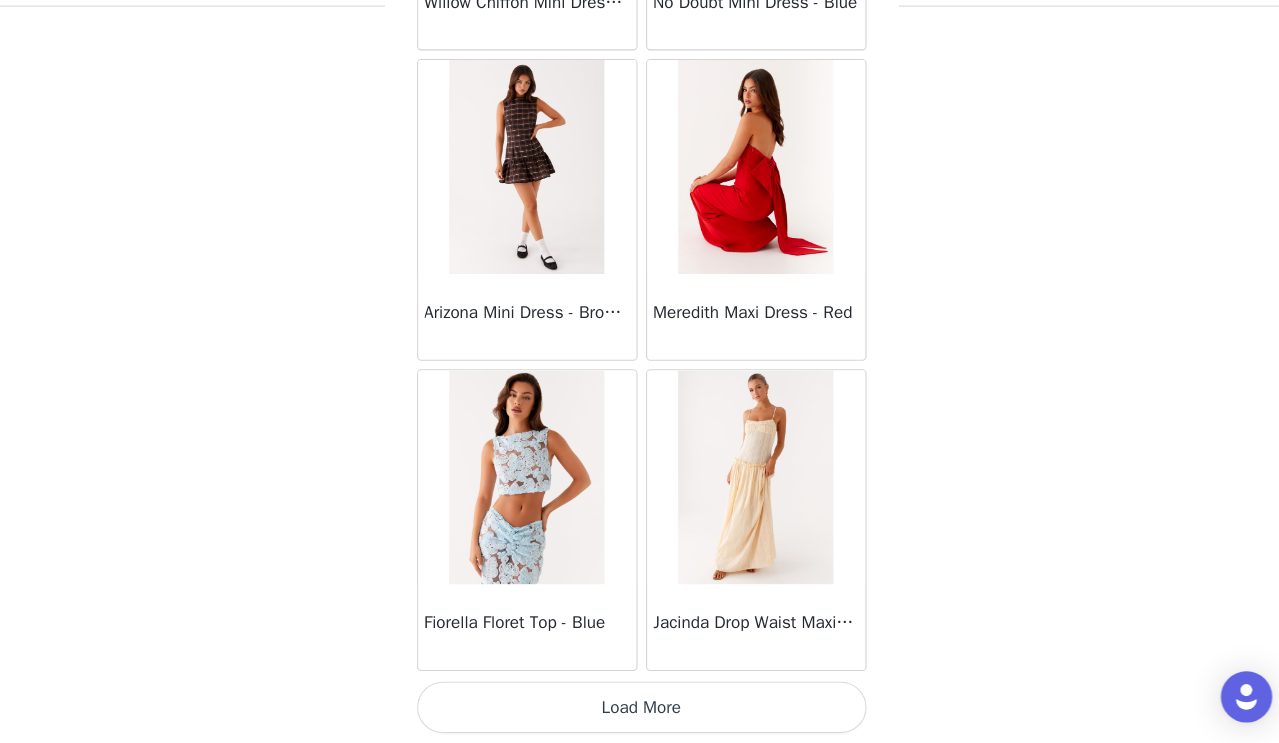 click on "Load More" at bounding box center (640, 709) 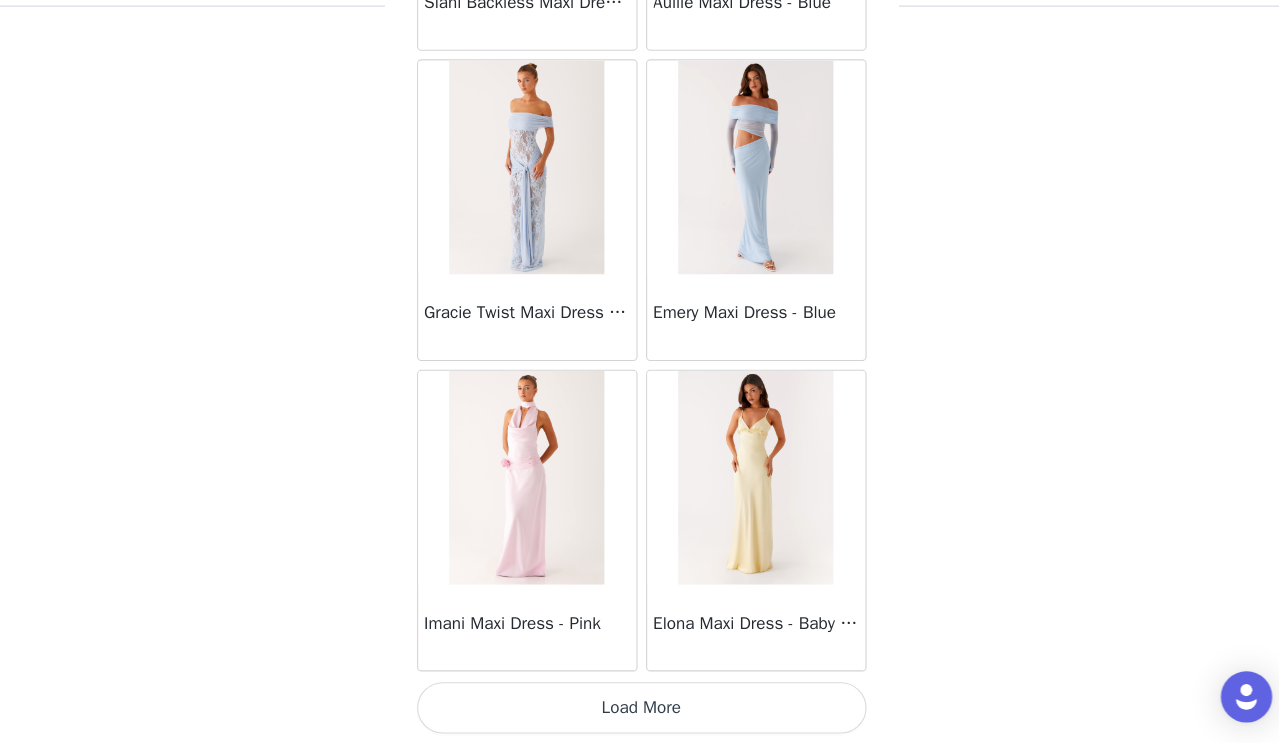 scroll, scrollTop: 31317, scrollLeft: 0, axis: vertical 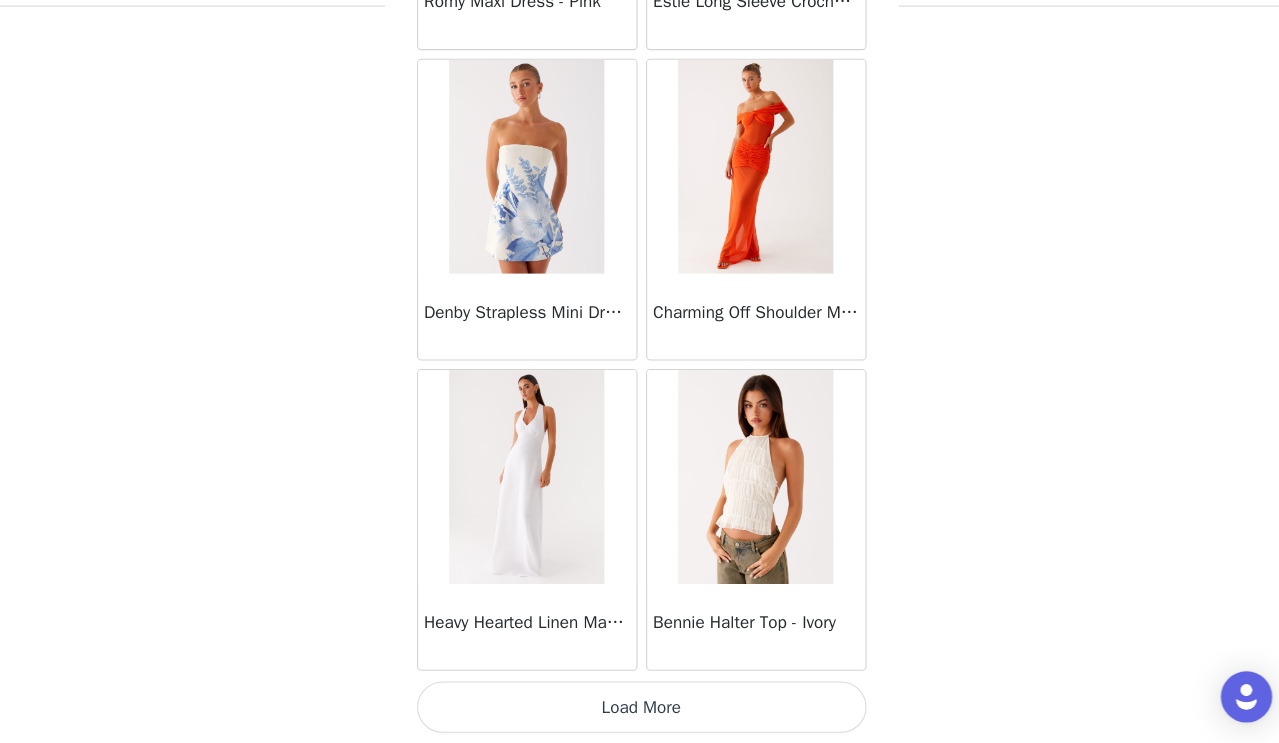 click on "Load More" at bounding box center [640, 709] 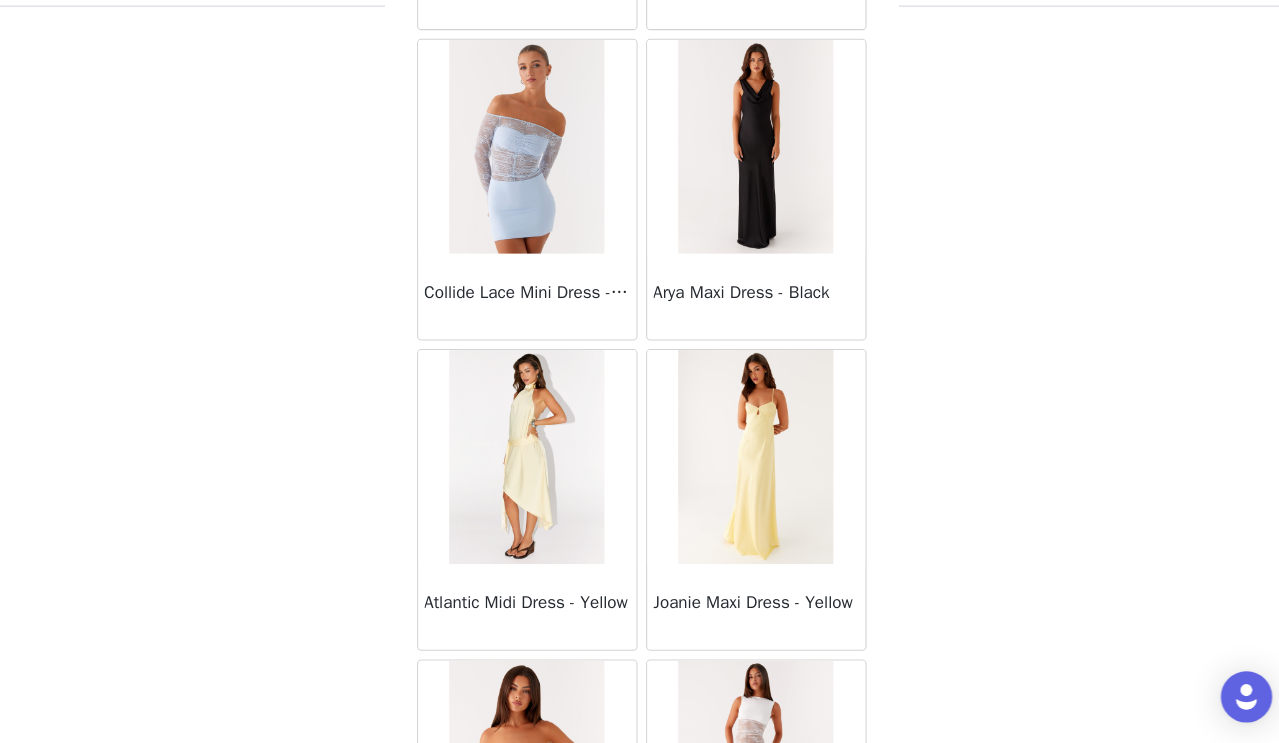 scroll, scrollTop: 36876, scrollLeft: 0, axis: vertical 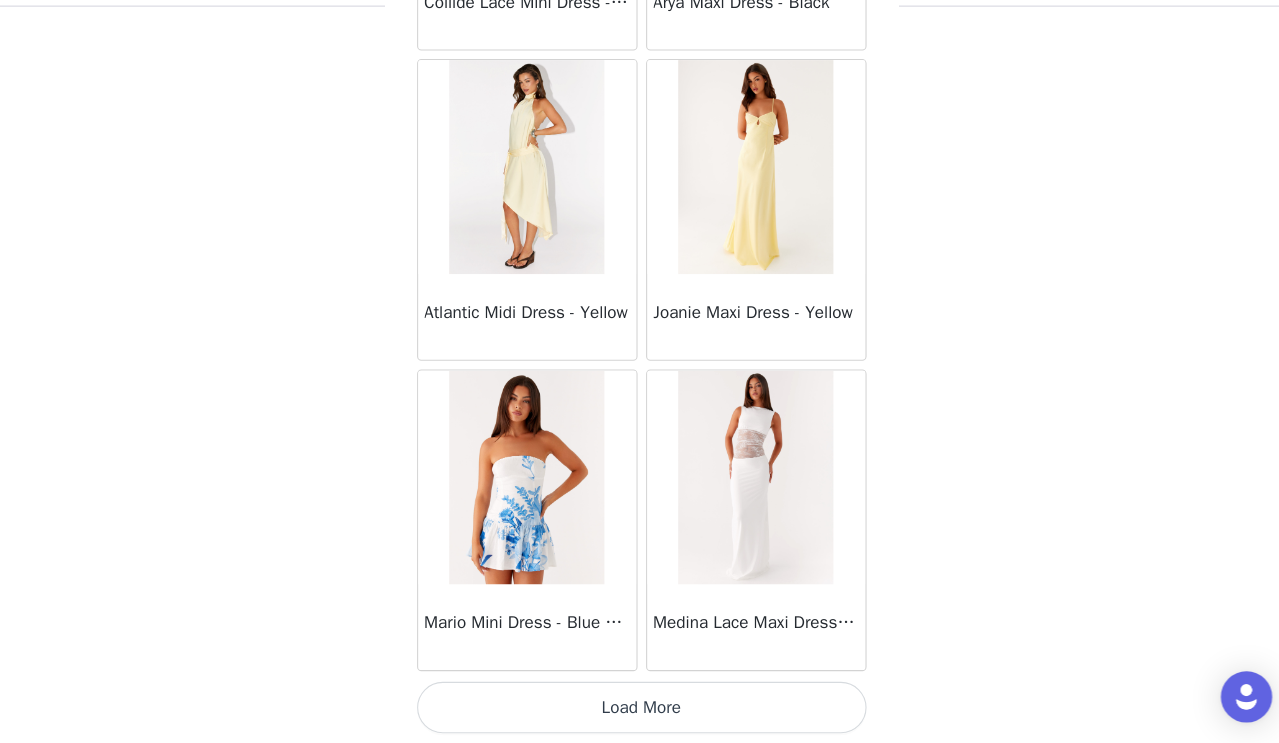 click on "Load More" at bounding box center [640, 709] 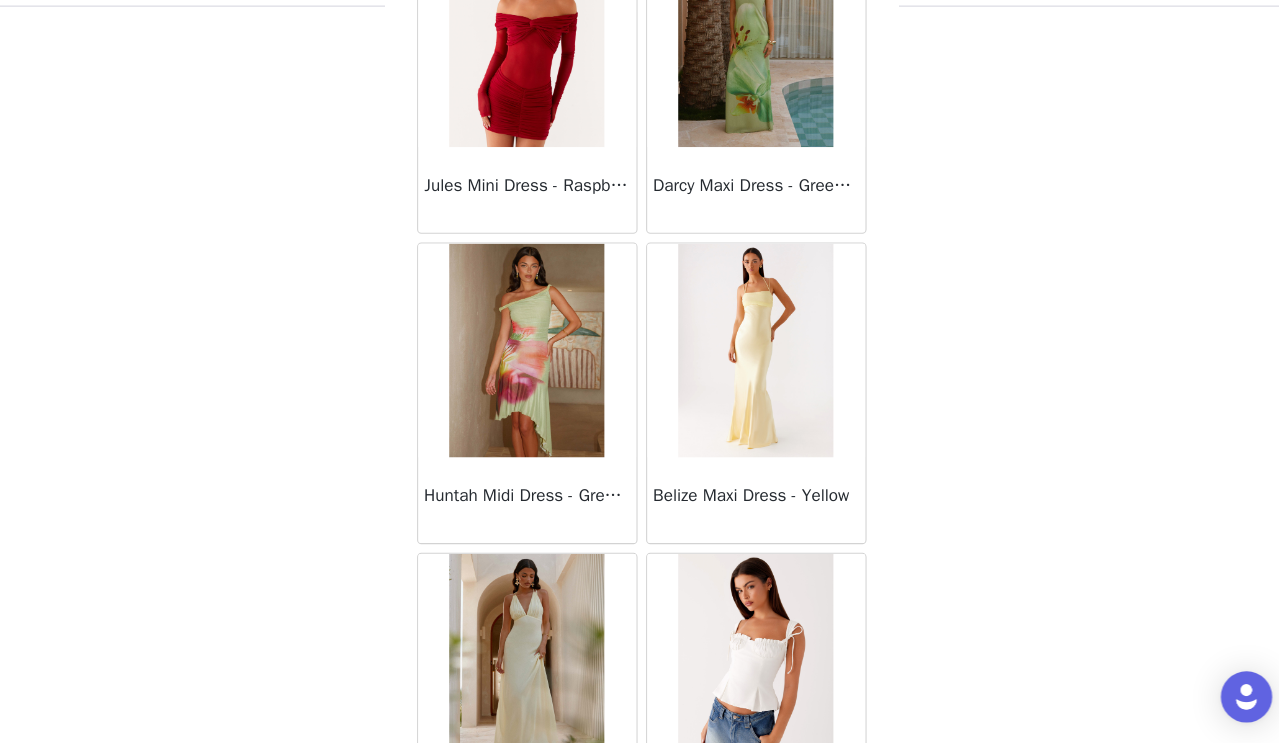 scroll, scrollTop: 39855, scrollLeft: 0, axis: vertical 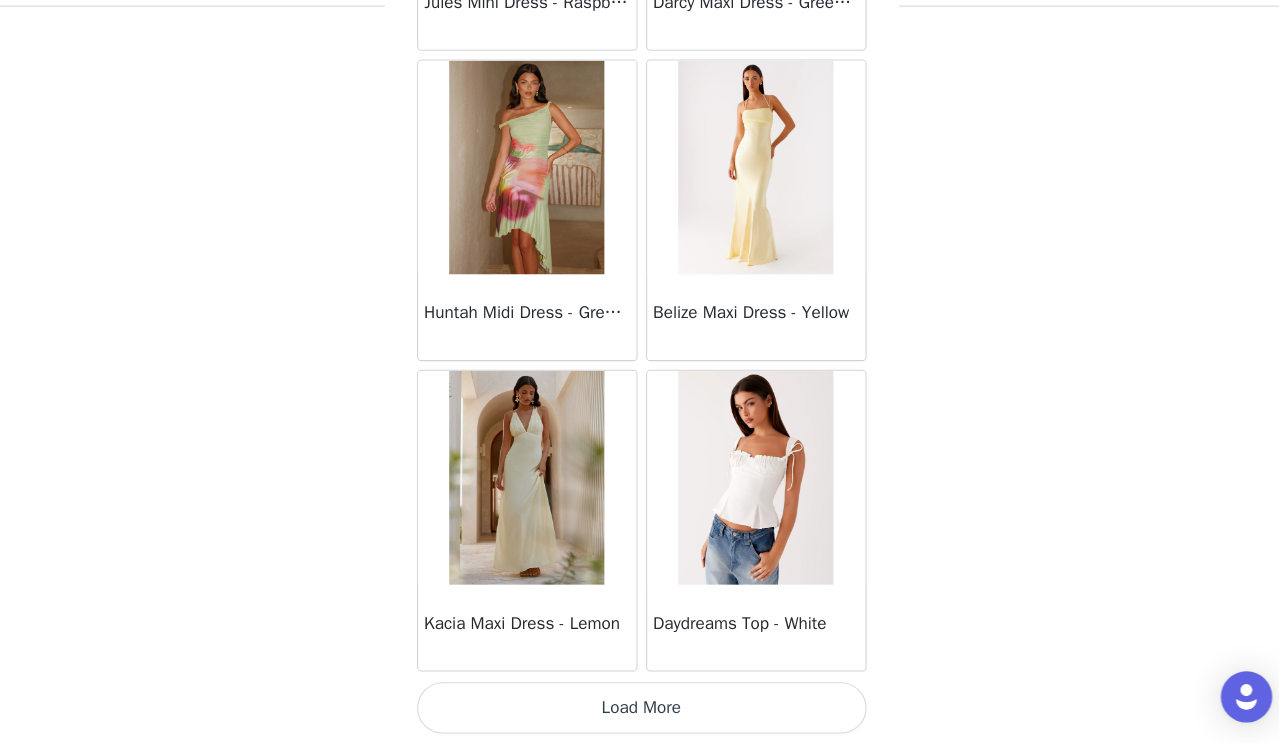 click on "Load More" at bounding box center (640, 709) 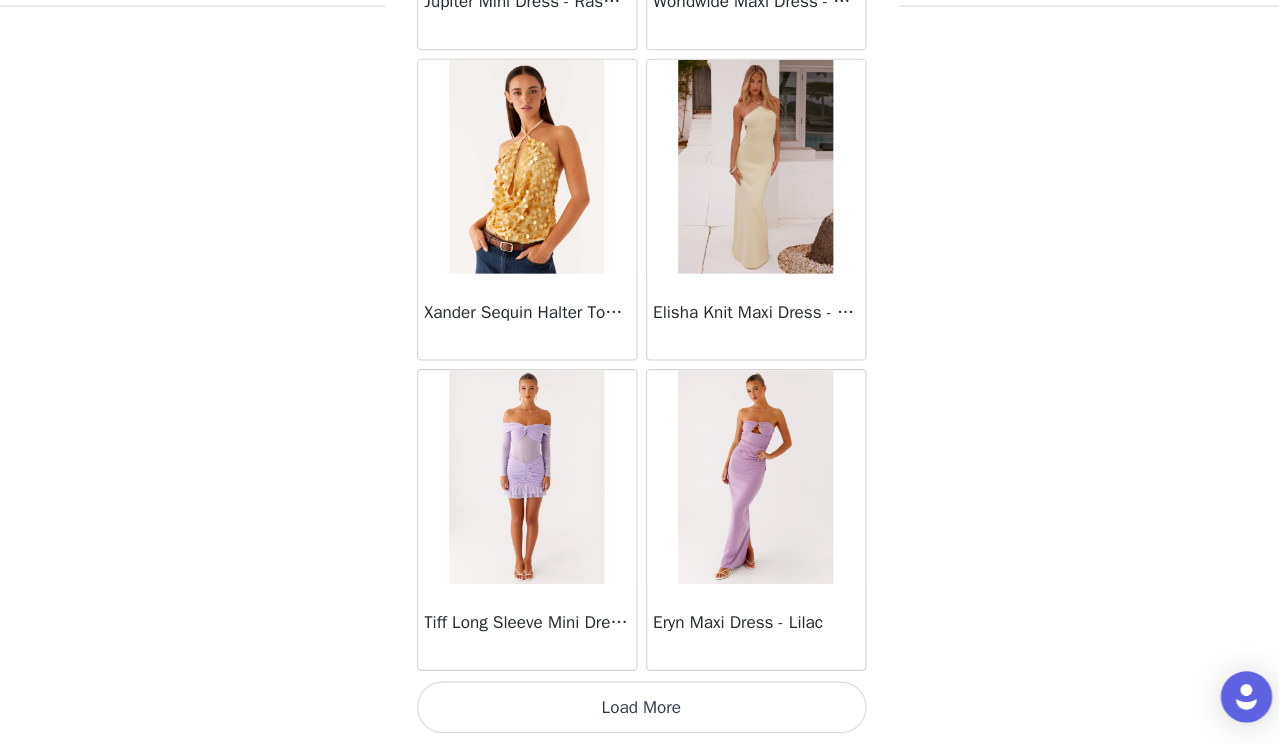scroll, scrollTop: 42917, scrollLeft: 0, axis: vertical 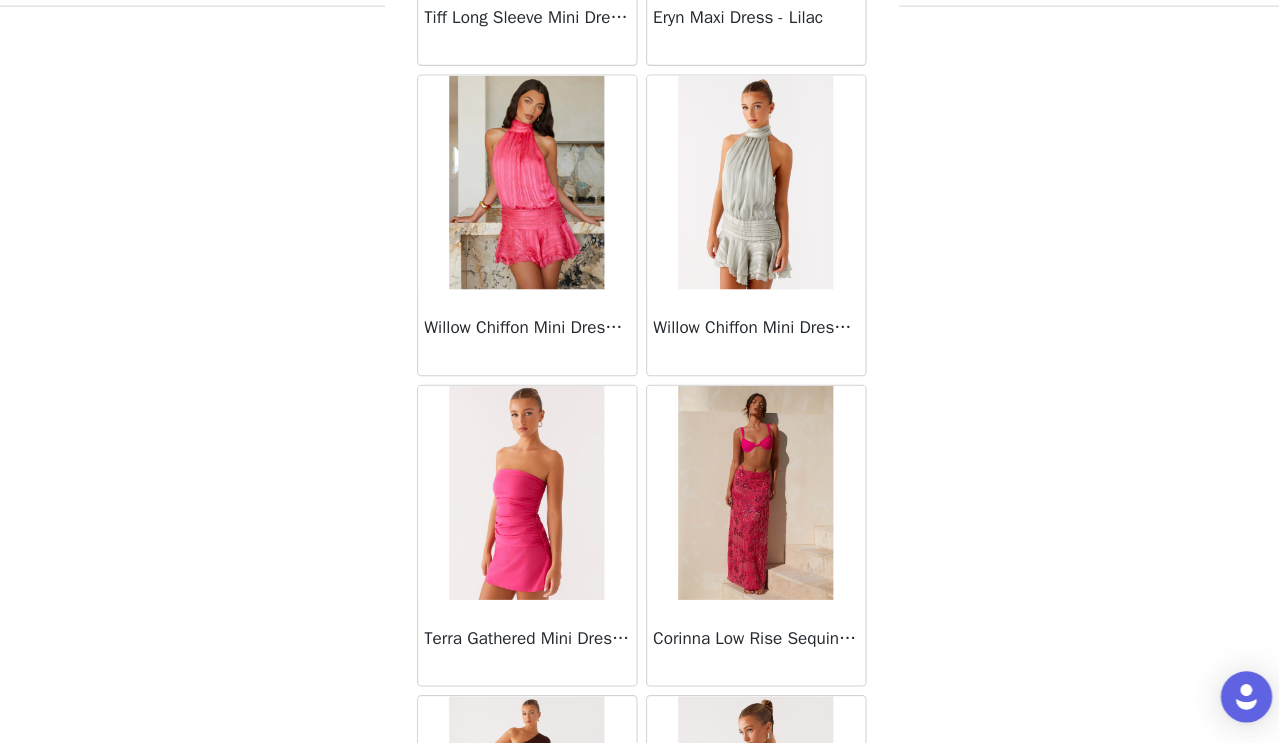 click on "STEP 1 OF 4
Select your styles!
You will receive 6 products.       4/6 Selected           Heavy Hearted Mini Dress - Yellow           Yellow, AU 8       Edit   Remove     Myola Shirt - White           White, AU 8       Edit   Remove     Sweet Lullaby Button Up Shirt - White           White, AU 8       Edit   Remove     Sweet Lullaby Midi Skirt - White           White, AU 8       Edit   Remove     Add Product       Back       Sweetpea Mini Dress - Yellow       Manifest Mini Dress - Amber       Raquel Off Shoulder Long Sleeve Top - Pink       Julianna Linen Mini Dress - Black       Radiate Halterneck Top - Pink       Arden Mesh Mini Dress - White       Cheryl Bustier Halter Top - Cherry Red       Under The Pagoda Maxi Dress - Deep Red Floral       Sweetest Pie T-Shirt - Black Gingham       That Girl Maxi Dress - Pink       Peppermayo Exclusive Heavy Hearted Mini - Black       Songbird Maxi Dress - Blue Black Floral" at bounding box center (639, 87) 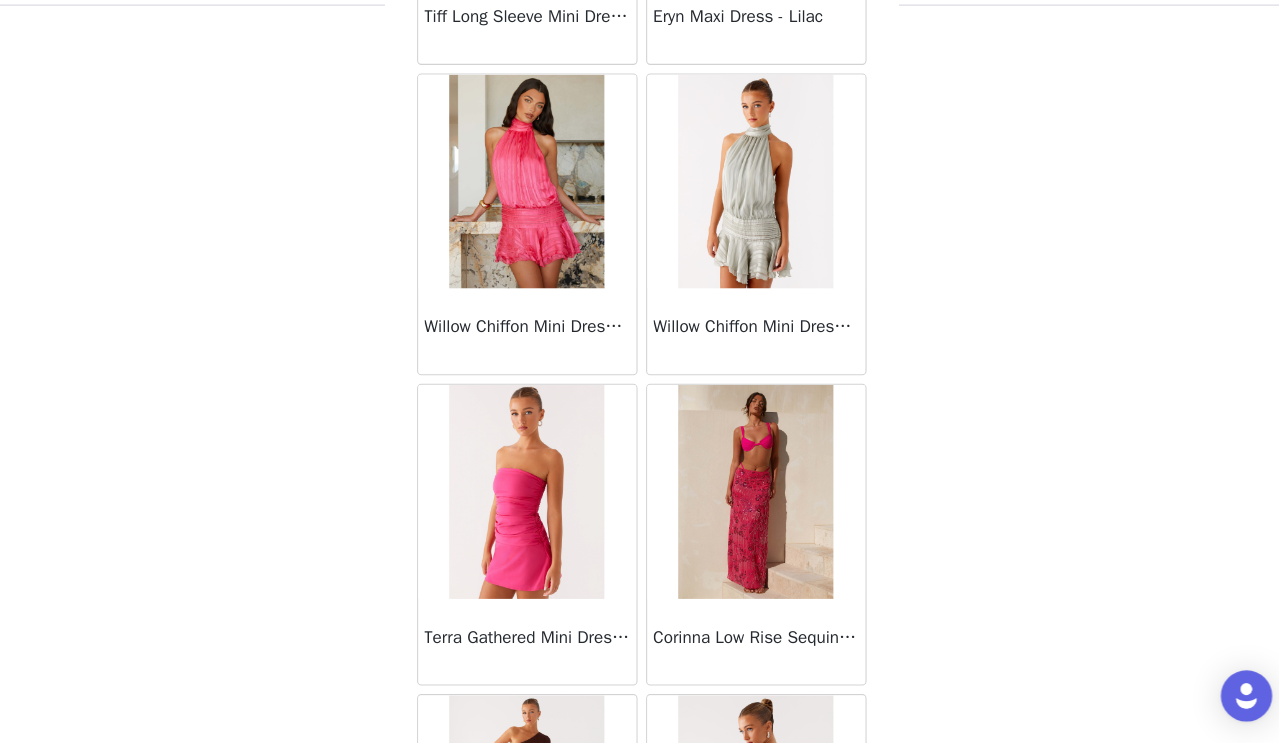scroll, scrollTop: 483, scrollLeft: 0, axis: vertical 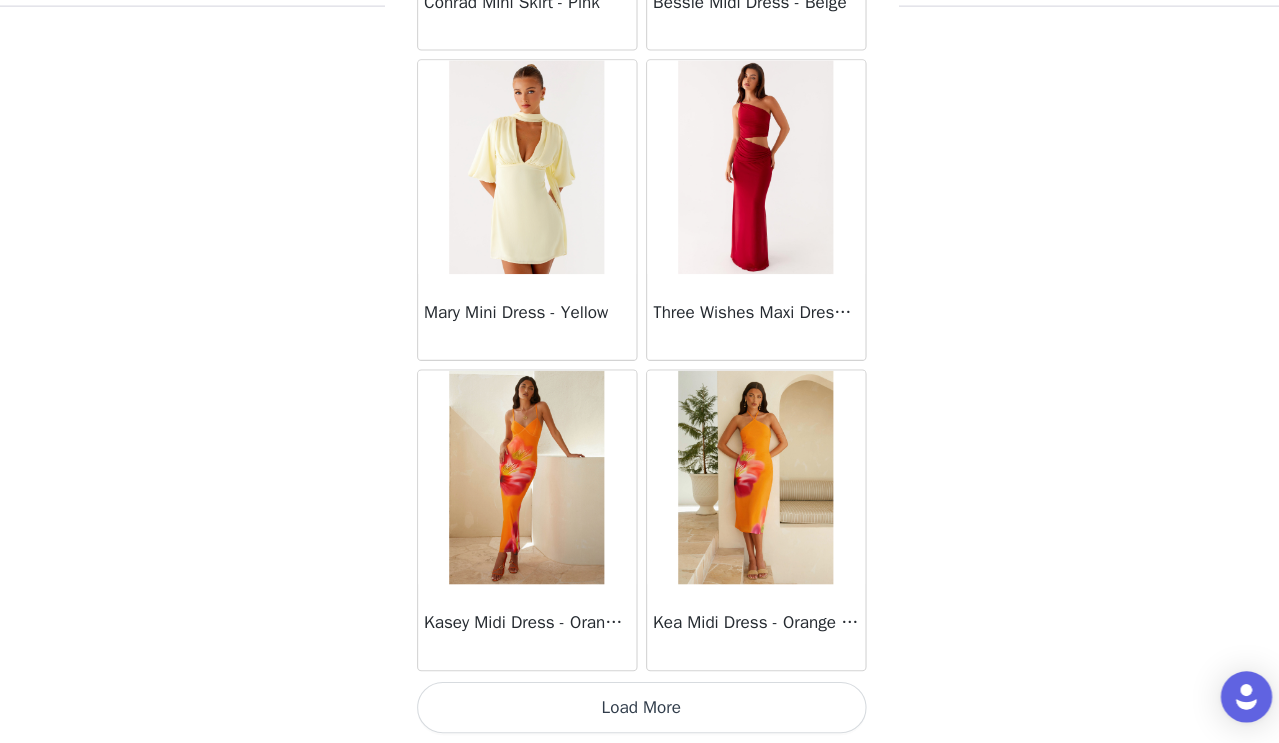 click on "Load More" at bounding box center [640, 709] 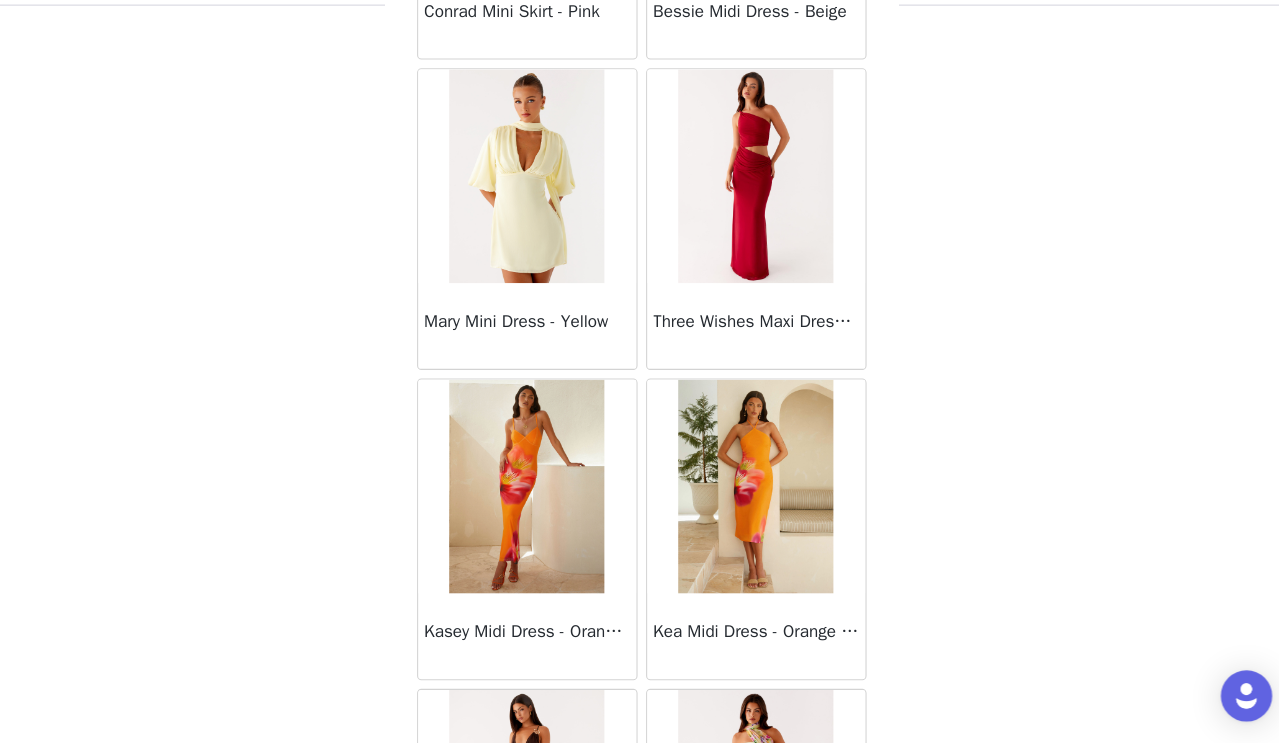 scroll, scrollTop: 483, scrollLeft: 0, axis: vertical 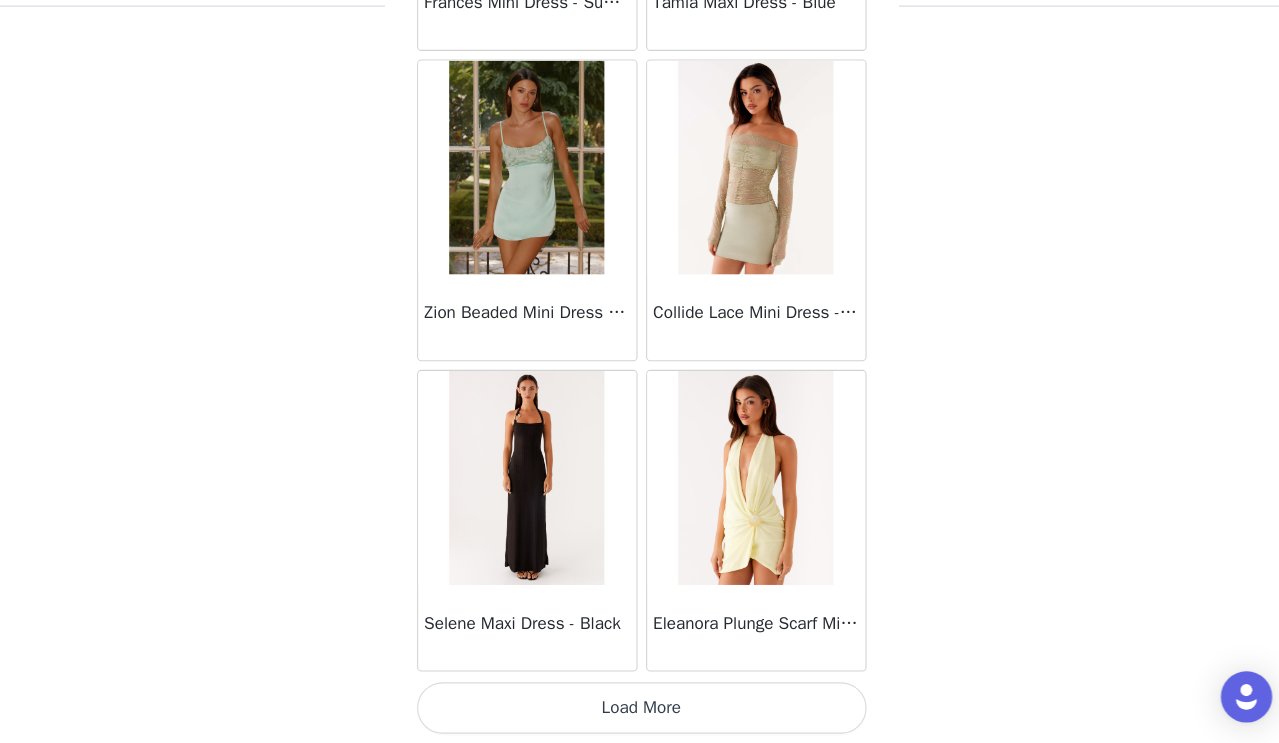 click on "Load More" at bounding box center [640, 709] 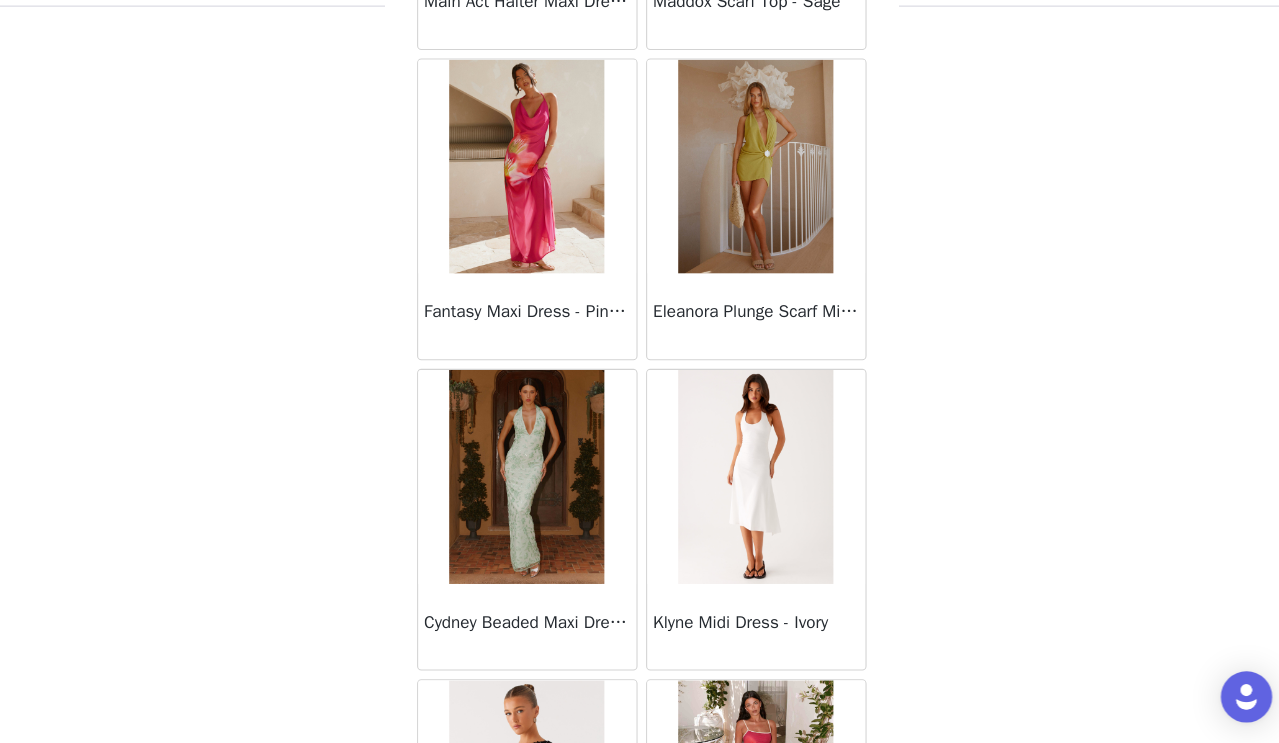 scroll, scrollTop: 49599, scrollLeft: 0, axis: vertical 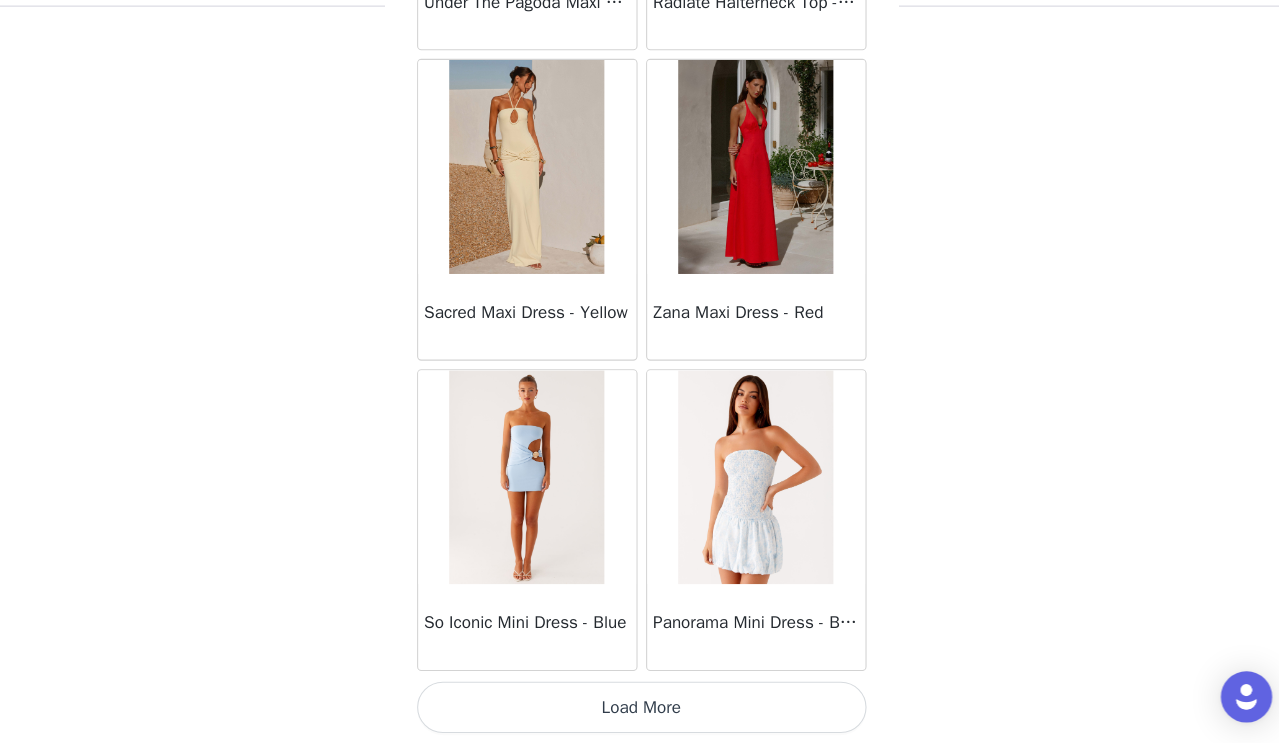click on "Load More" at bounding box center [640, 709] 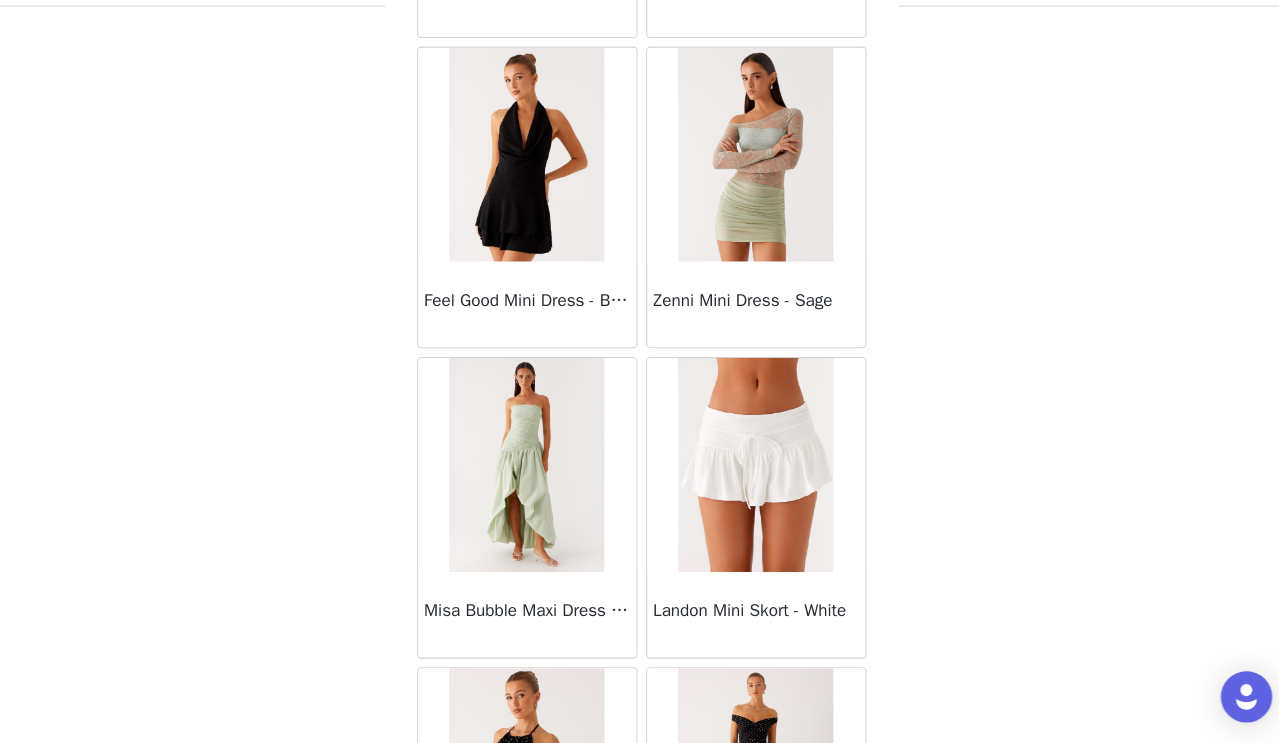 scroll, scrollTop: 54517, scrollLeft: 0, axis: vertical 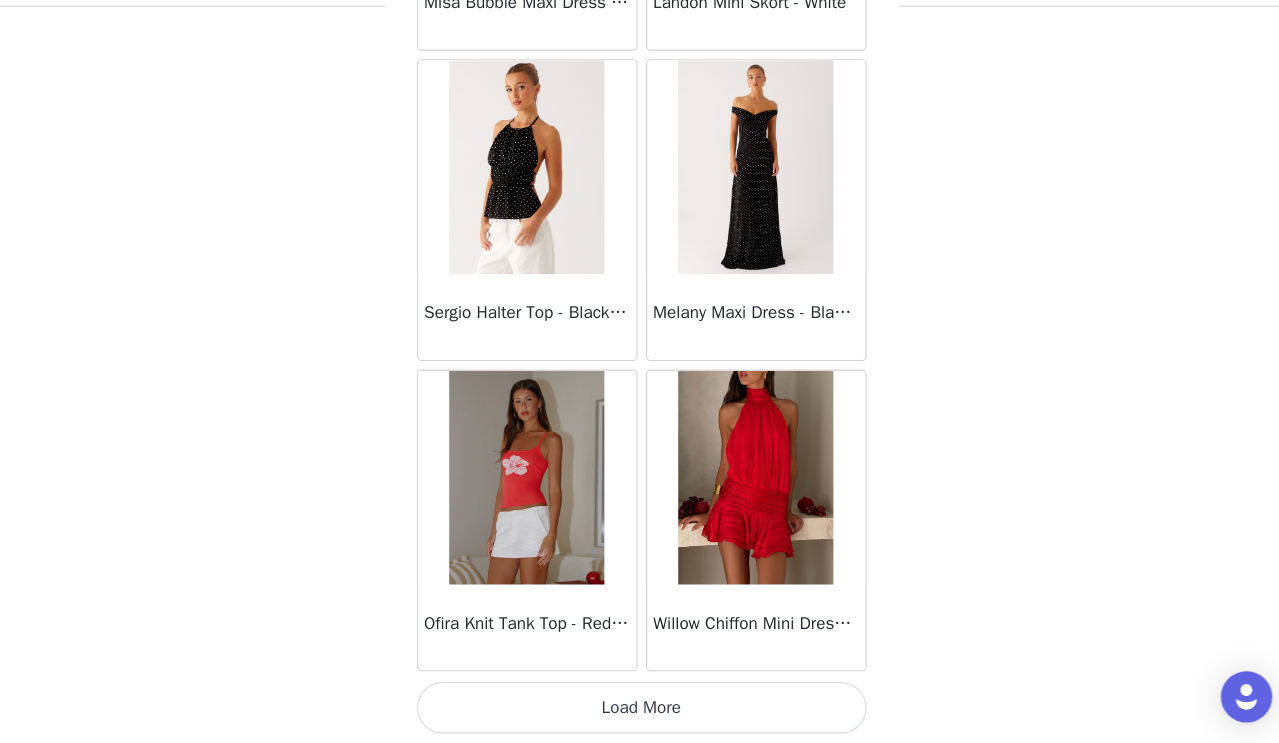 click on "Load More" at bounding box center (640, 709) 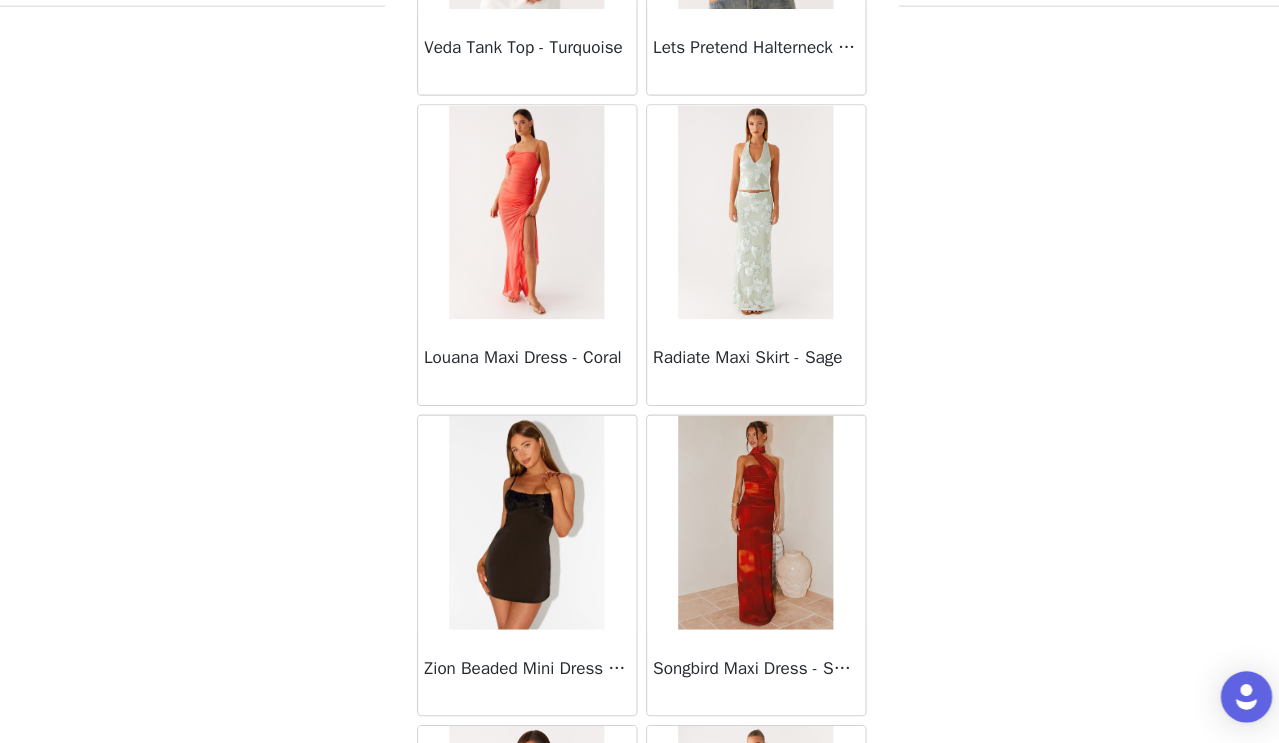 scroll, scrollTop: 57287, scrollLeft: 0, axis: vertical 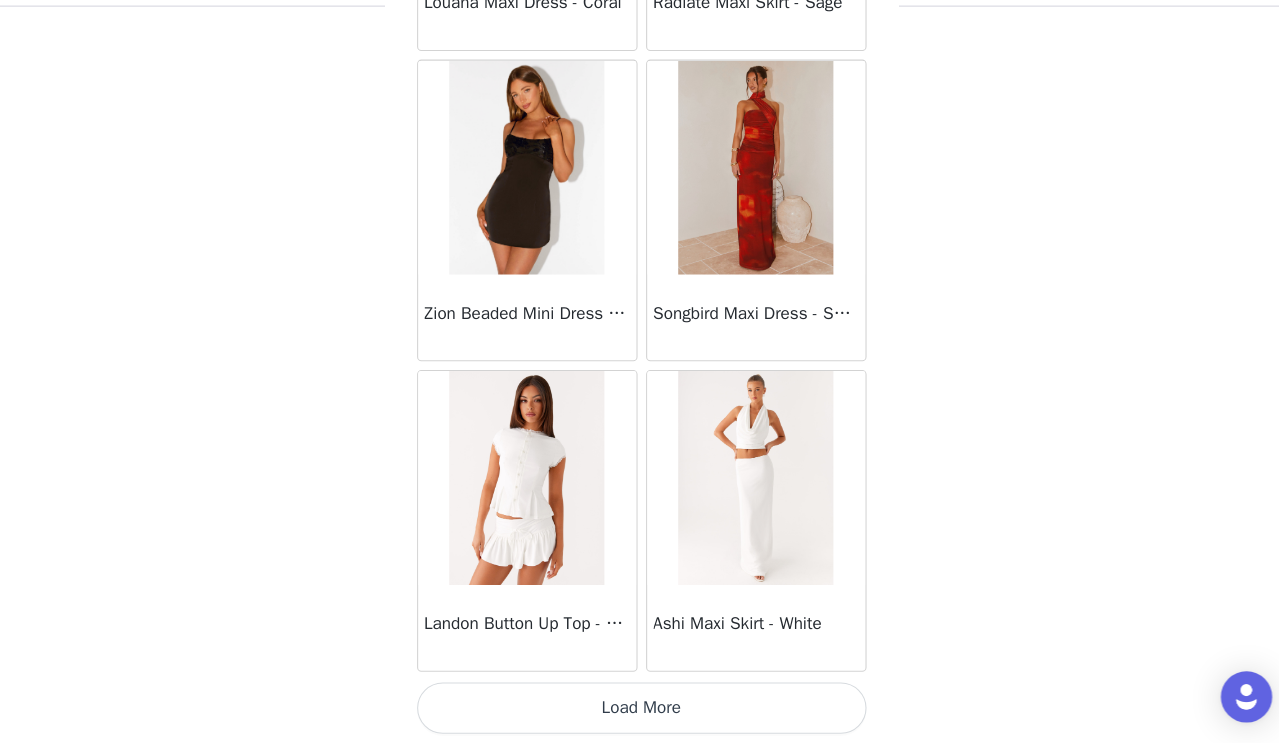 click on "Load More" at bounding box center (640, 709) 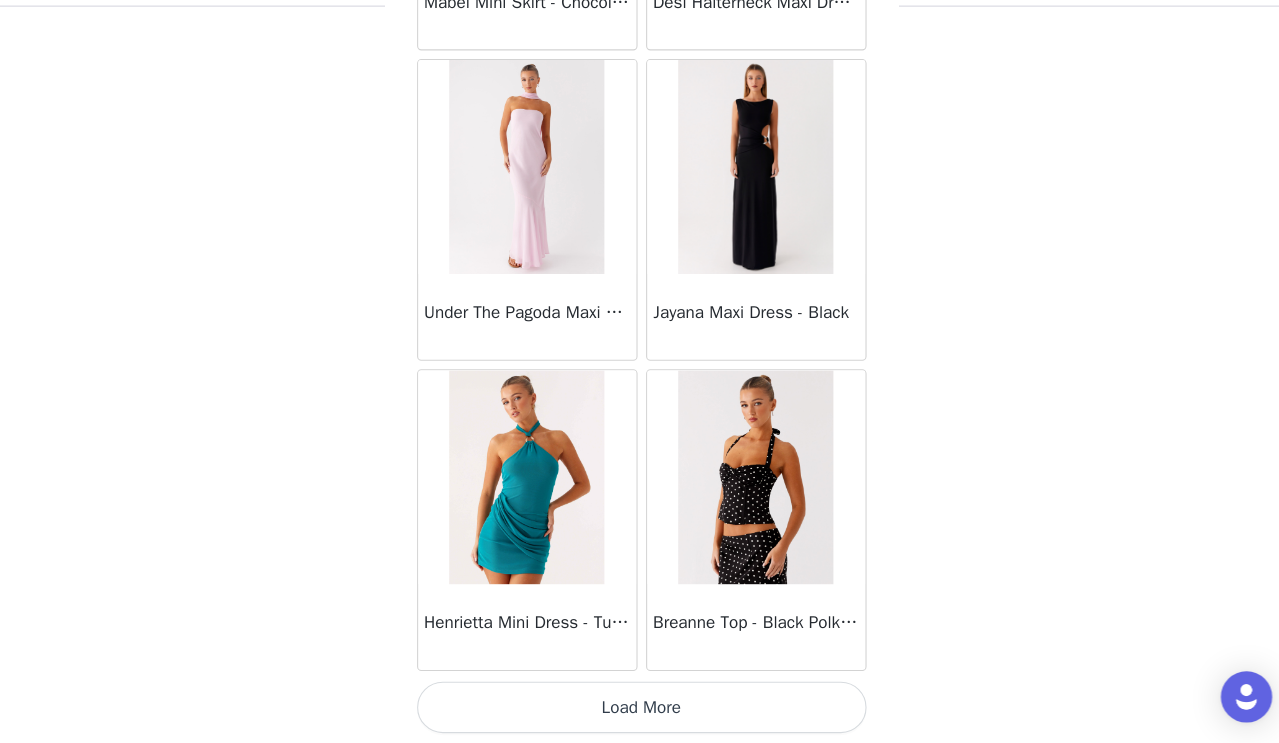 scroll, scrollTop: 60317, scrollLeft: 0, axis: vertical 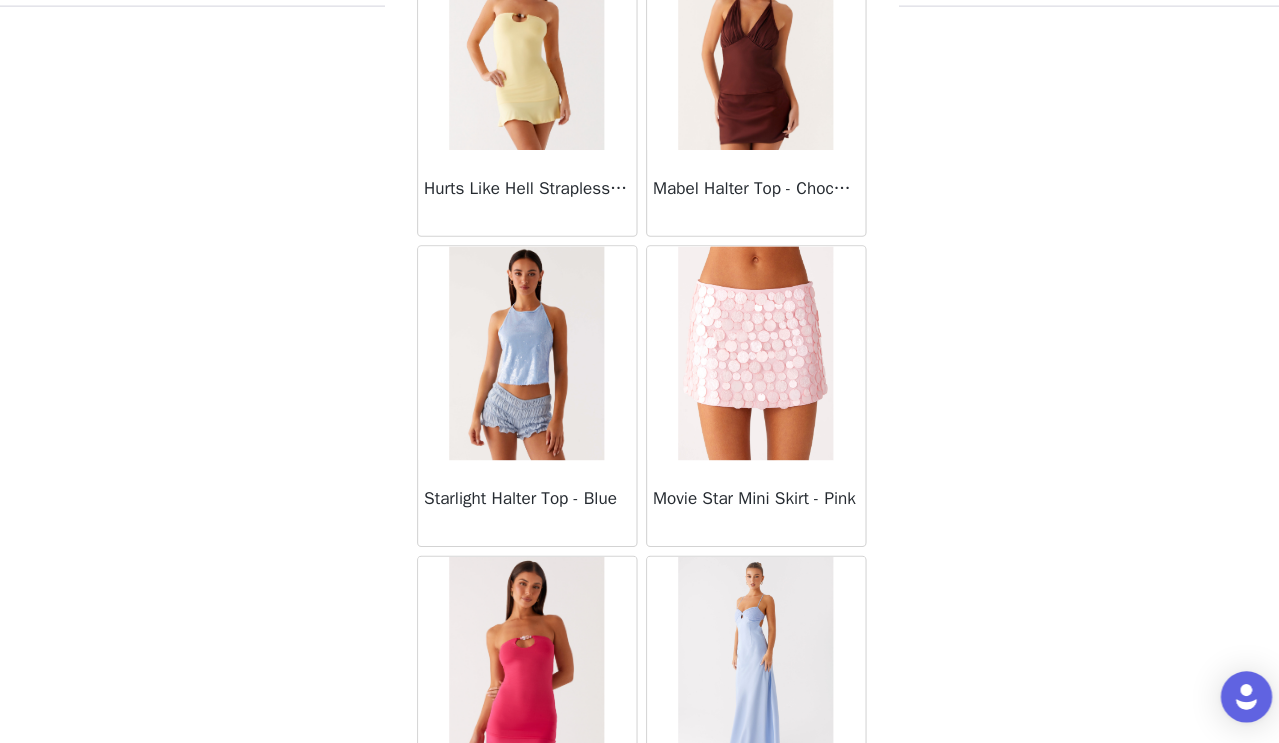 click on "STEP 1 OF 4
Select your styles!
You will receive 6 products.       4/6 Selected           Heavy Hearted Mini Dress - Yellow           Yellow, AU 8       Edit   Remove     Myola Shirt - White           White, AU 8       Edit   Remove     Sweet Lullaby Button Up Shirt - White           White, AU 8       Edit   Remove     Sweet Lullaby Midi Skirt - White           White, AU 8       Edit   Remove     Add Product       Back       Sweetpea Mini Dress - Yellow       Manifest Mini Dress - Amber       Raquel Off Shoulder Long Sleeve Top - Pink       Julianna Linen Mini Dress - Black       Radiate Halterneck Top - Pink       Arden Mesh Mini Dress - White       Cheryl Bustier Halter Top - Cherry Red       Under The Pagoda Maxi Dress - Deep Red Floral       Sweetest Pie T-Shirt - Black Gingham       That Girl Maxi Dress - Pink       Peppermayo Exclusive Heavy Hearted Mini - Black       Songbird Maxi Dress - Blue Black Floral" at bounding box center (639, 87) 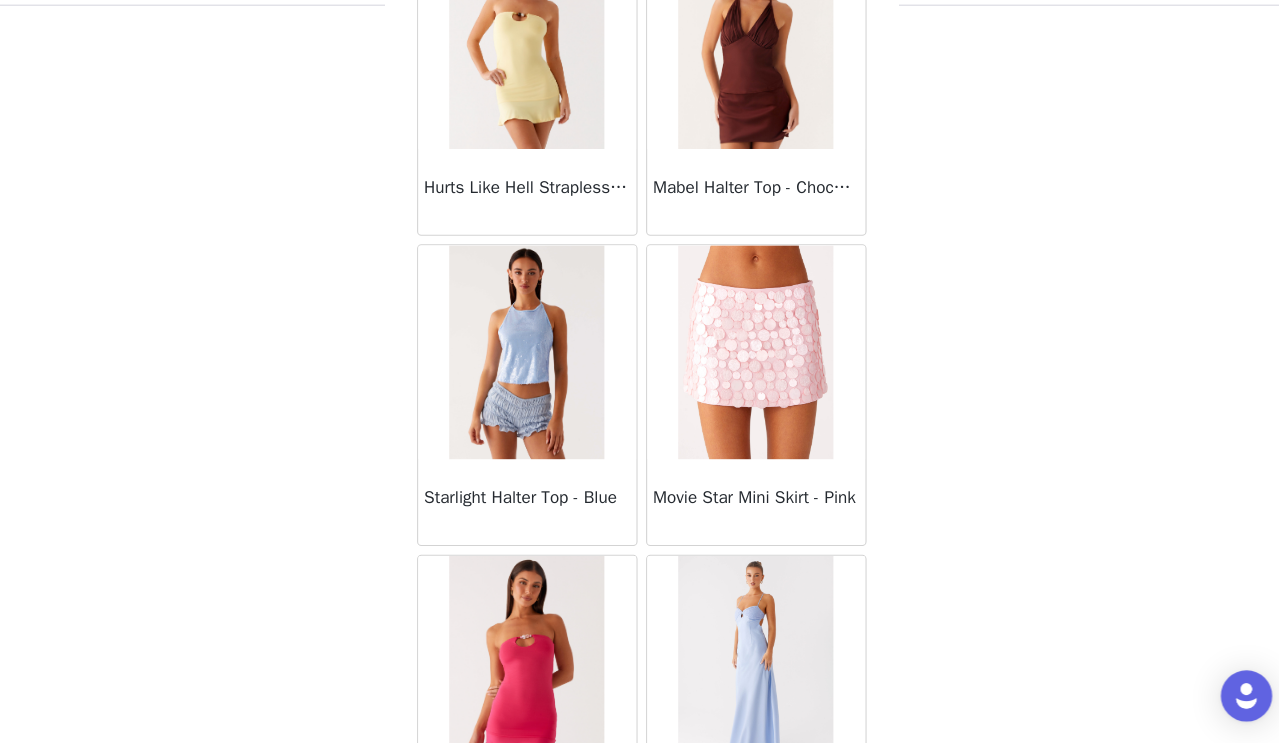 scroll, scrollTop: 483, scrollLeft: 0, axis: vertical 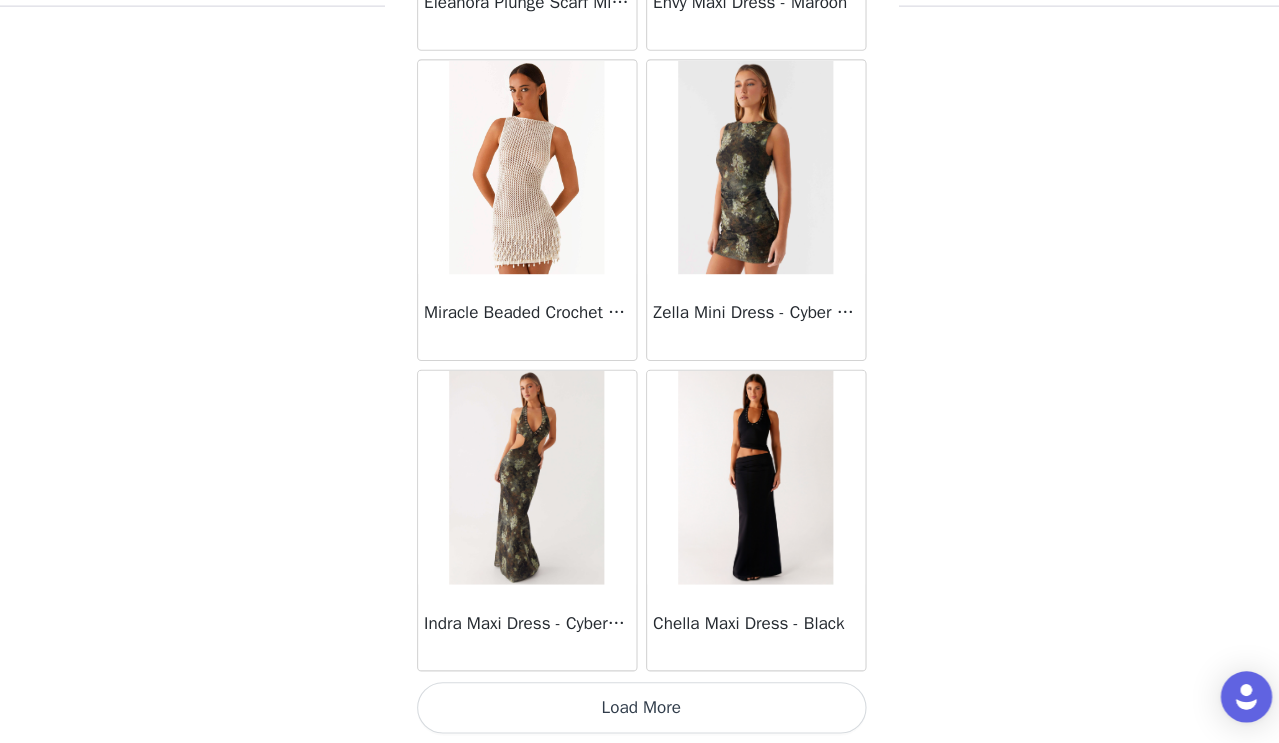 click on "Load More" at bounding box center [640, 709] 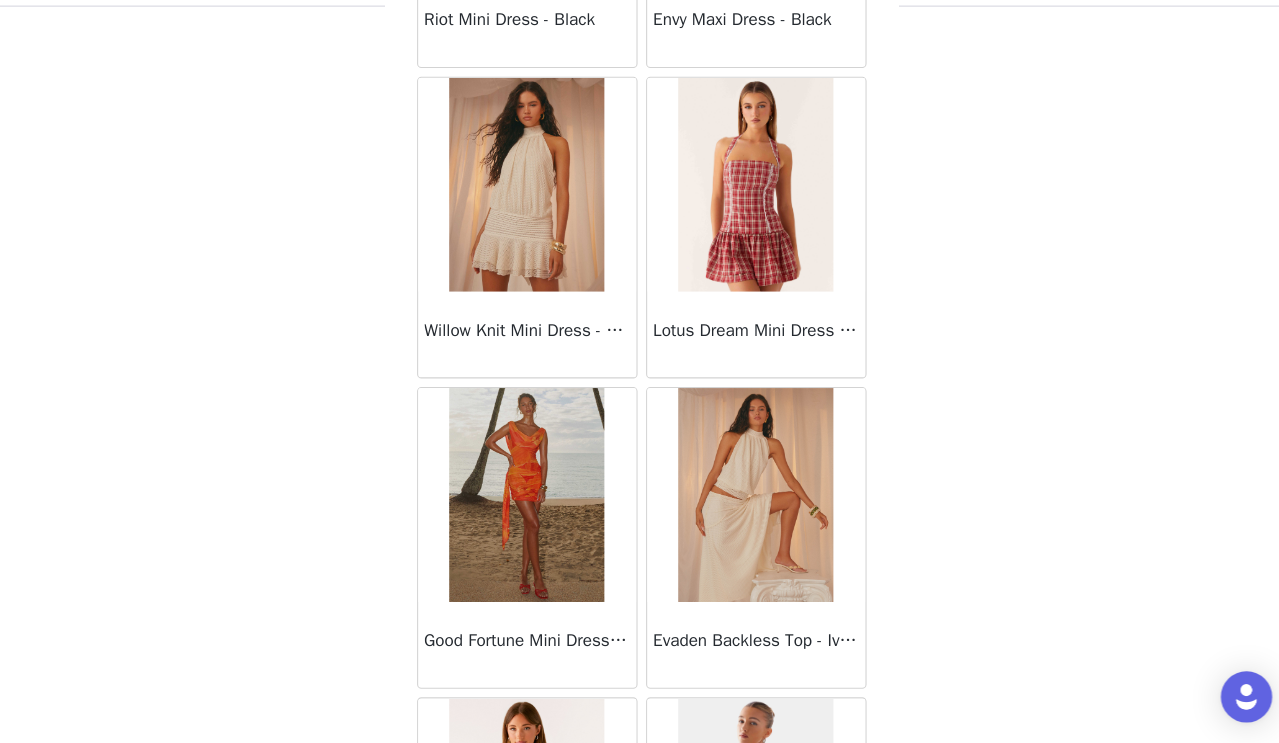 scroll, scrollTop: 64830, scrollLeft: 0, axis: vertical 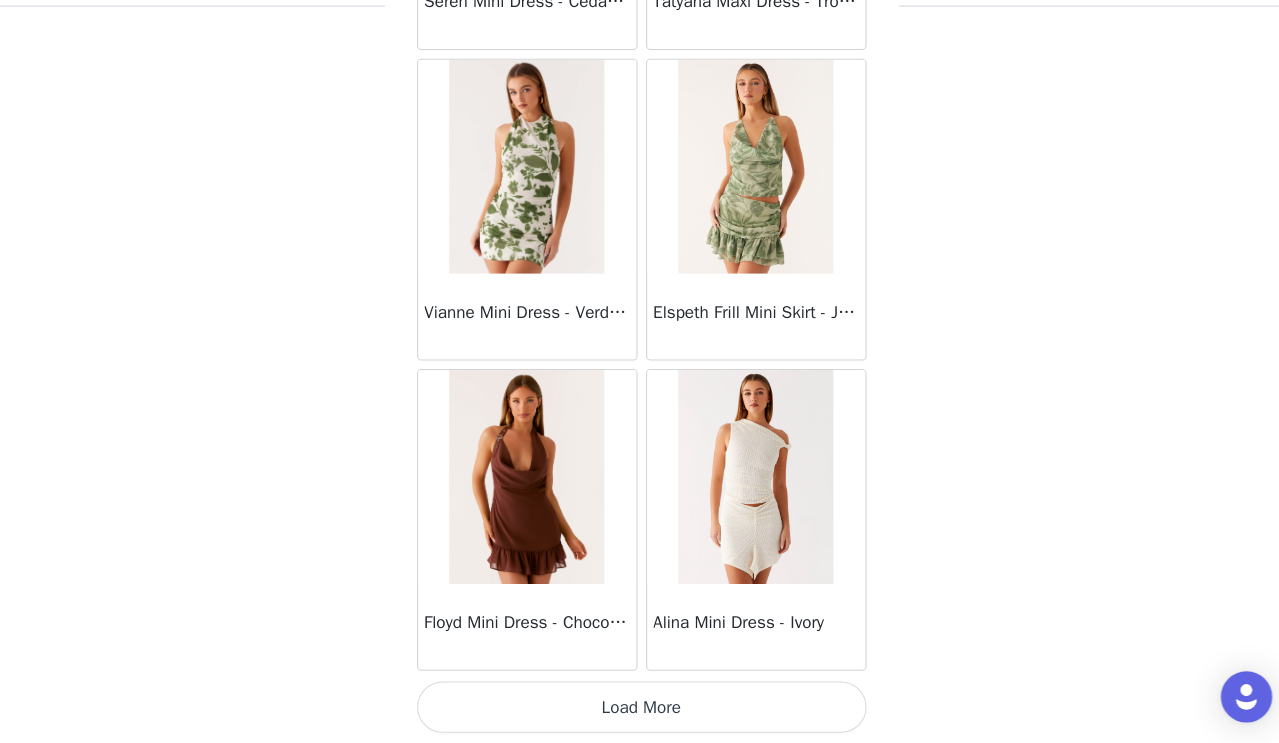 click on "Load More" at bounding box center (640, 709) 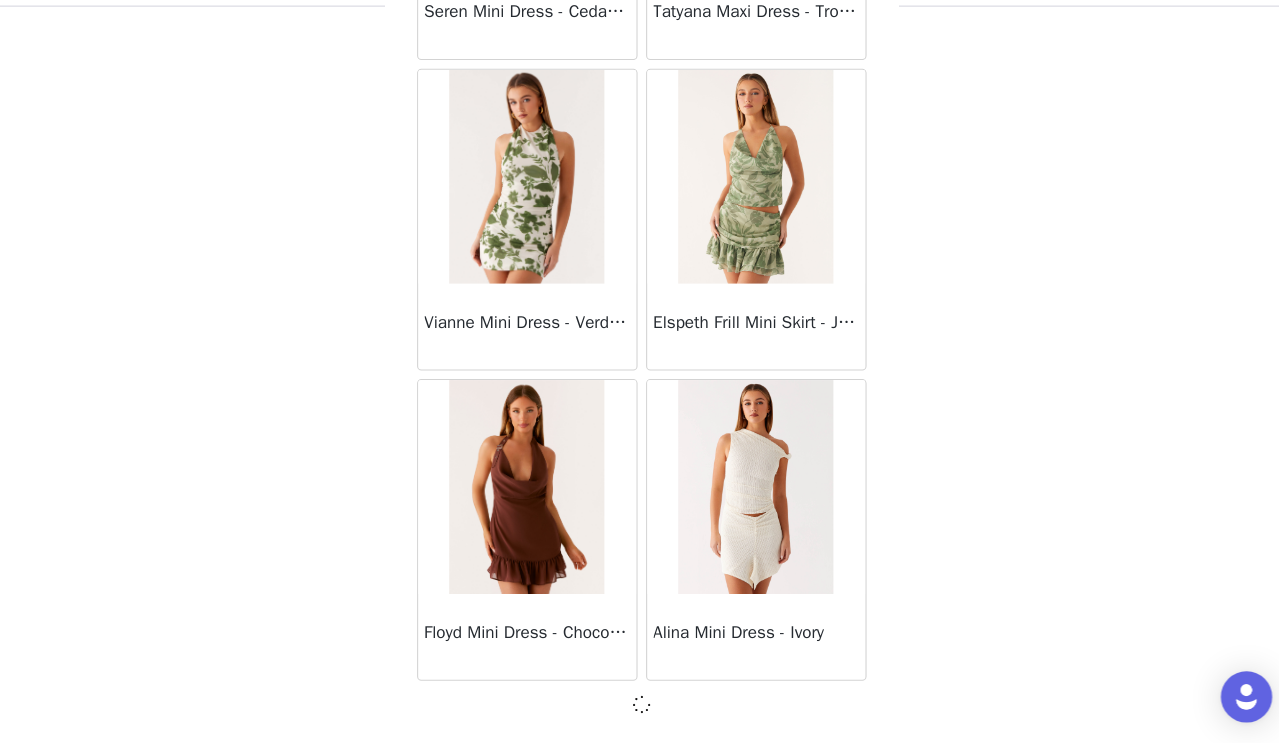 scroll, scrollTop: 66108, scrollLeft: 0, axis: vertical 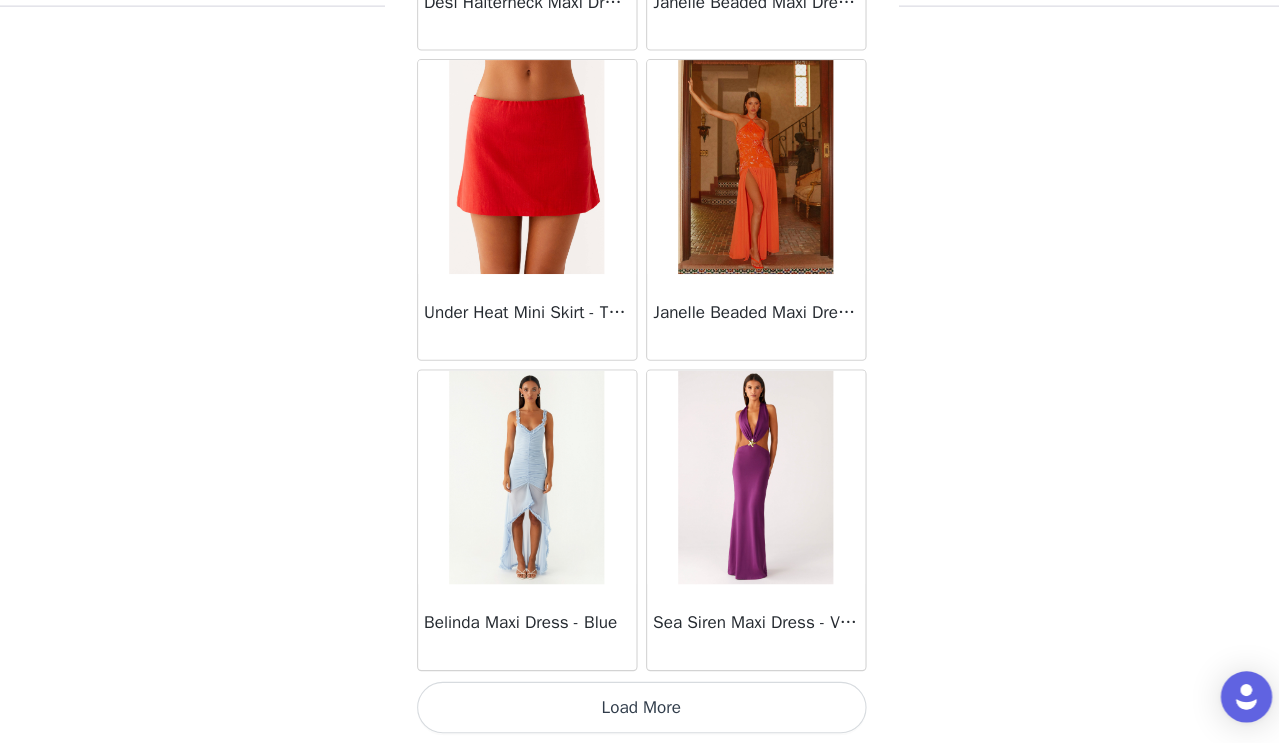 click on "Load More" at bounding box center (640, 709) 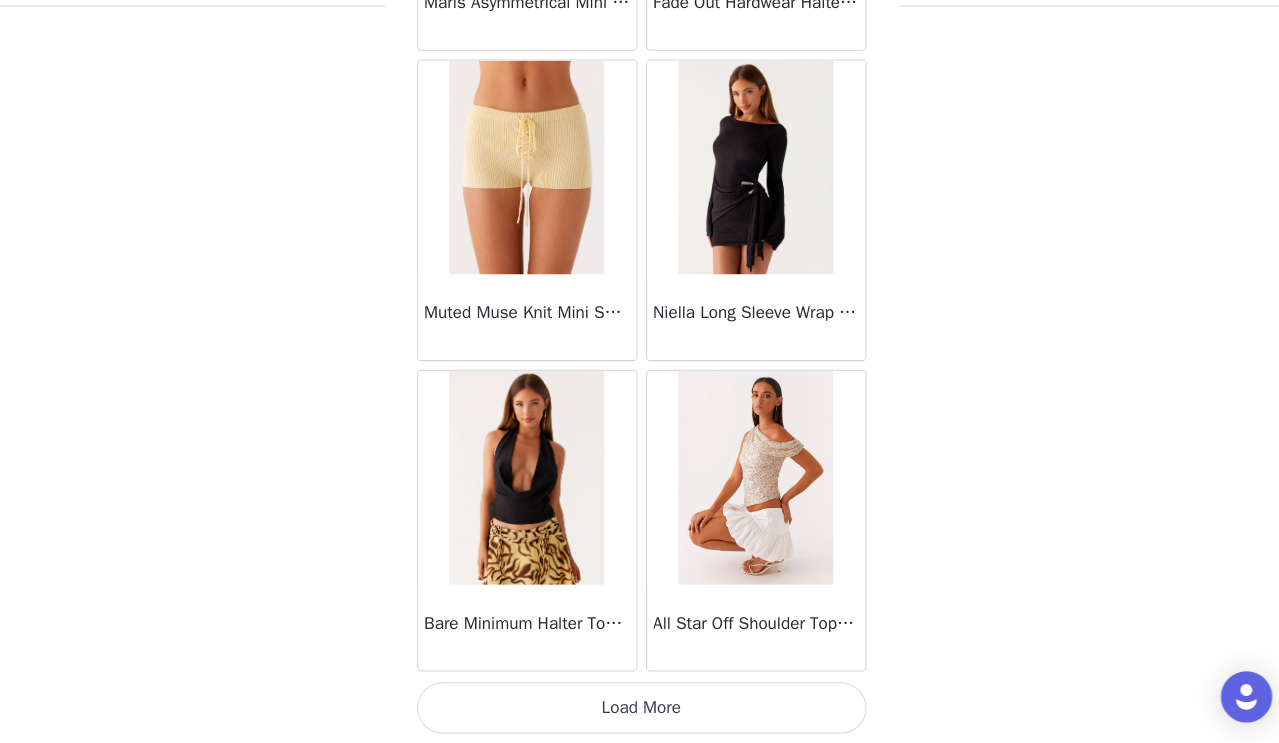 scroll, scrollTop: 71917, scrollLeft: 0, axis: vertical 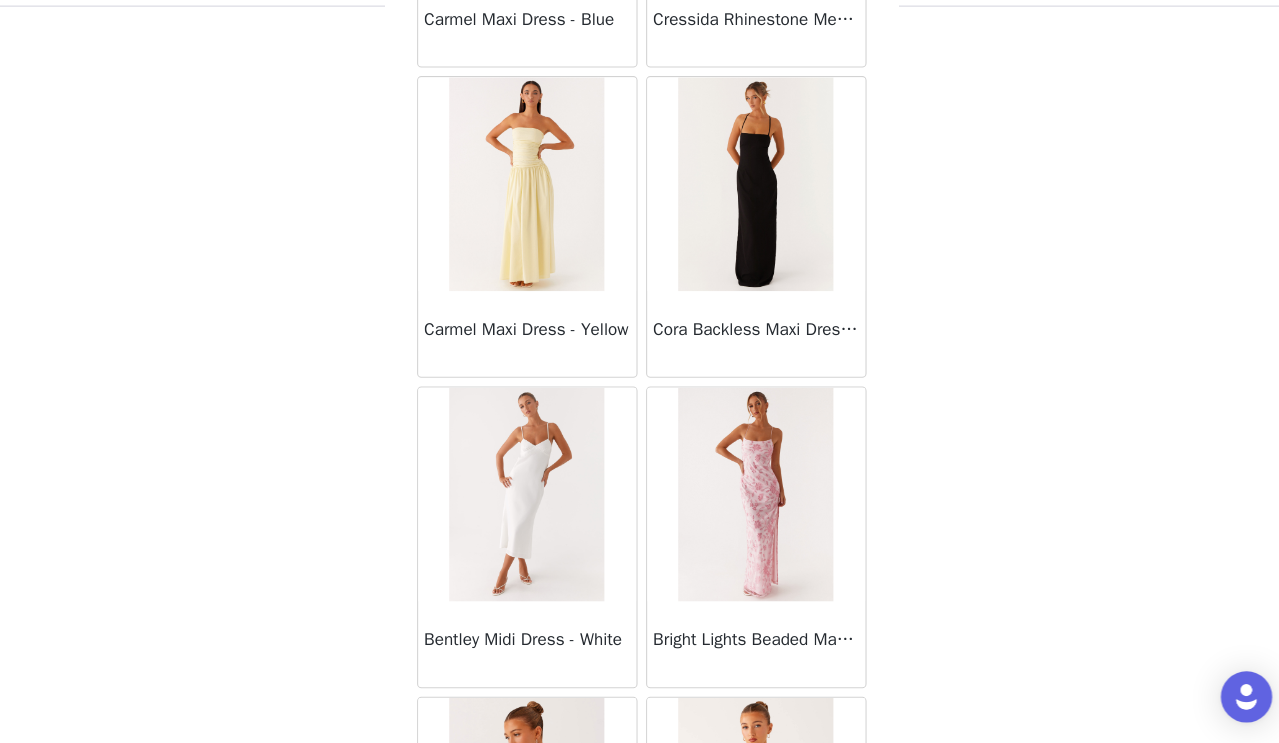 click at bounding box center [532, 220] 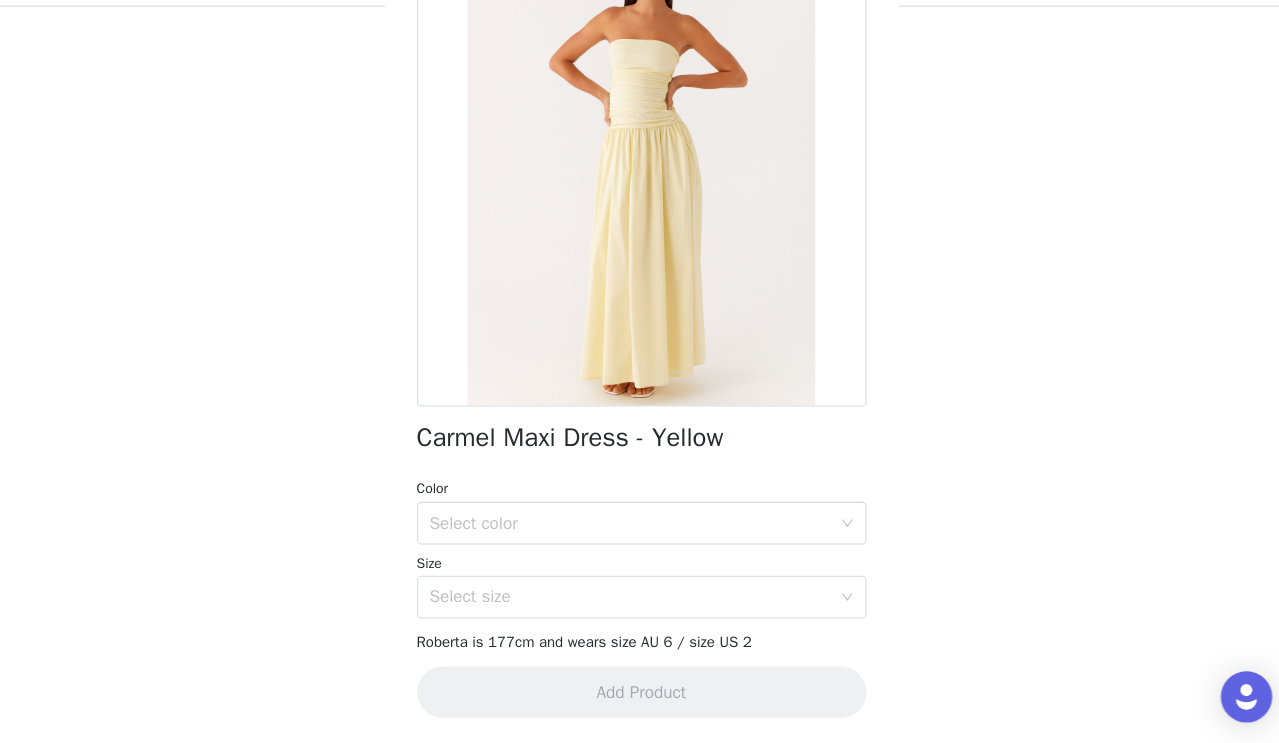 scroll, scrollTop: 277, scrollLeft: 0, axis: vertical 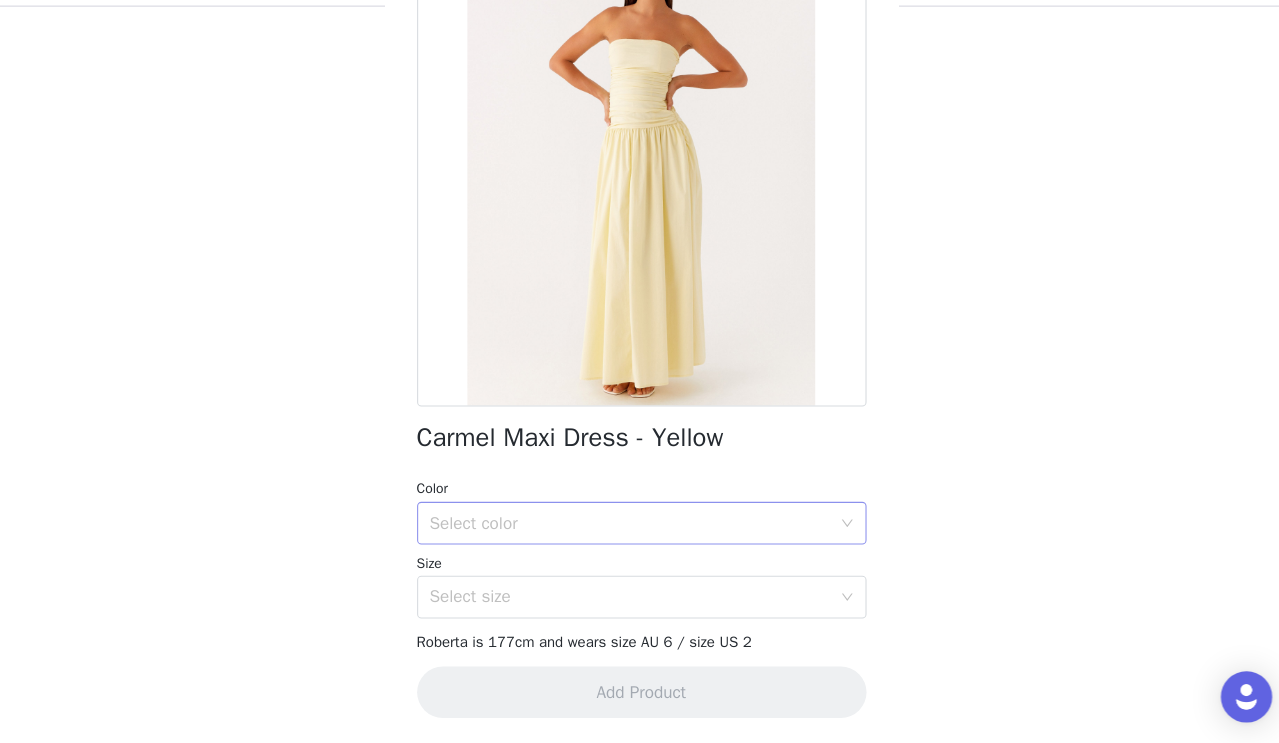click on "Select color" at bounding box center [629, 537] 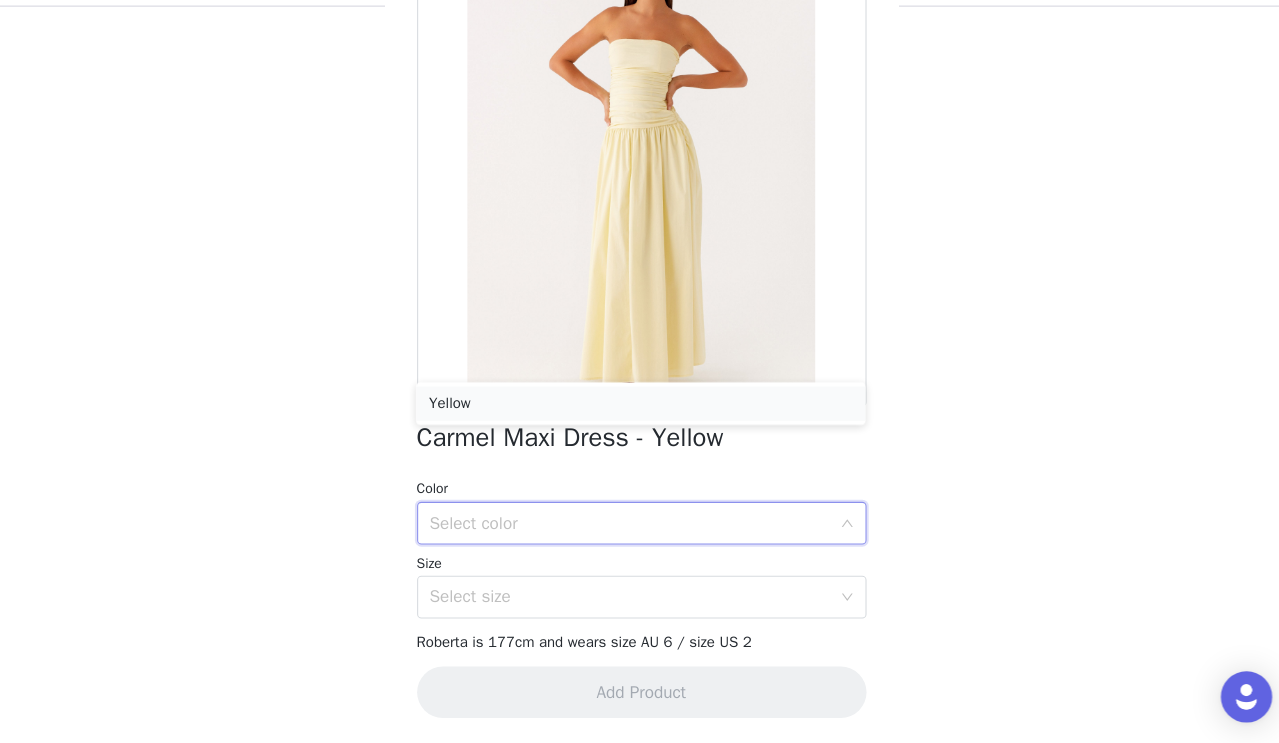 click on "Yellow" at bounding box center [639, 425] 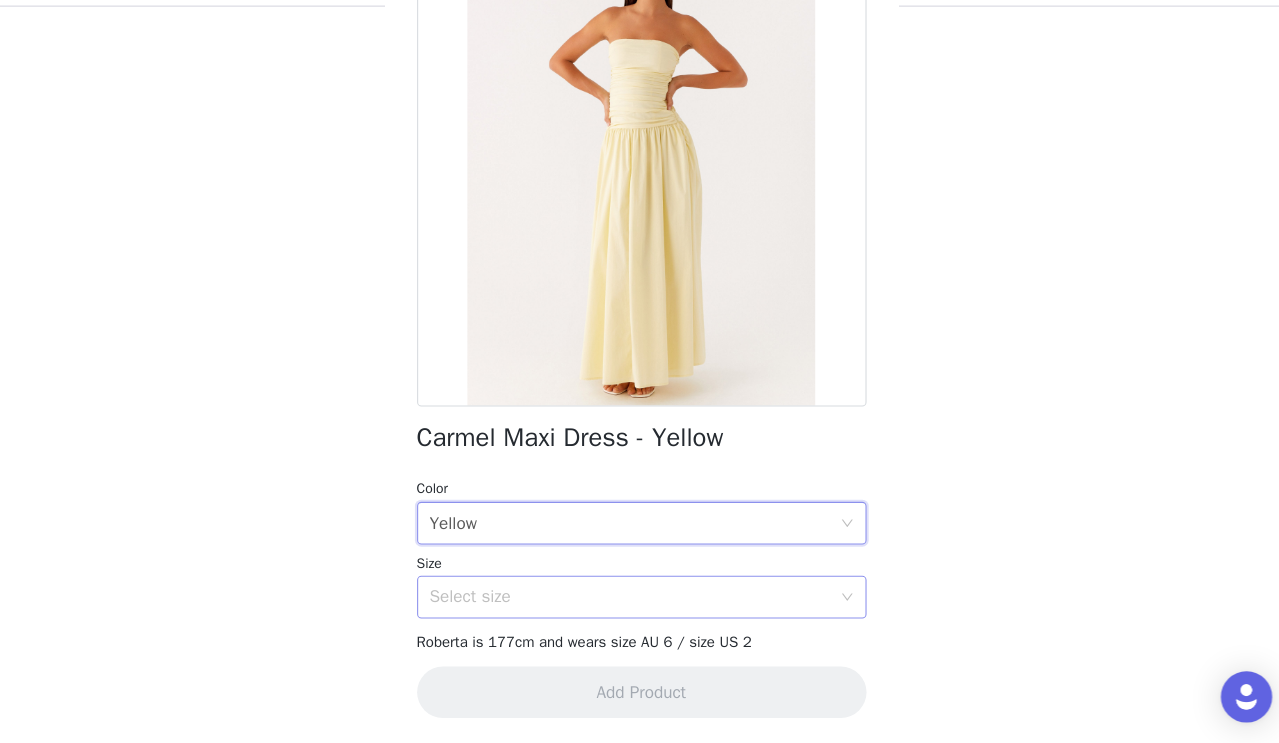 click on "Select size" at bounding box center [629, 606] 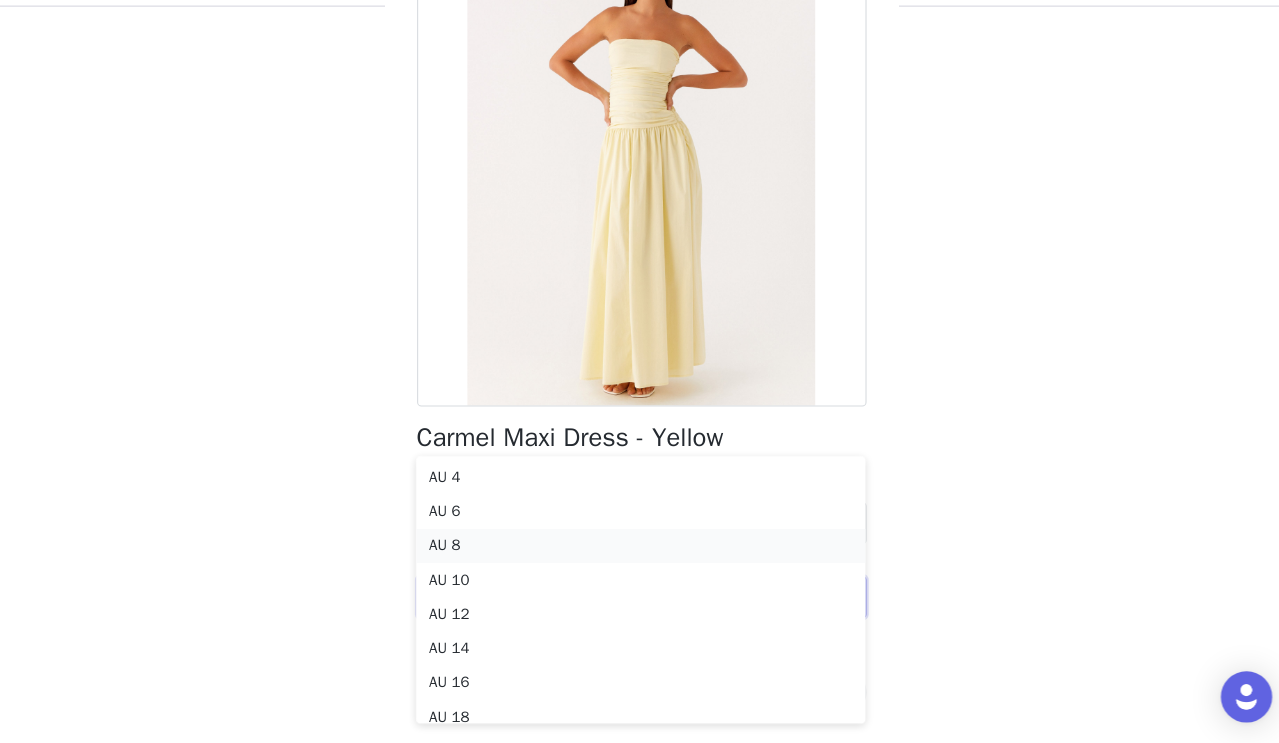 click on "AU 8" at bounding box center (639, 558) 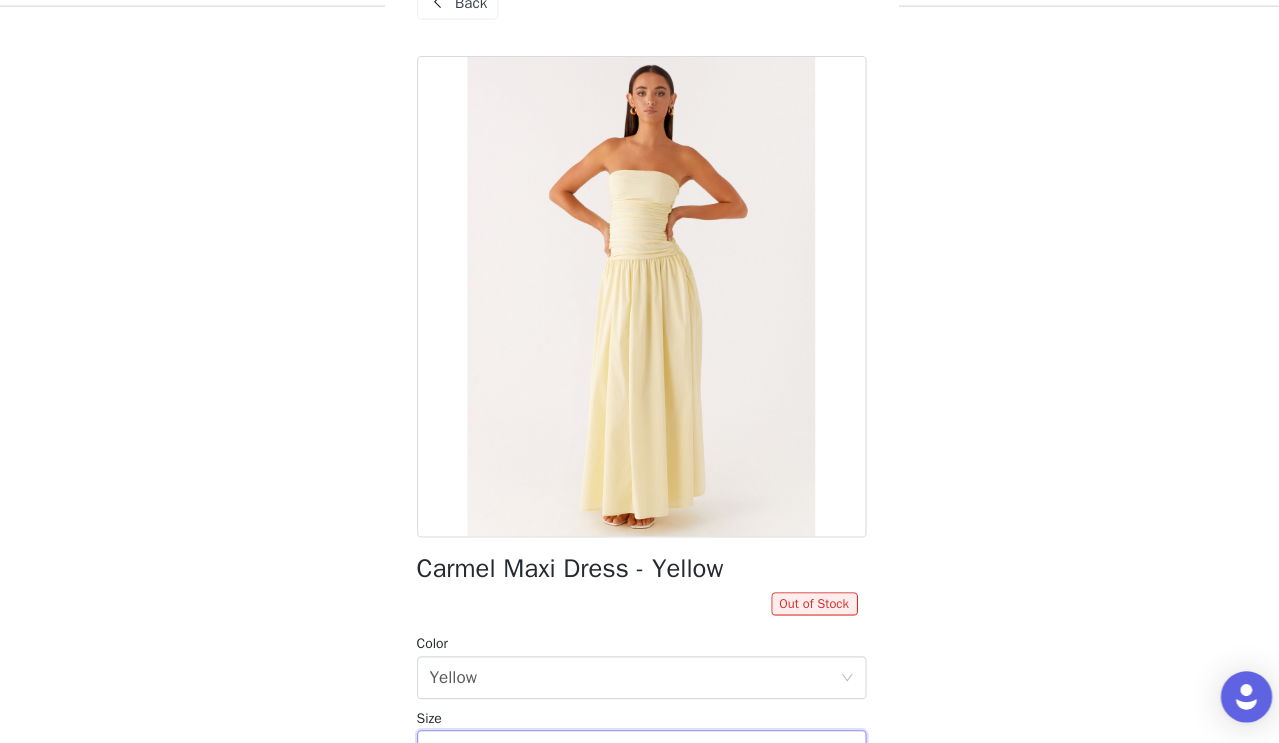 scroll, scrollTop: 0, scrollLeft: 0, axis: both 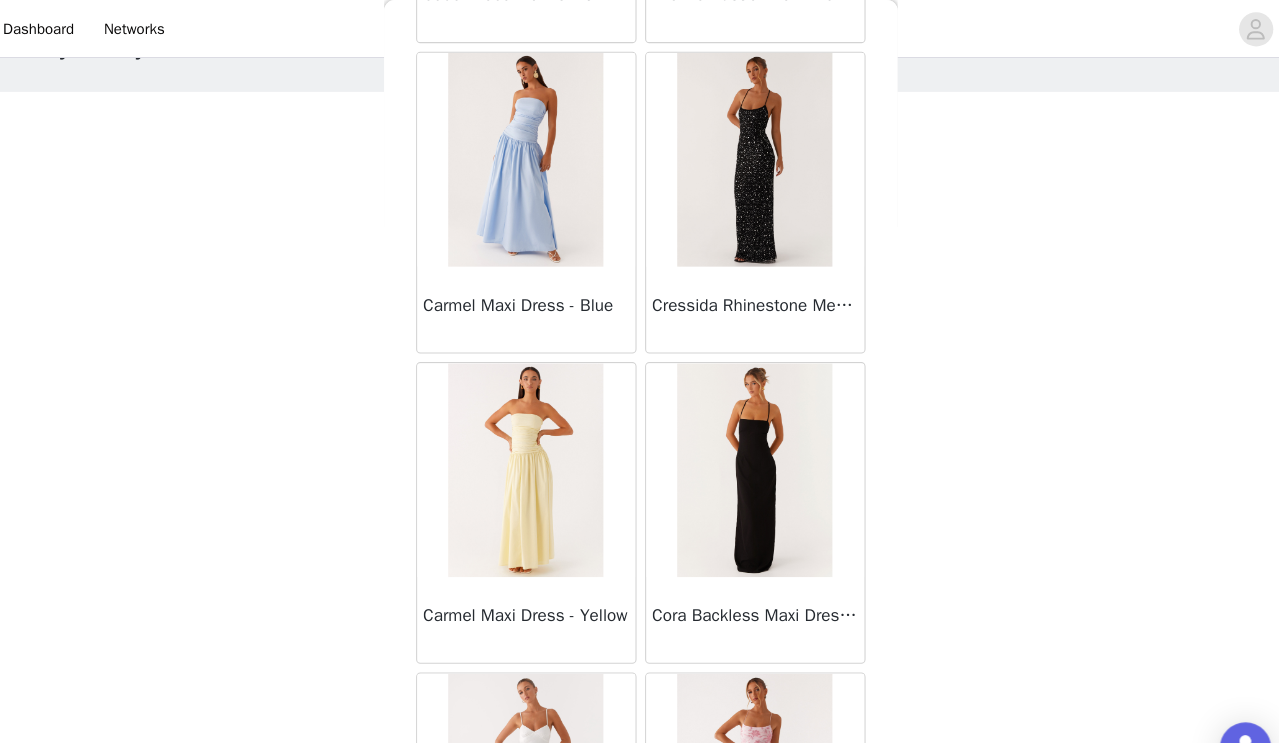 click on "STEP 1 OF 4
Select your styles!
You will receive 6 products.       4/6 Selected           Heavy Hearted Mini Dress - Yellow           Yellow, AU 8       Edit   Remove     Myola Shirt - White           White, AU 8       Edit   Remove     Sweet Lullaby Button Up Shirt - White           White, AU 8       Edit   Remove     Sweet Lullaby Midi Skirt - White           White, AU 8       Edit   Remove     Add Product       Back       Sweetpea Mini Dress - Yellow       Manifest Mini Dress - Amber       Raquel Off Shoulder Long Sleeve Top - Pink       Julianna Linen Mini Dress - Black       Radiate Halterneck Top - Pink       Arden Mesh Mini Dress - White       Cheryl Bustier Halter Top - Cherry Red       Under The Pagoda Maxi Dress - Deep Red Floral       Sweetest Pie T-Shirt - Black Gingham       That Girl Maxi Dress - Pink       Peppermayo Exclusive Heavy Hearted Mini - Black       Songbird Maxi Dress - Blue Black Floral" at bounding box center [639, 493] 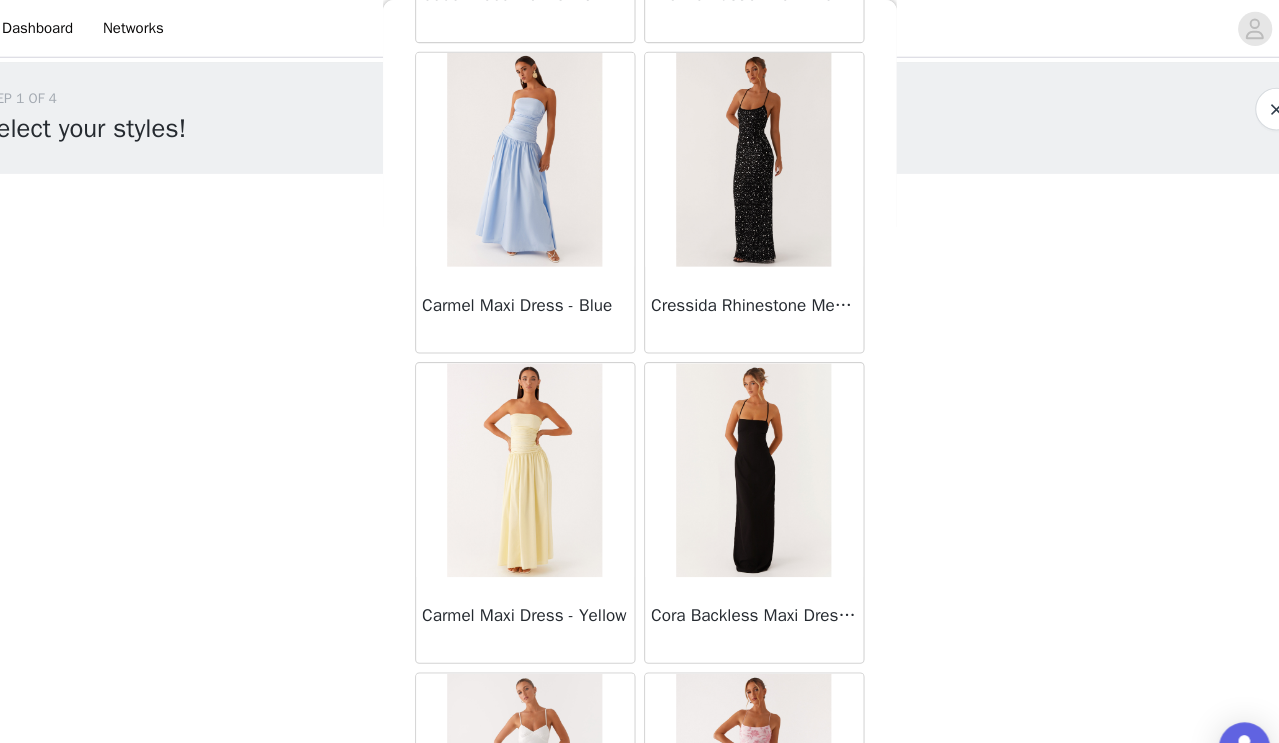 scroll, scrollTop: 0, scrollLeft: 0, axis: both 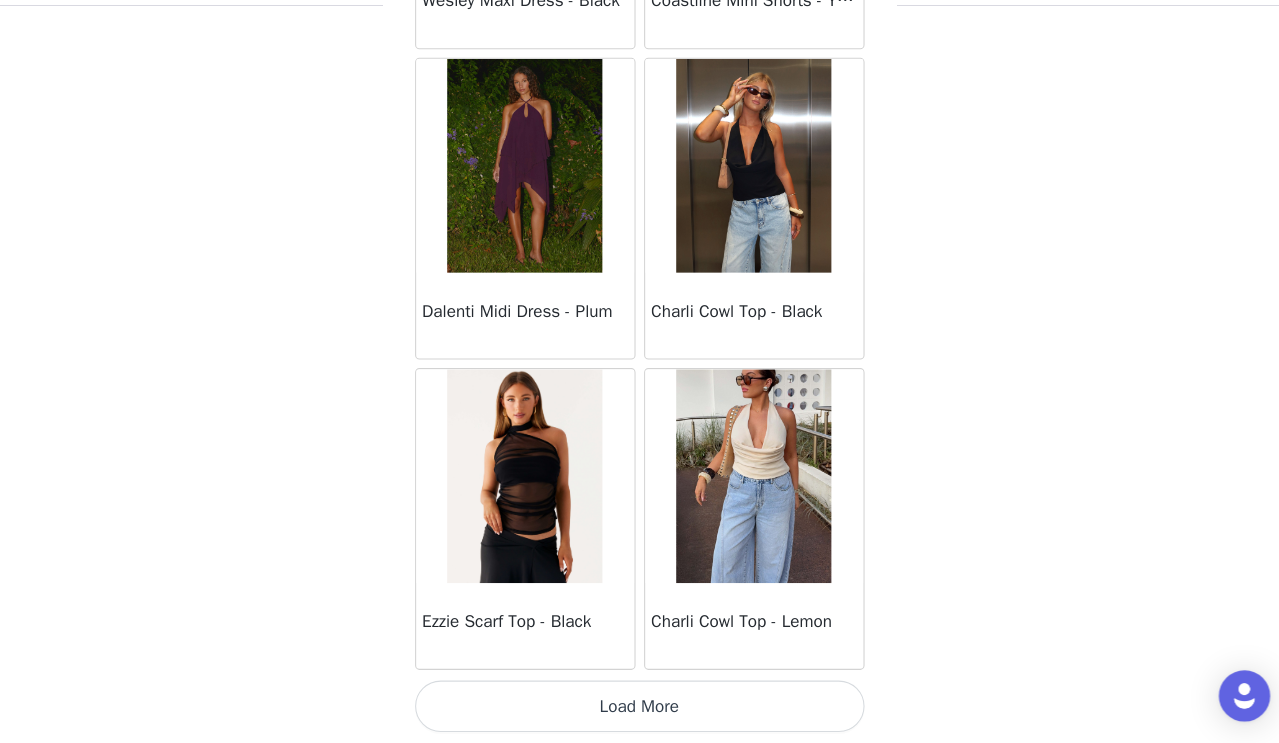 click on "Load More" at bounding box center (640, 709) 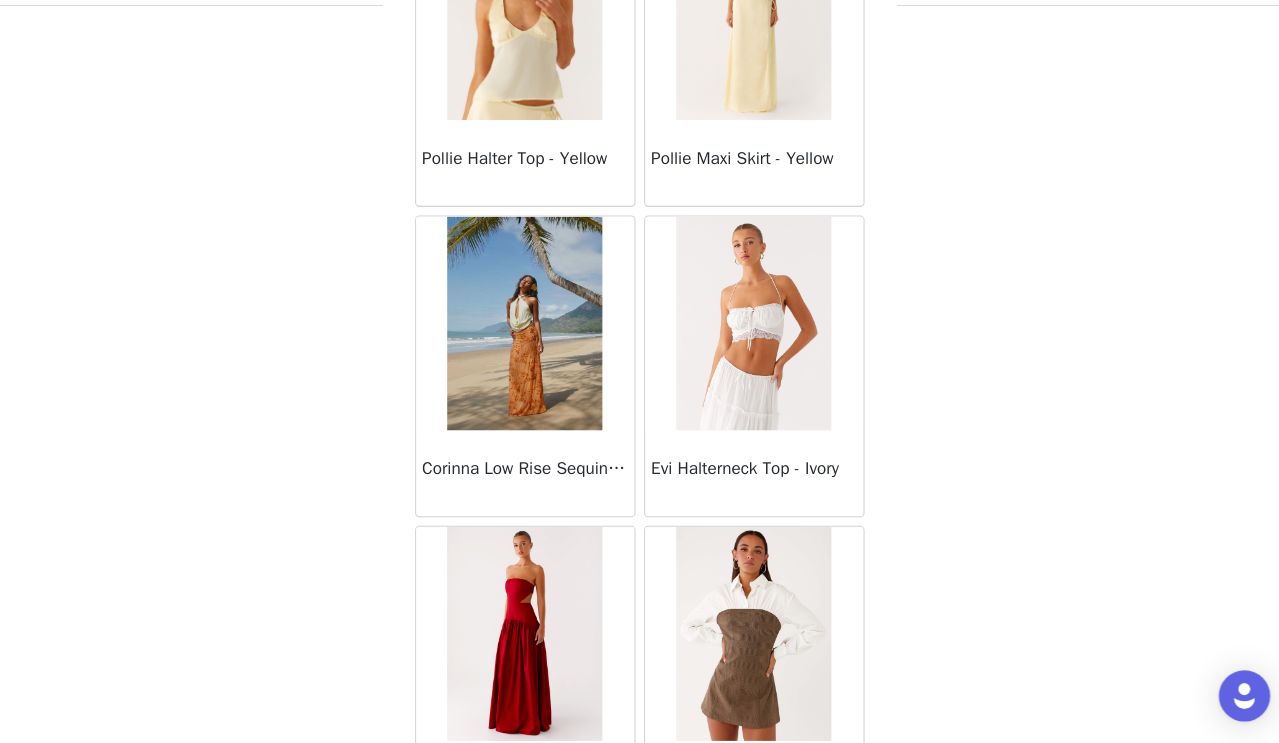 scroll, scrollTop: 77134, scrollLeft: 0, axis: vertical 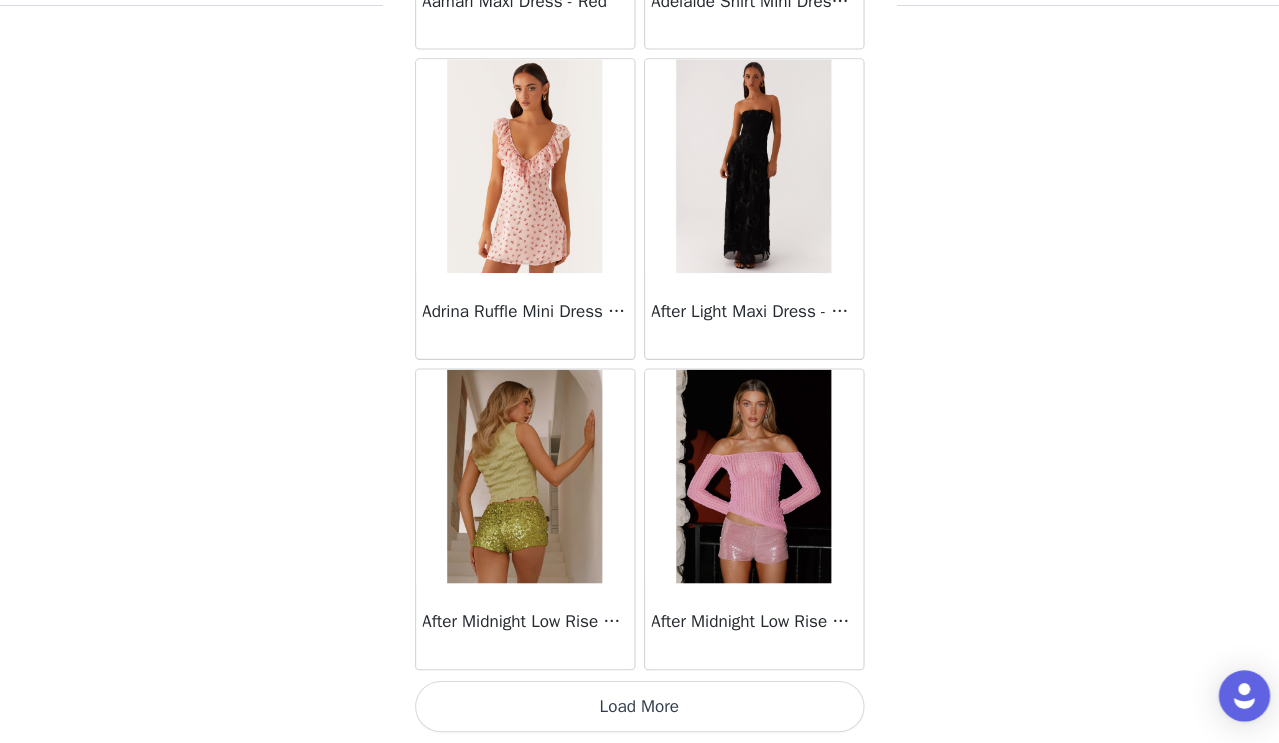 click on "Load More" at bounding box center [640, 709] 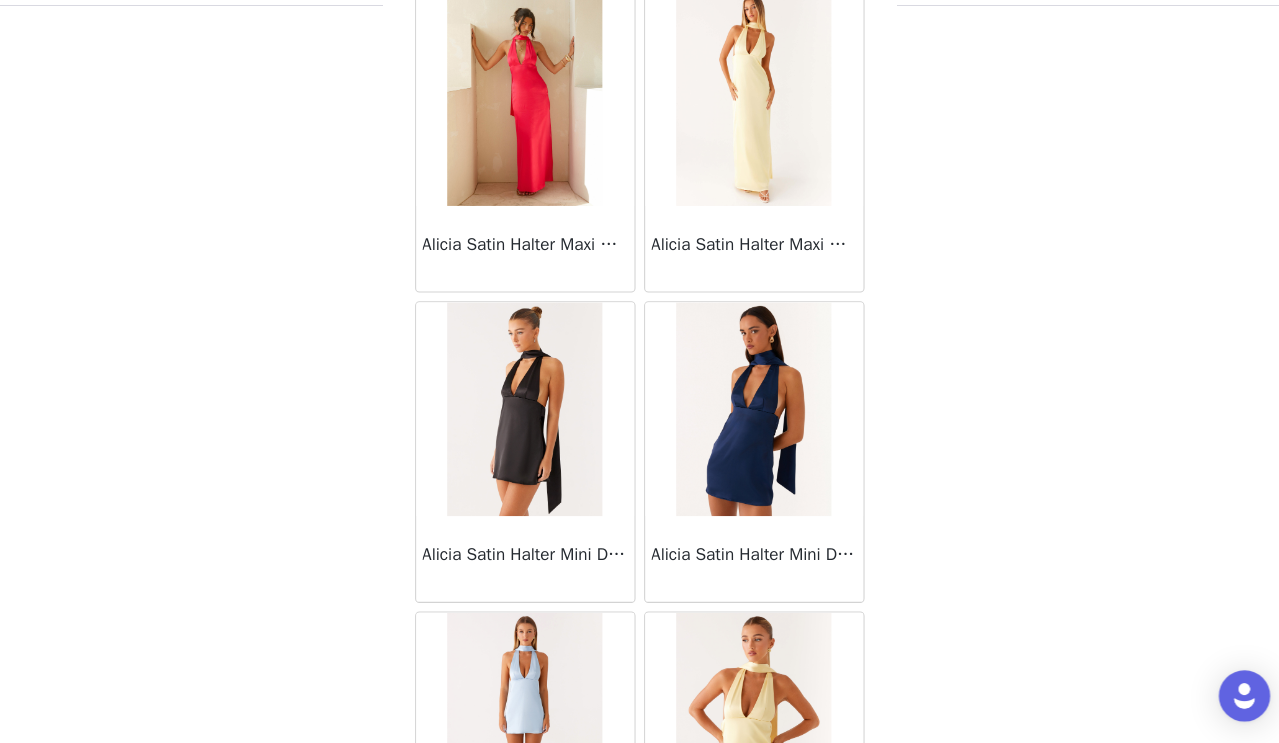 scroll, scrollTop: 80117, scrollLeft: 0, axis: vertical 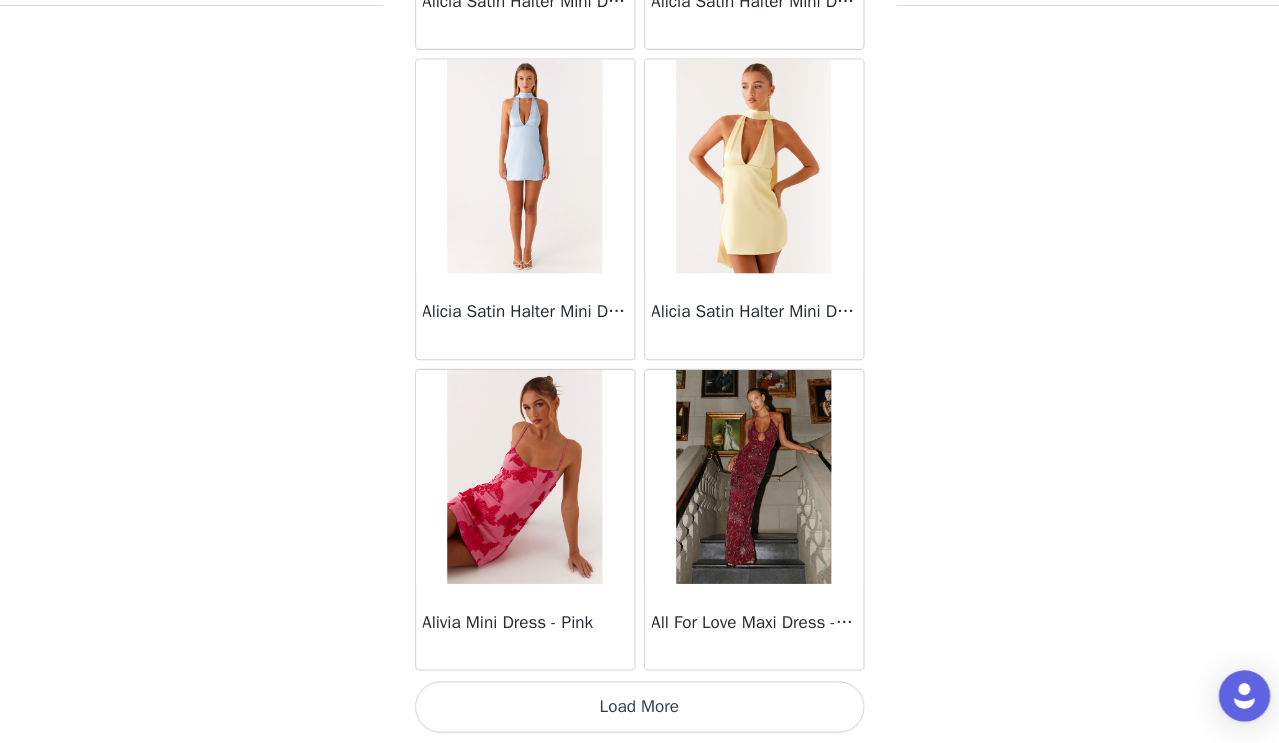 click on "Load More" at bounding box center [640, 709] 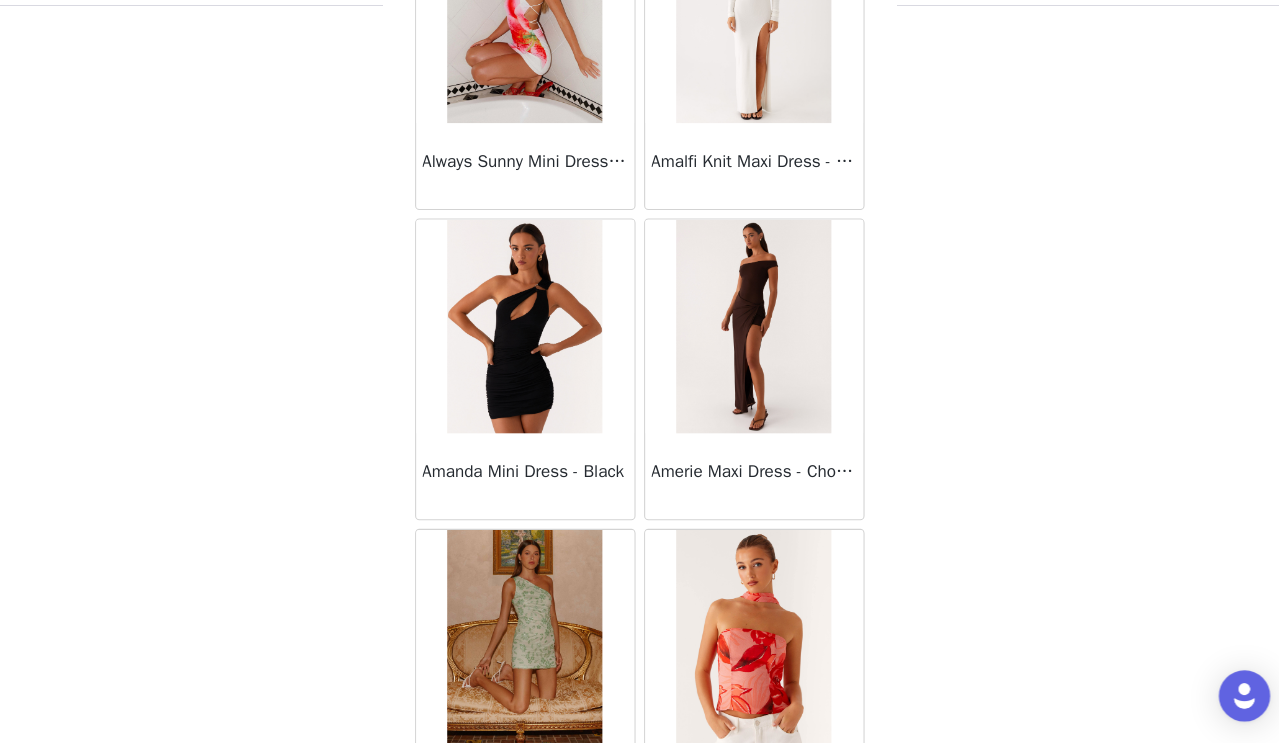 scroll, scrollTop: 82213, scrollLeft: 0, axis: vertical 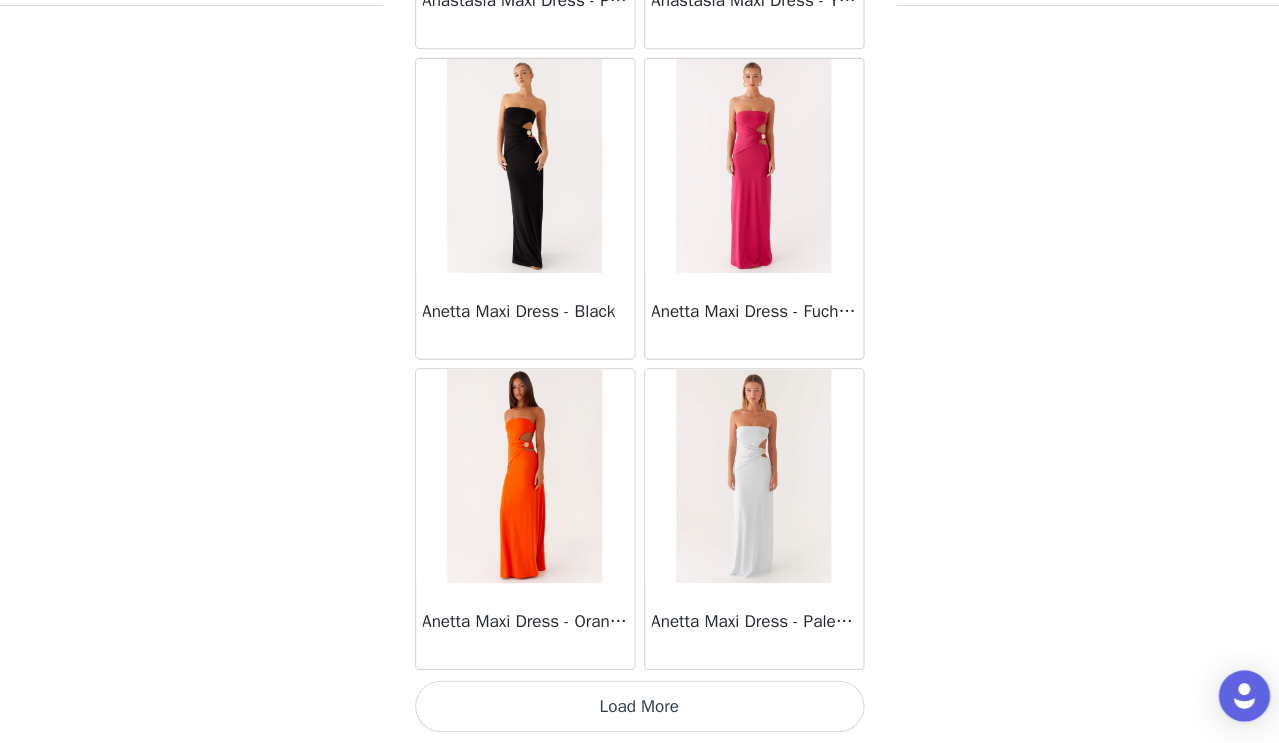 click on "Load More" at bounding box center [640, 709] 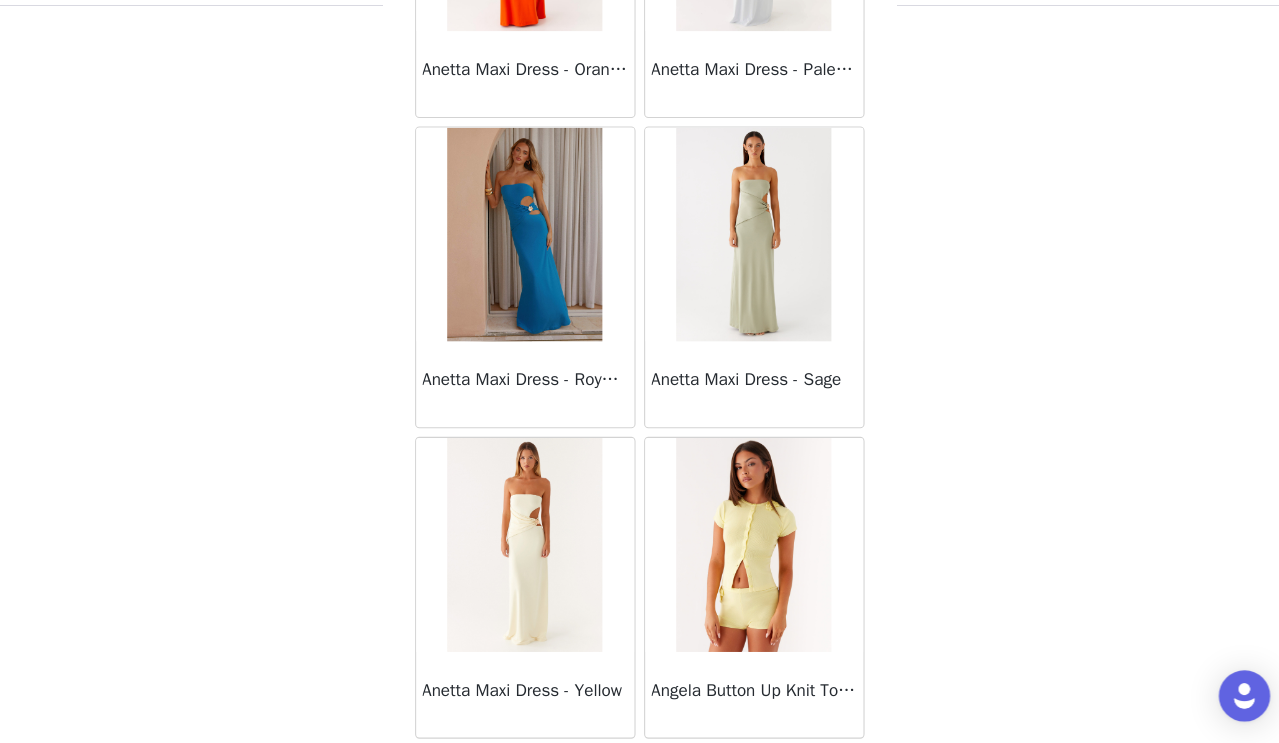 scroll, scrollTop: 84033, scrollLeft: 0, axis: vertical 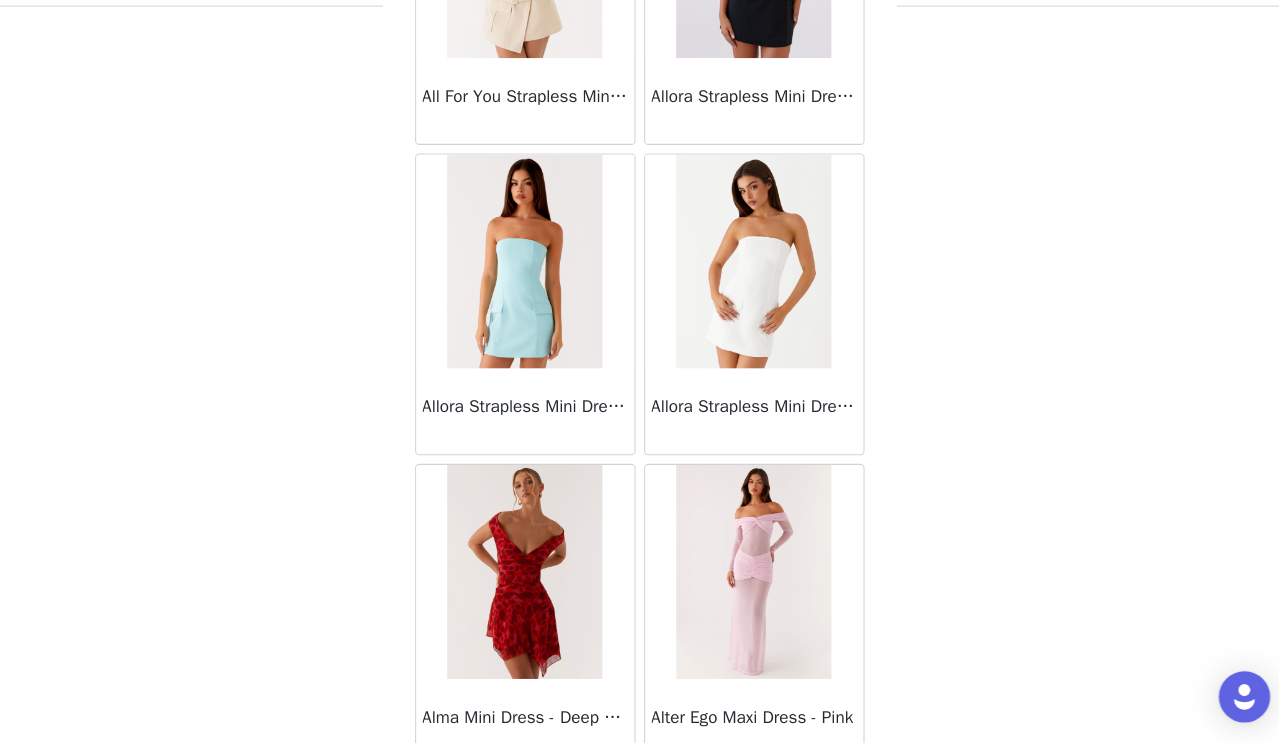 click at bounding box center [746, 292] 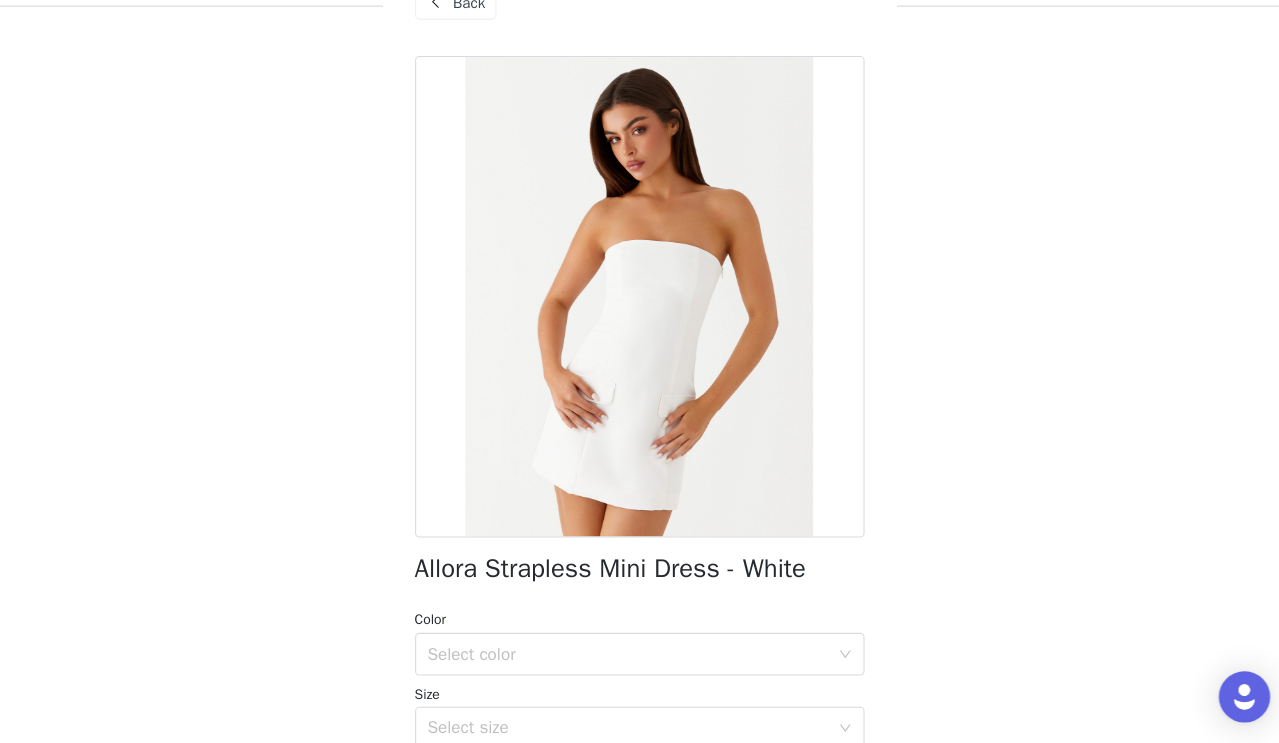 scroll, scrollTop: 94, scrollLeft: 0, axis: vertical 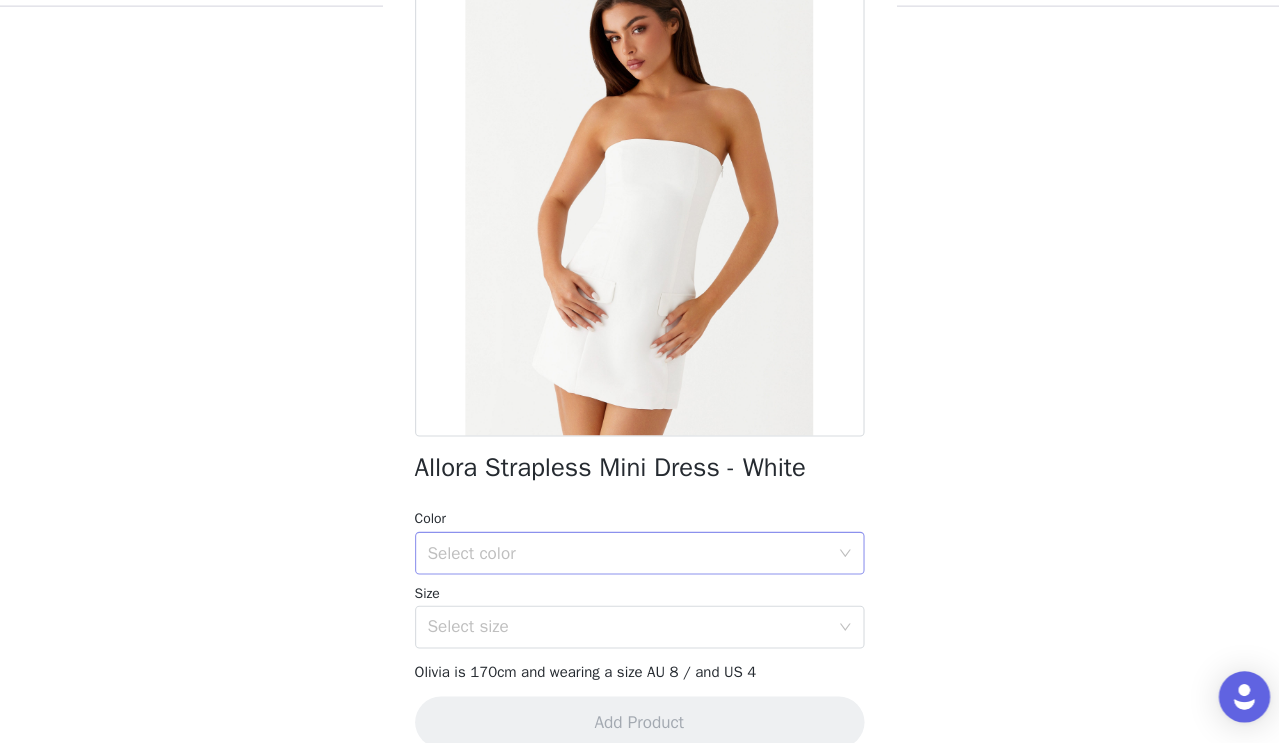 click on "Select color" at bounding box center (629, 565) 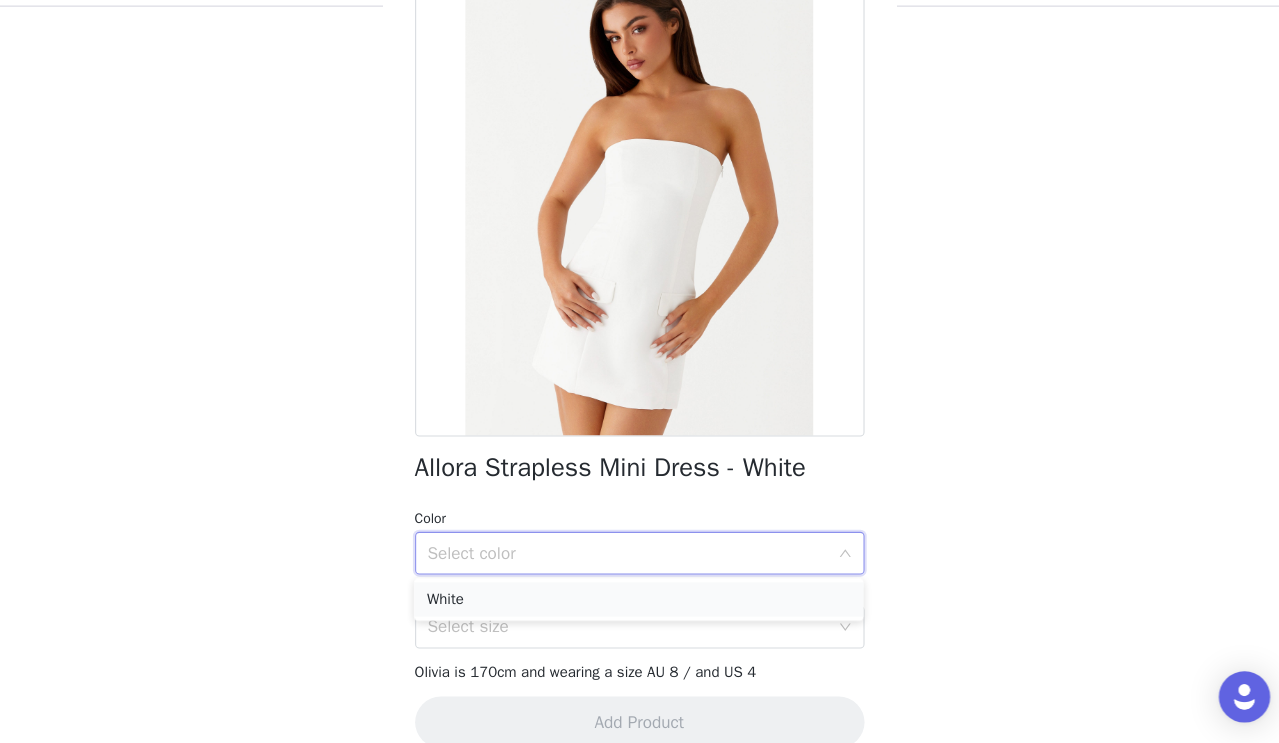click on "White" at bounding box center (639, 608) 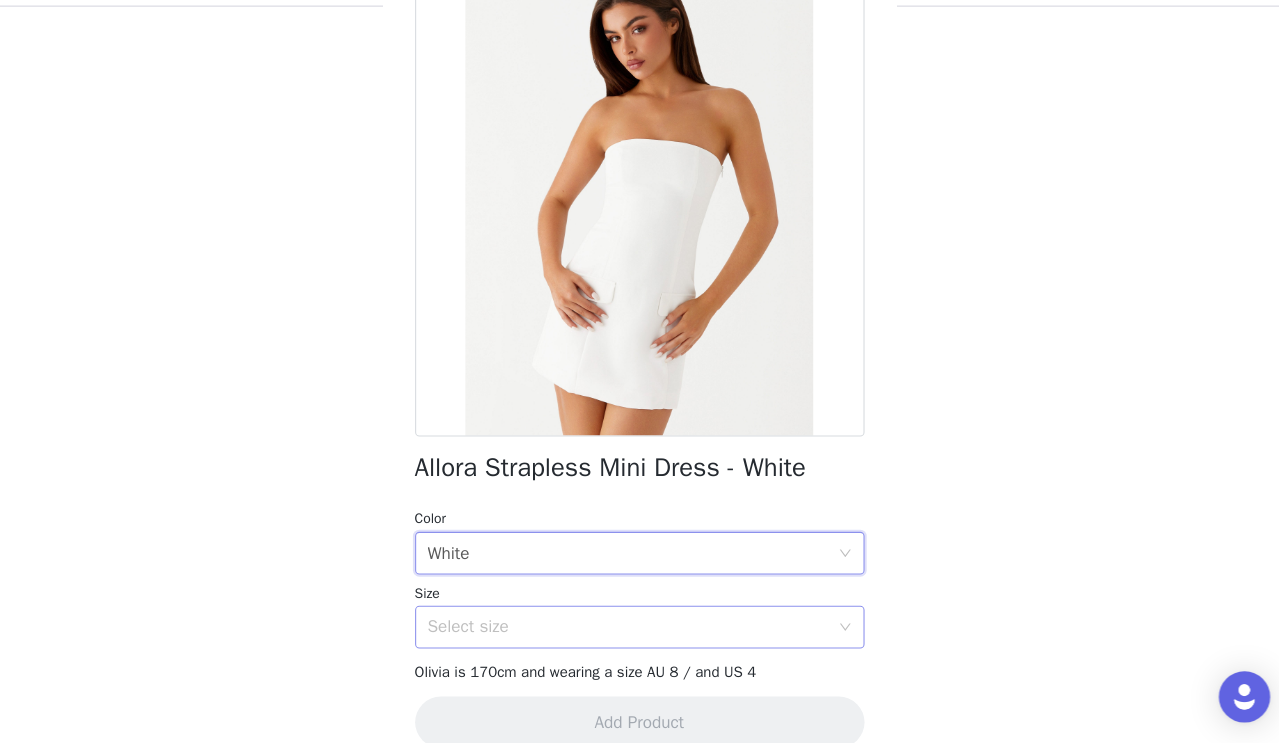 click on "Select size" at bounding box center [629, 634] 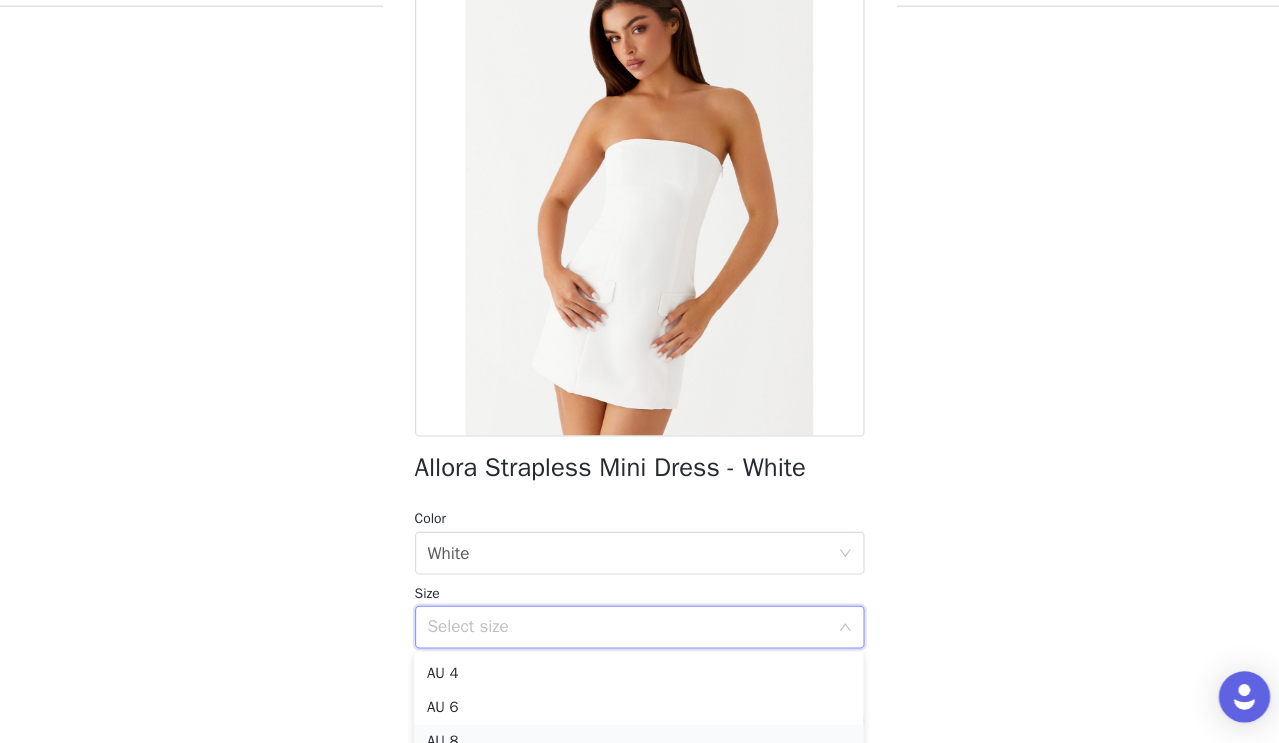 click on "AU 8" at bounding box center [639, 741] 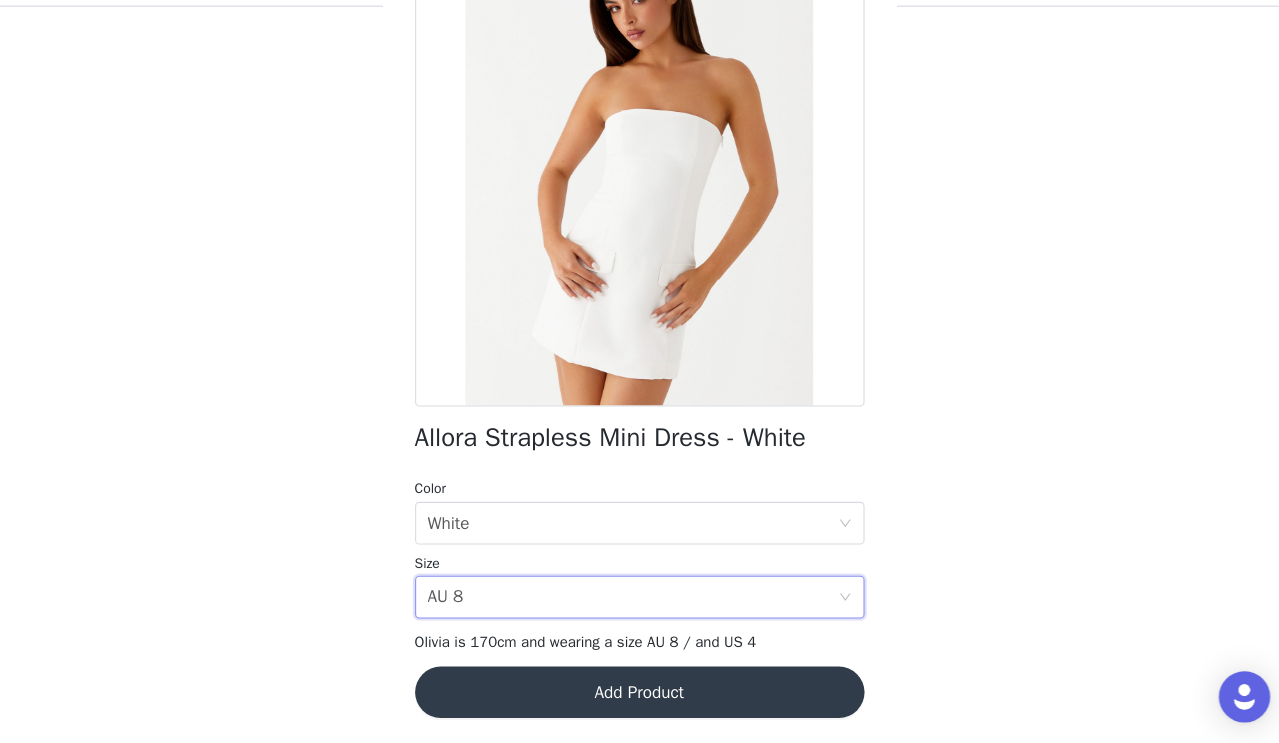 scroll, scrollTop: 310, scrollLeft: 0, axis: vertical 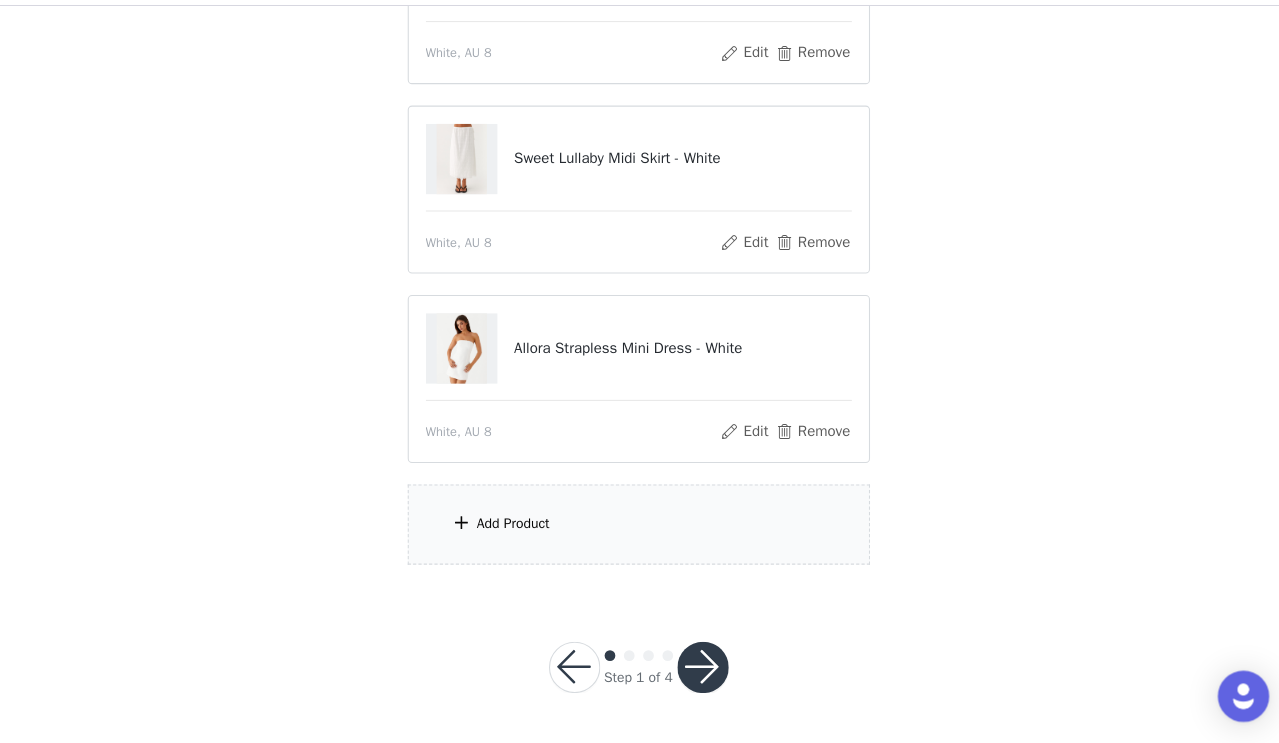 click on "Add Product" at bounding box center (640, 538) 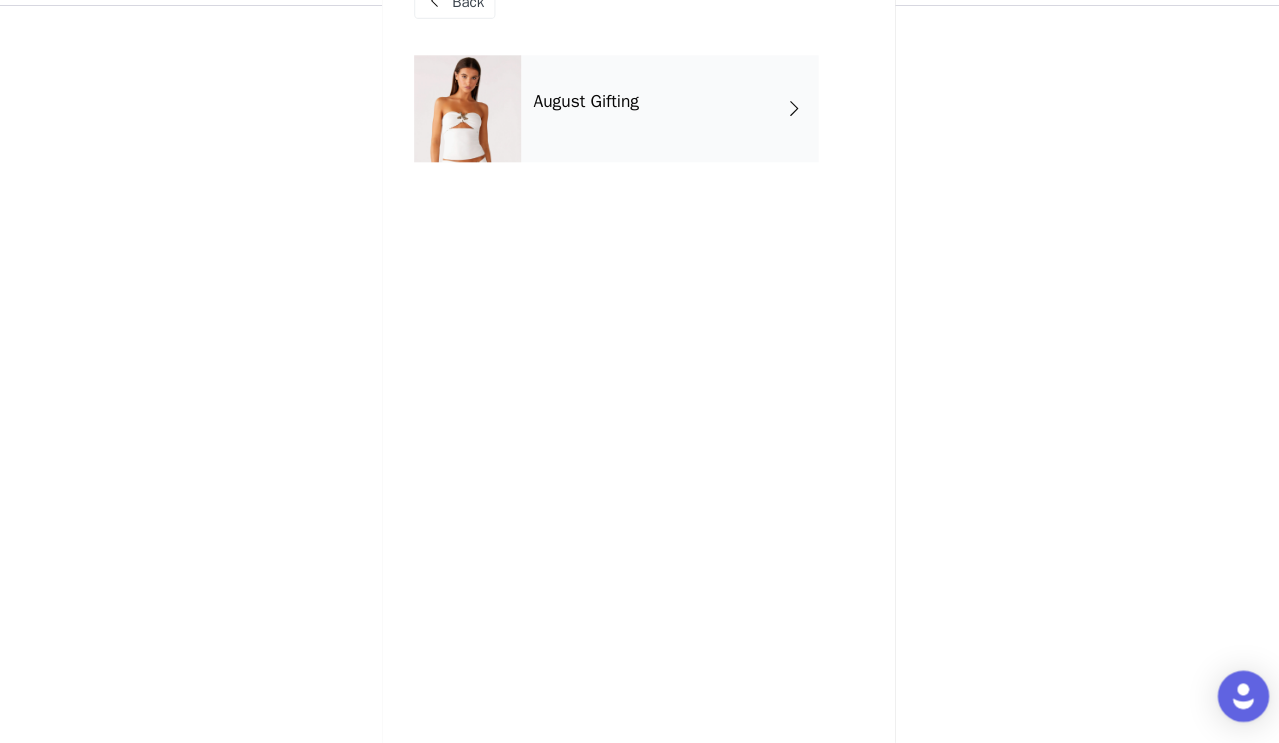 click on "August Gifting" at bounding box center (669, 150) 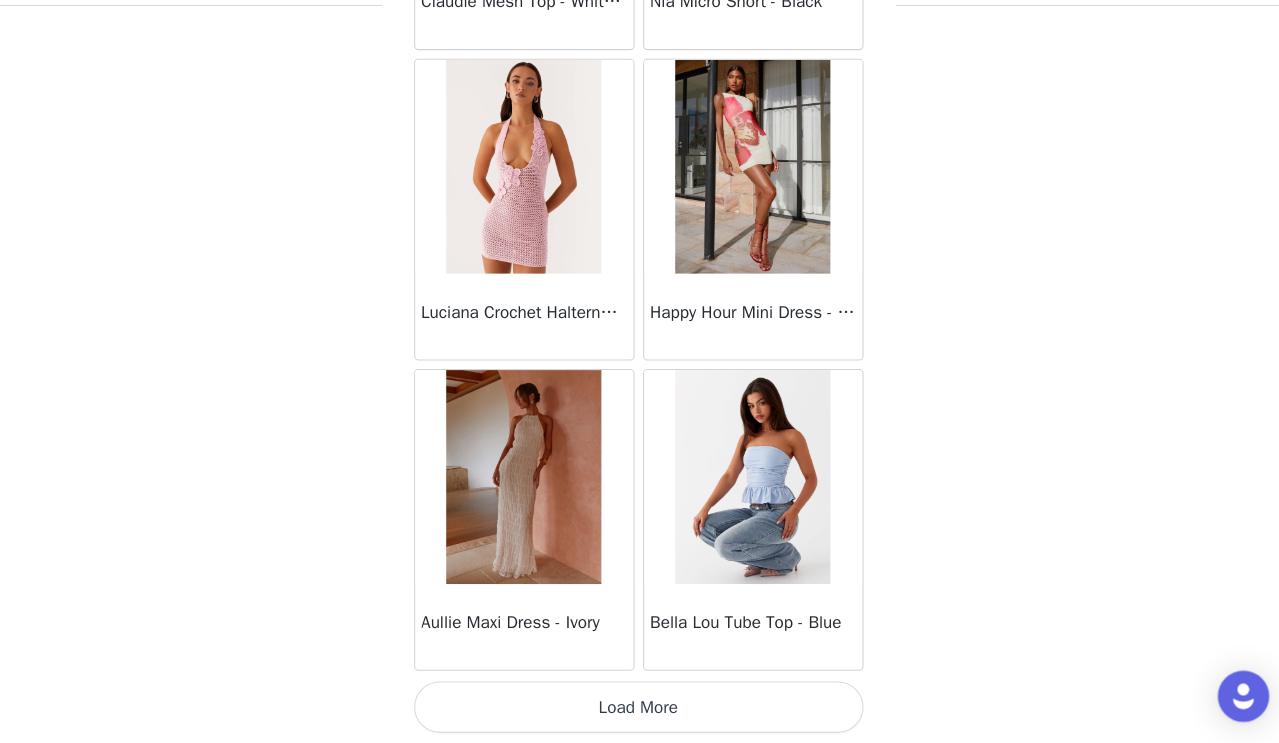 click on "Load More" at bounding box center [640, 709] 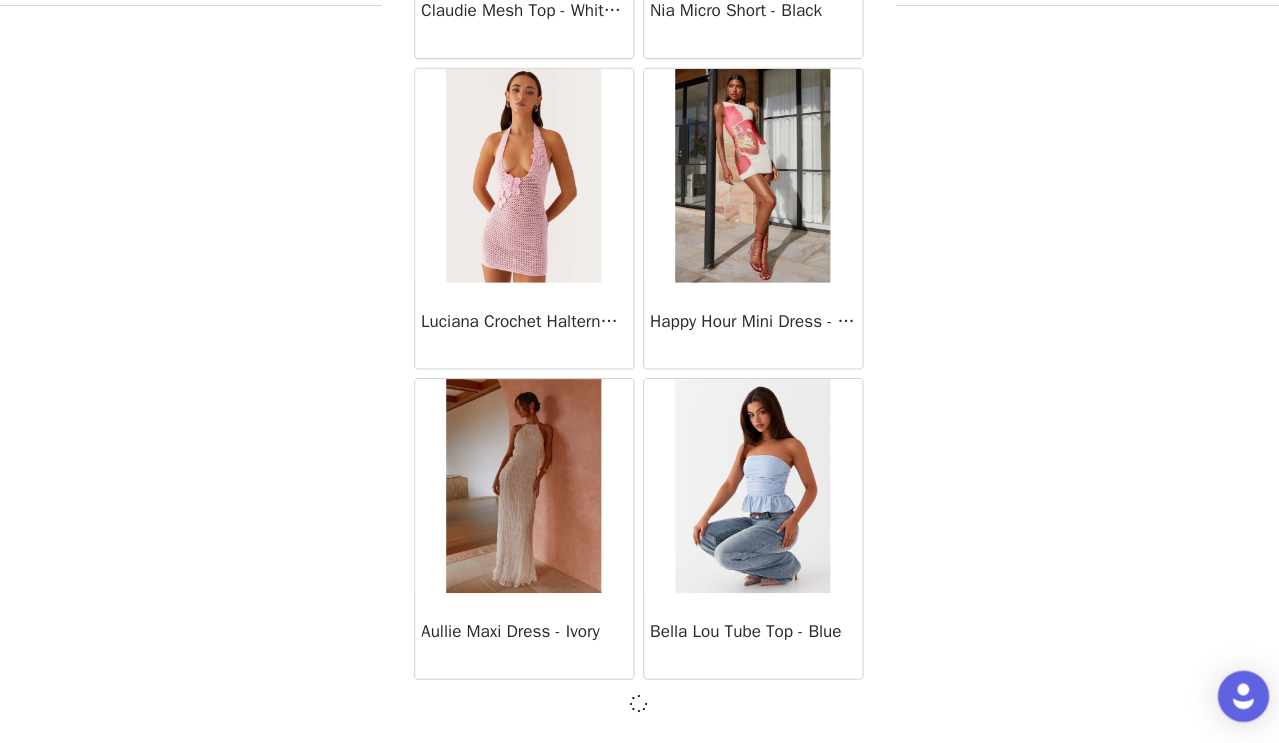 scroll, scrollTop: 2308, scrollLeft: 0, axis: vertical 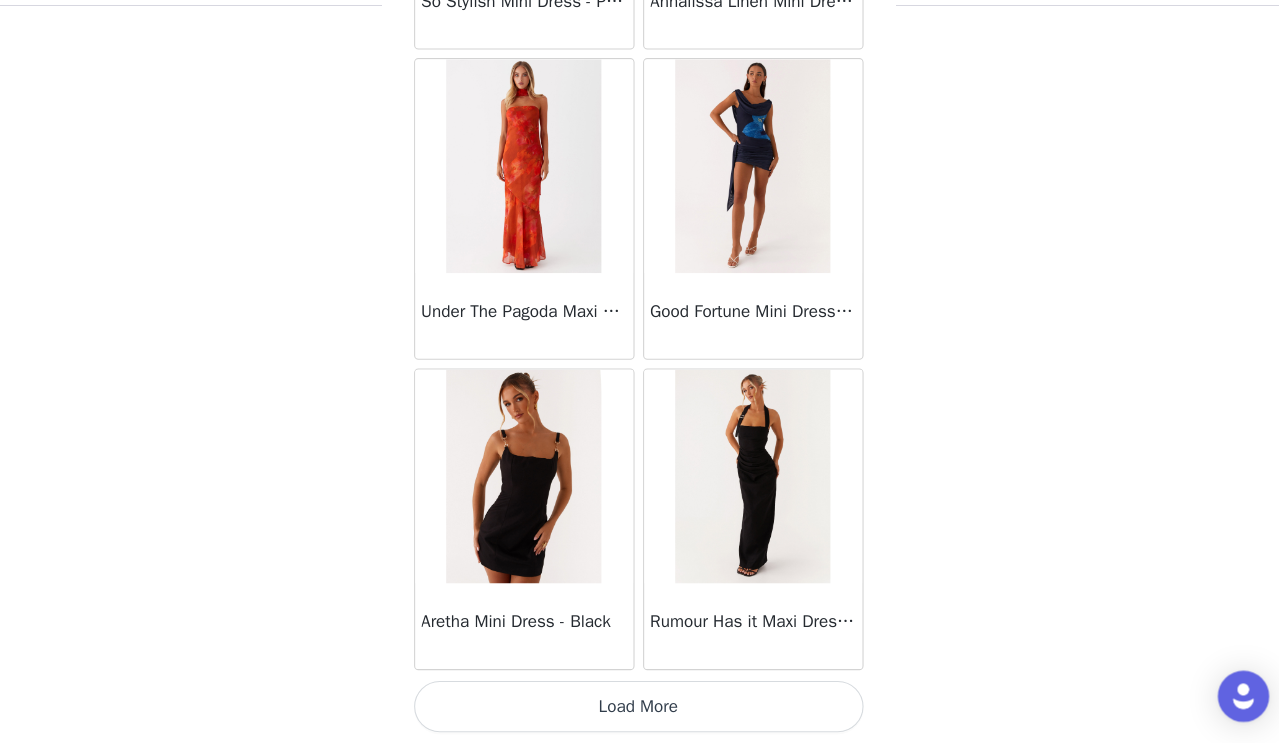 click on "Load More" at bounding box center [640, 709] 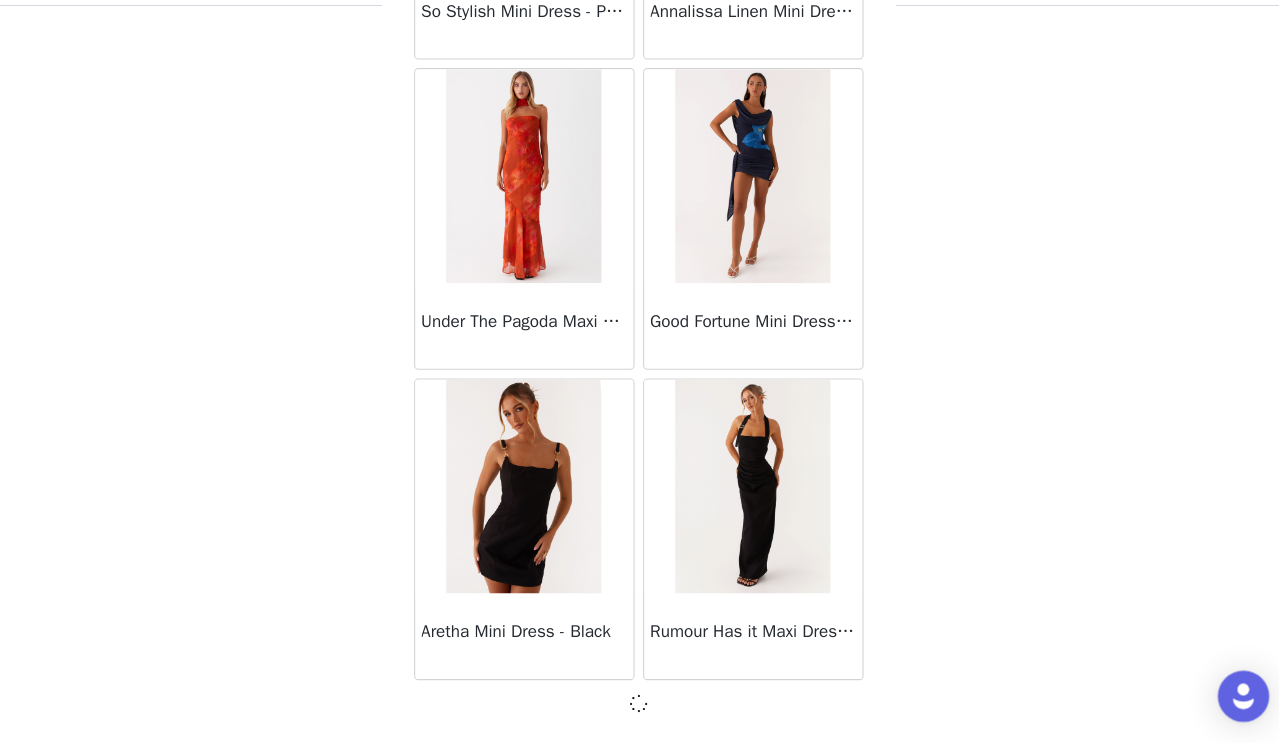 scroll, scrollTop: 5208, scrollLeft: 0, axis: vertical 